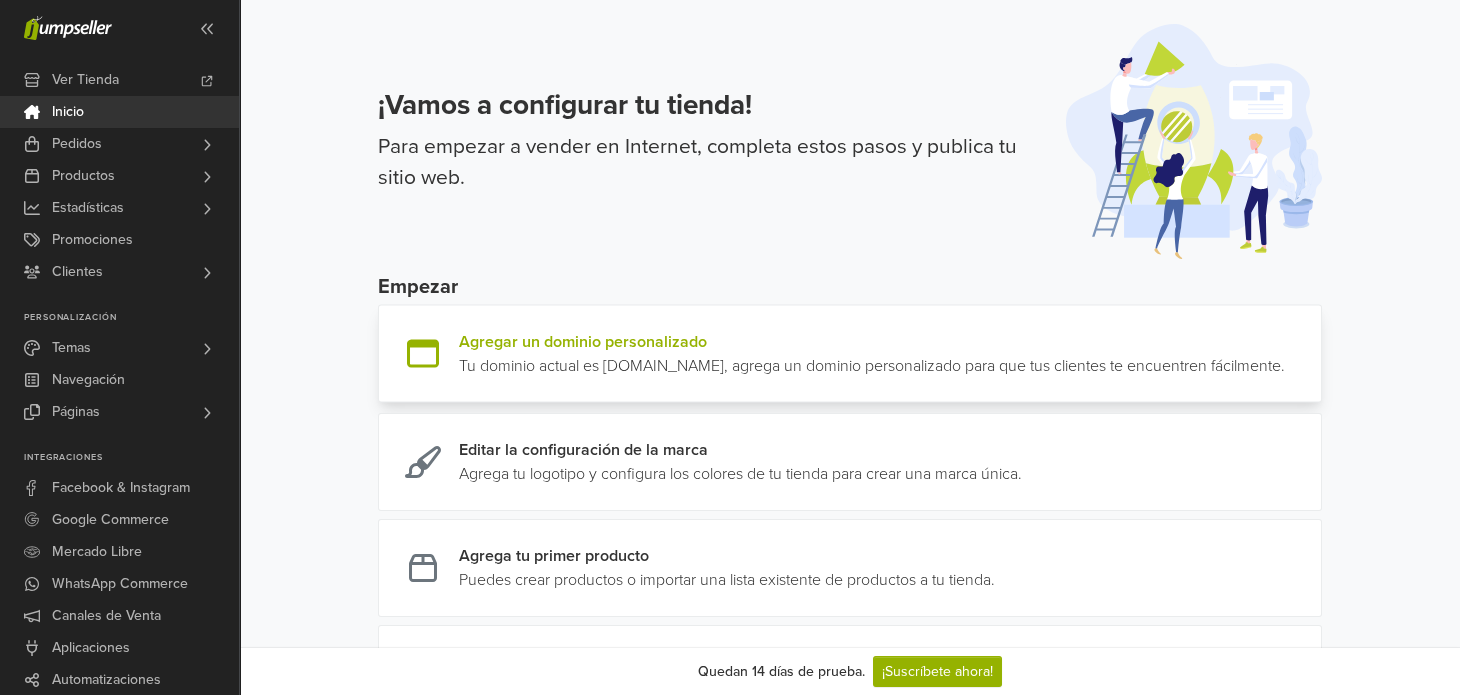 scroll, scrollTop: 199, scrollLeft: 0, axis: vertical 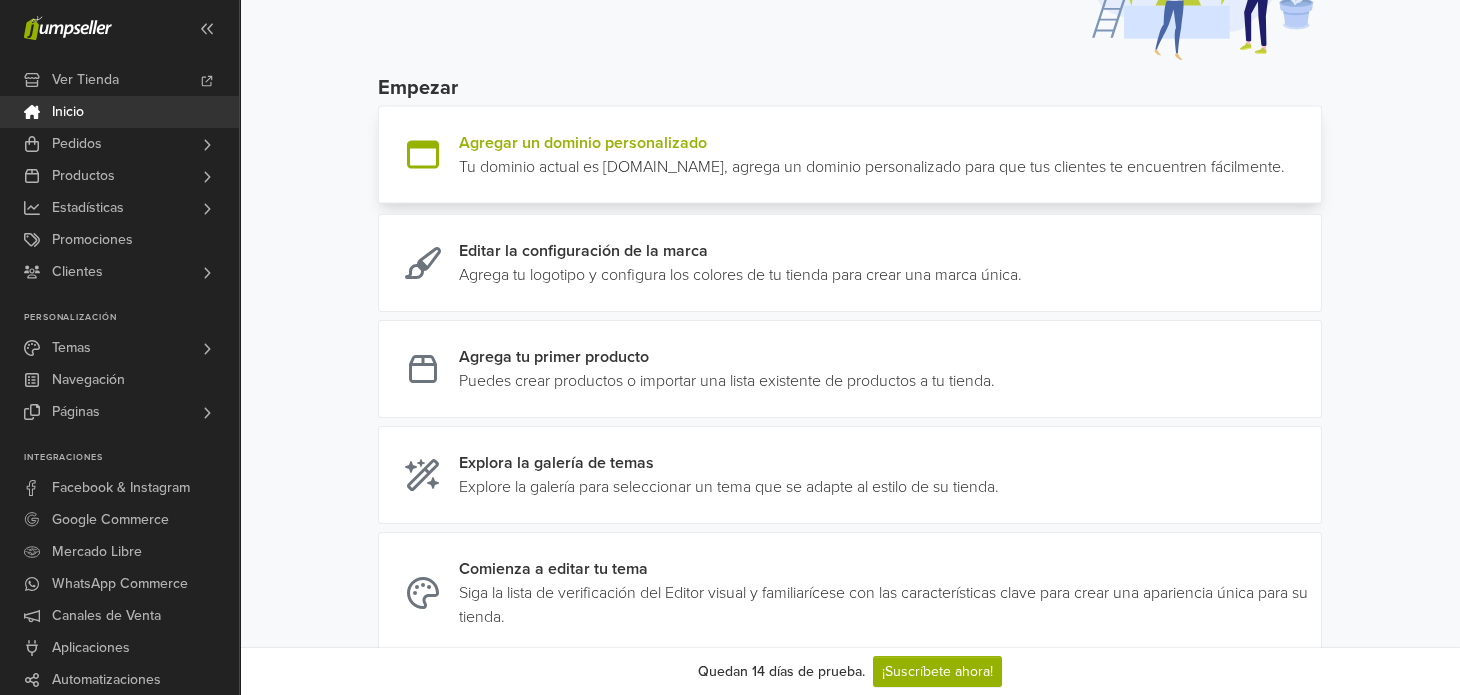 click at bounding box center (1285, 155) 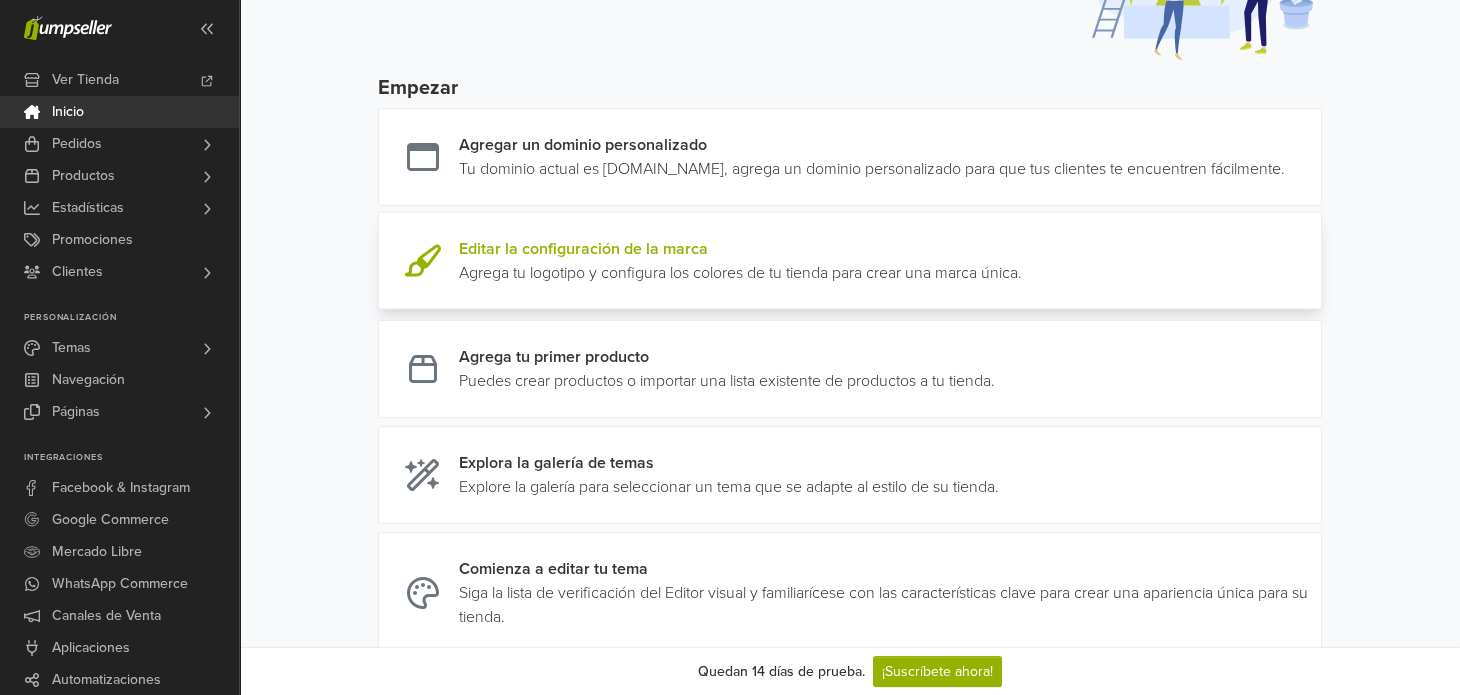 click at bounding box center (1022, 261) 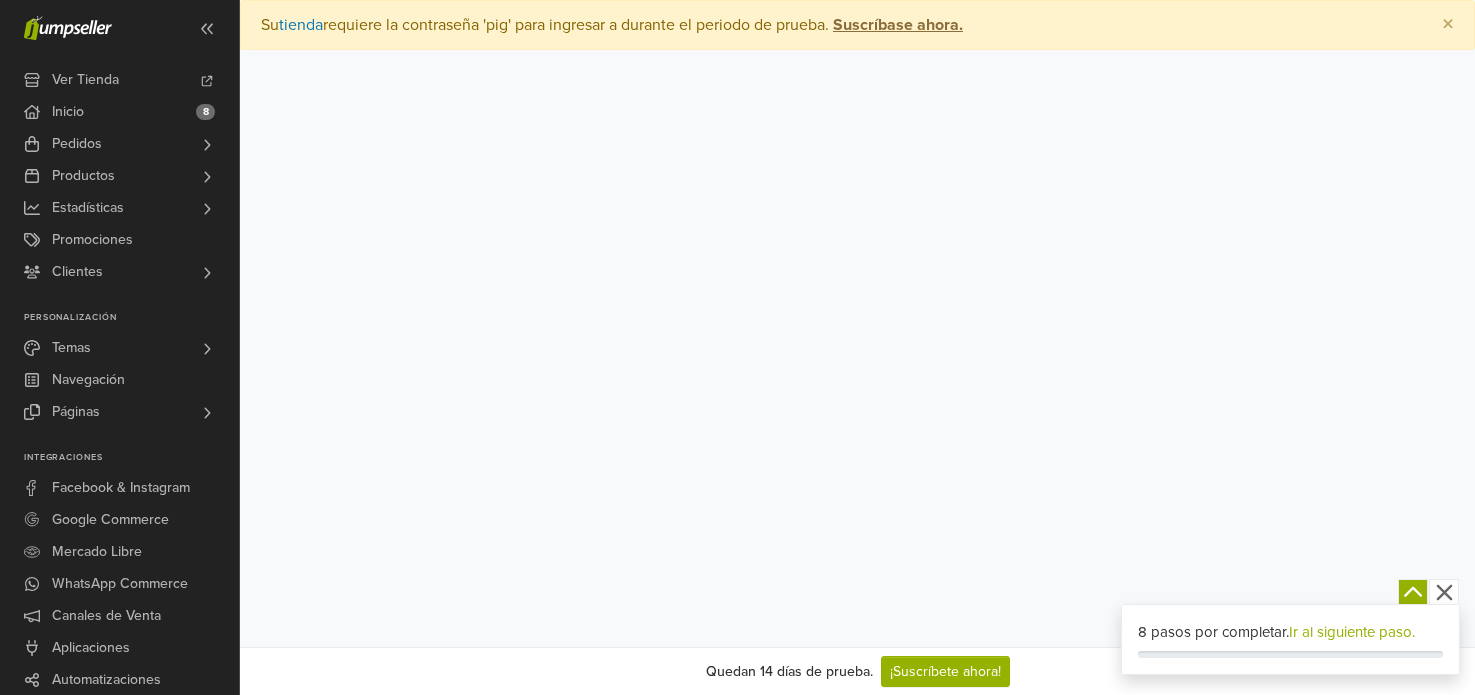 scroll, scrollTop: 0, scrollLeft: 0, axis: both 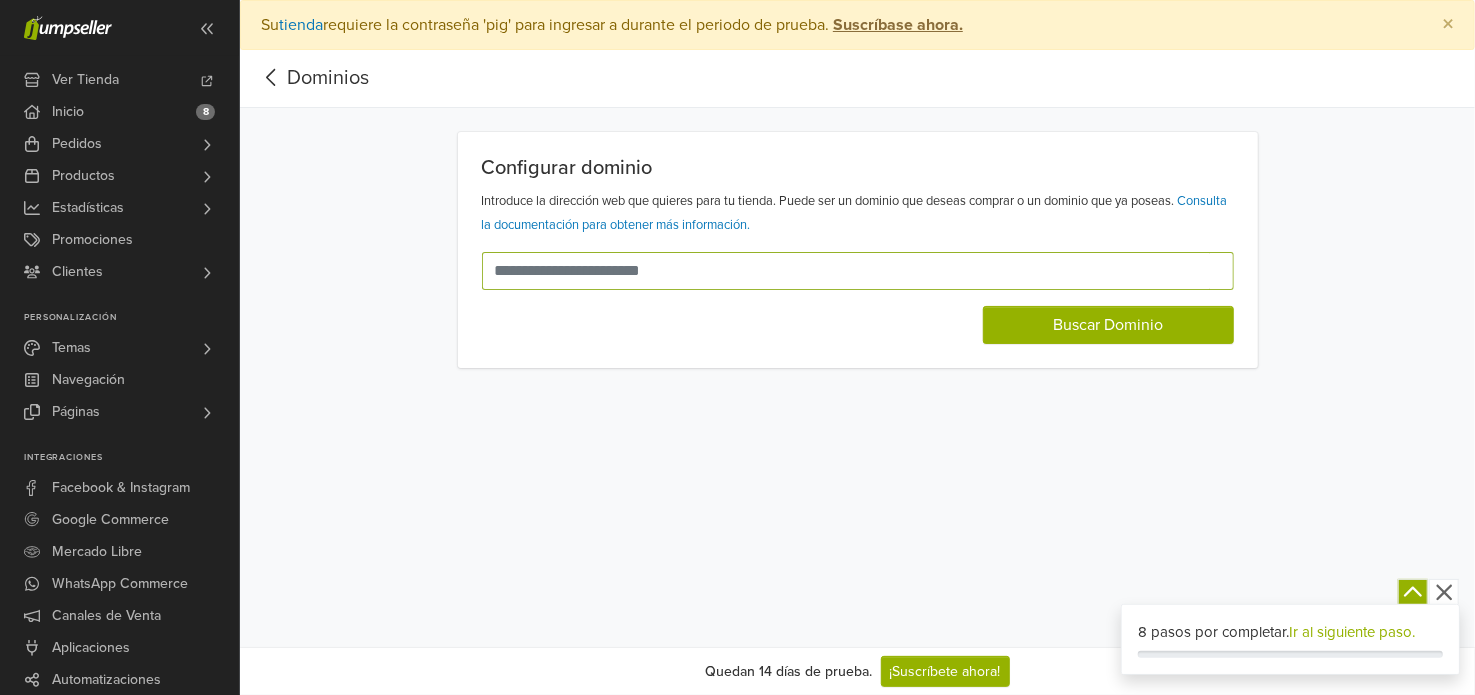 click at bounding box center [846, 271] 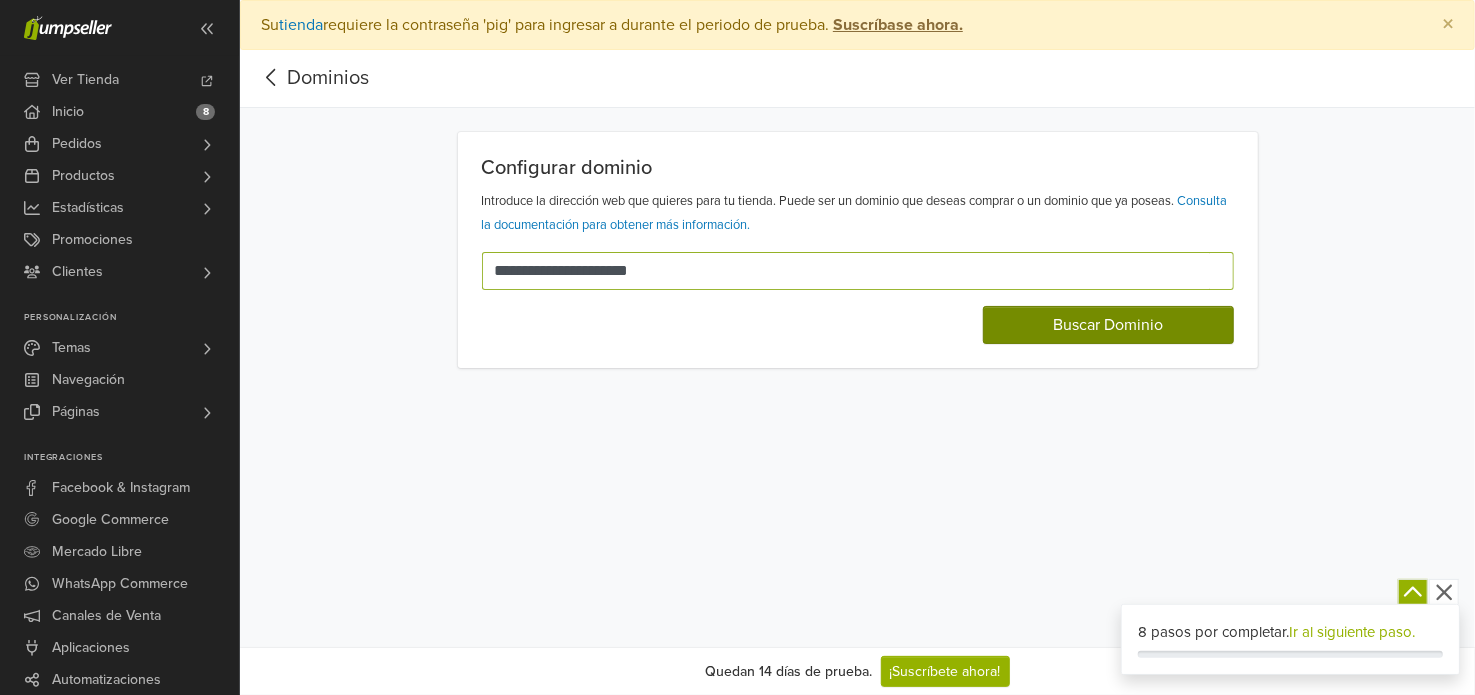 type on "**********" 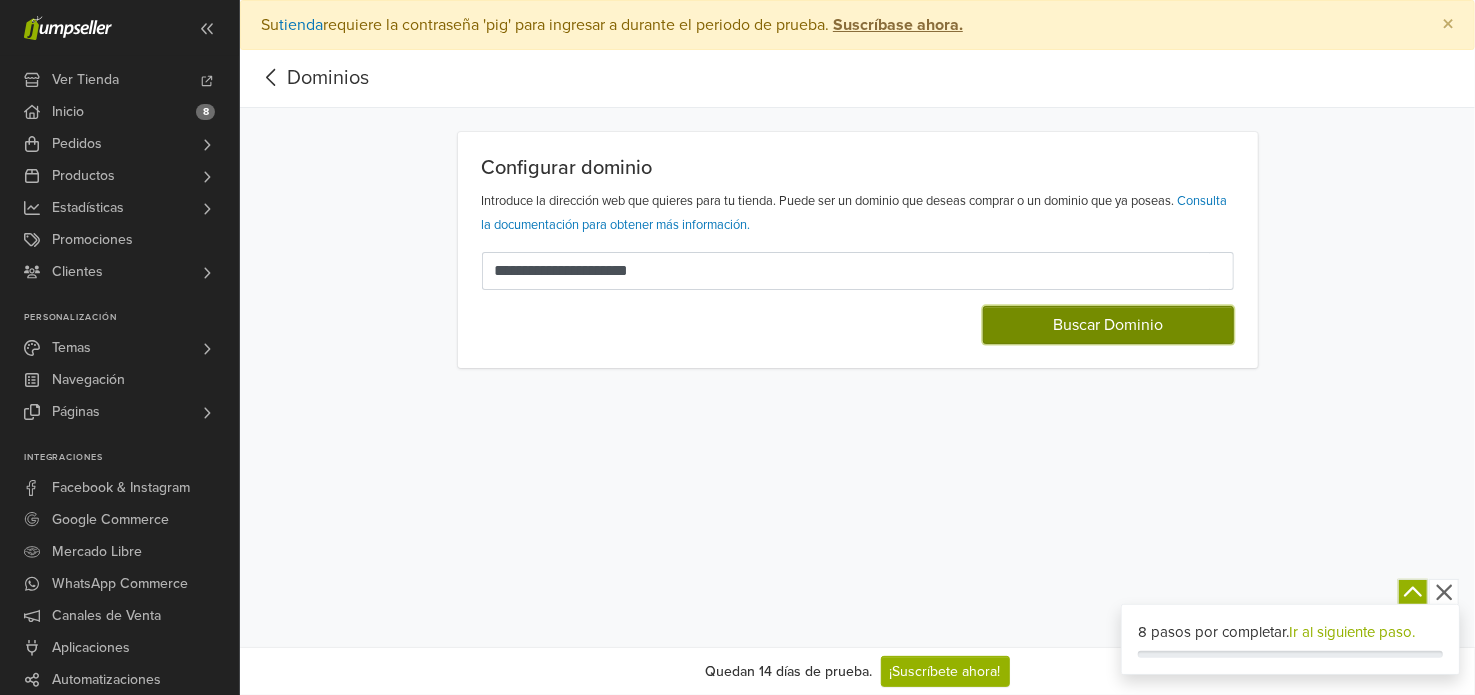 click on "Buscar Dominio" at bounding box center (1108, 325) 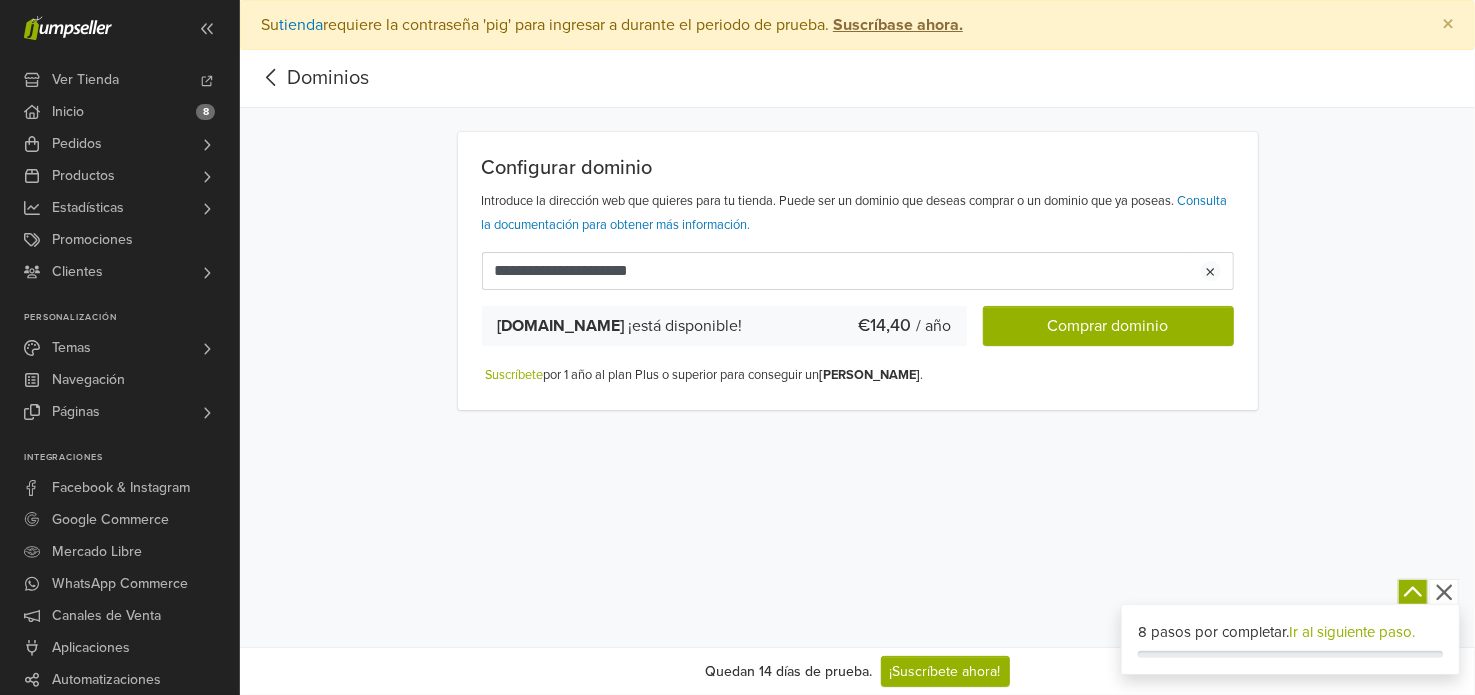 click 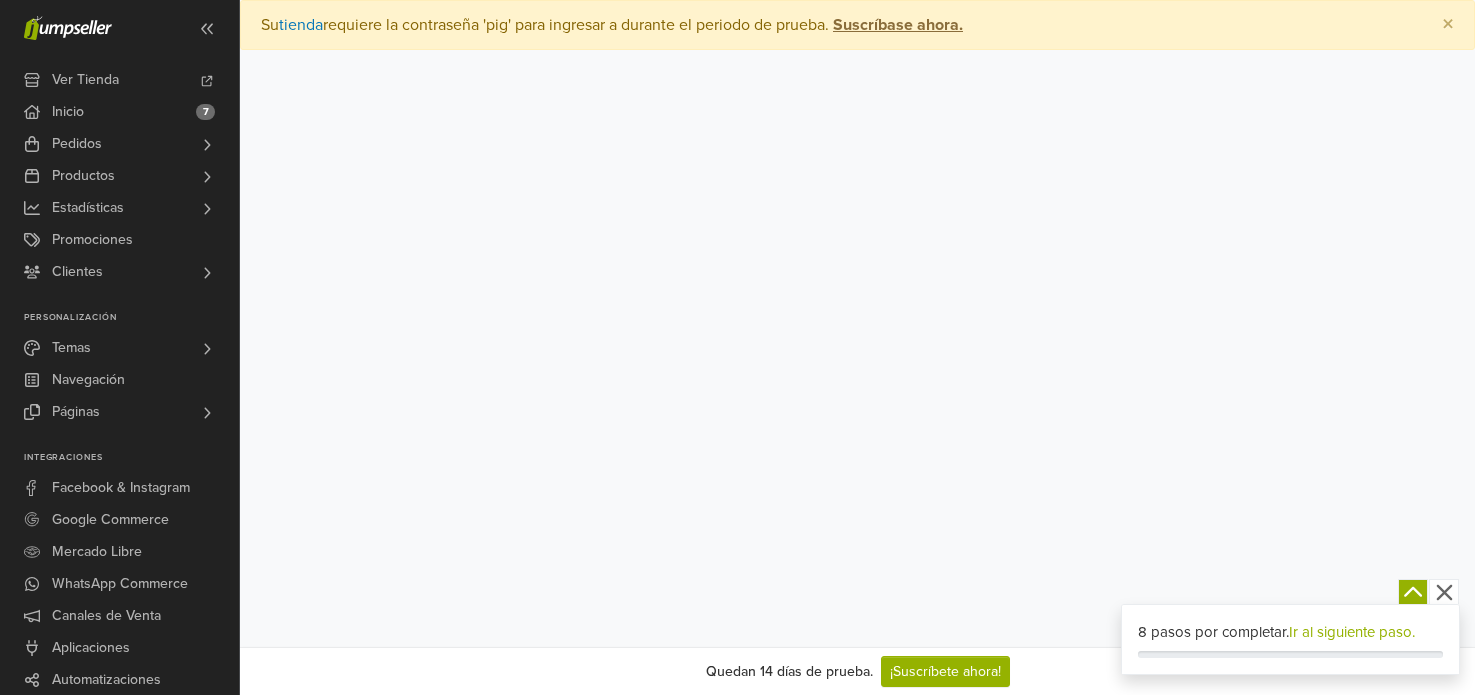 scroll, scrollTop: 0, scrollLeft: 0, axis: both 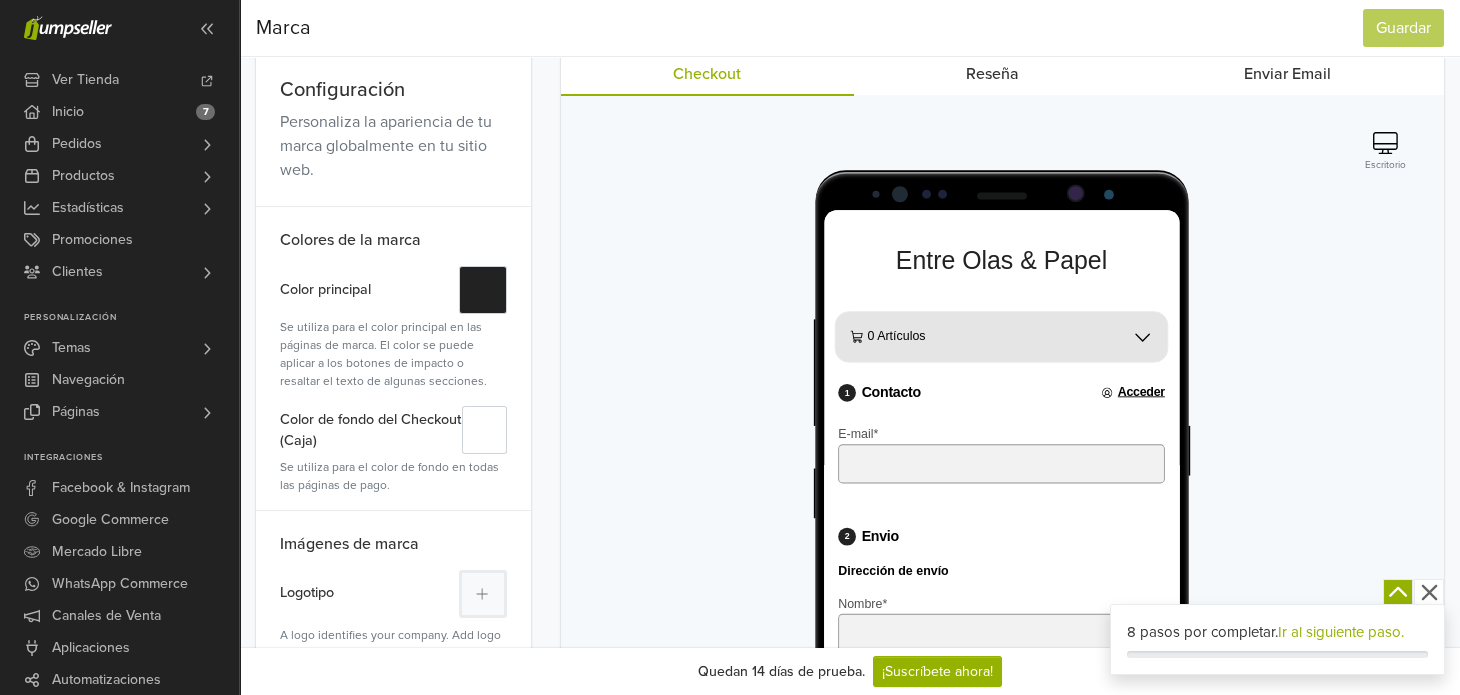 click on "0 Artículos" at bounding box center (1024, 353) 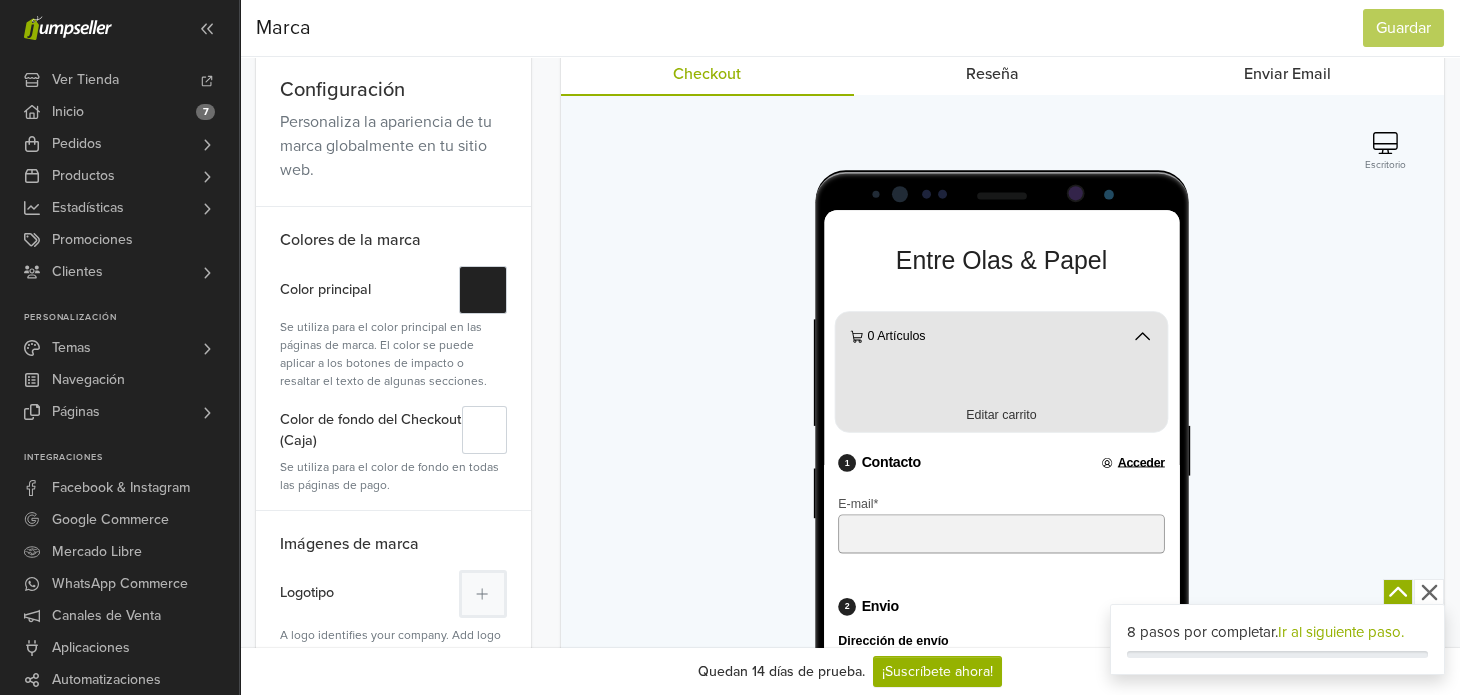 click on "0 Artículos" at bounding box center (1024, 353) 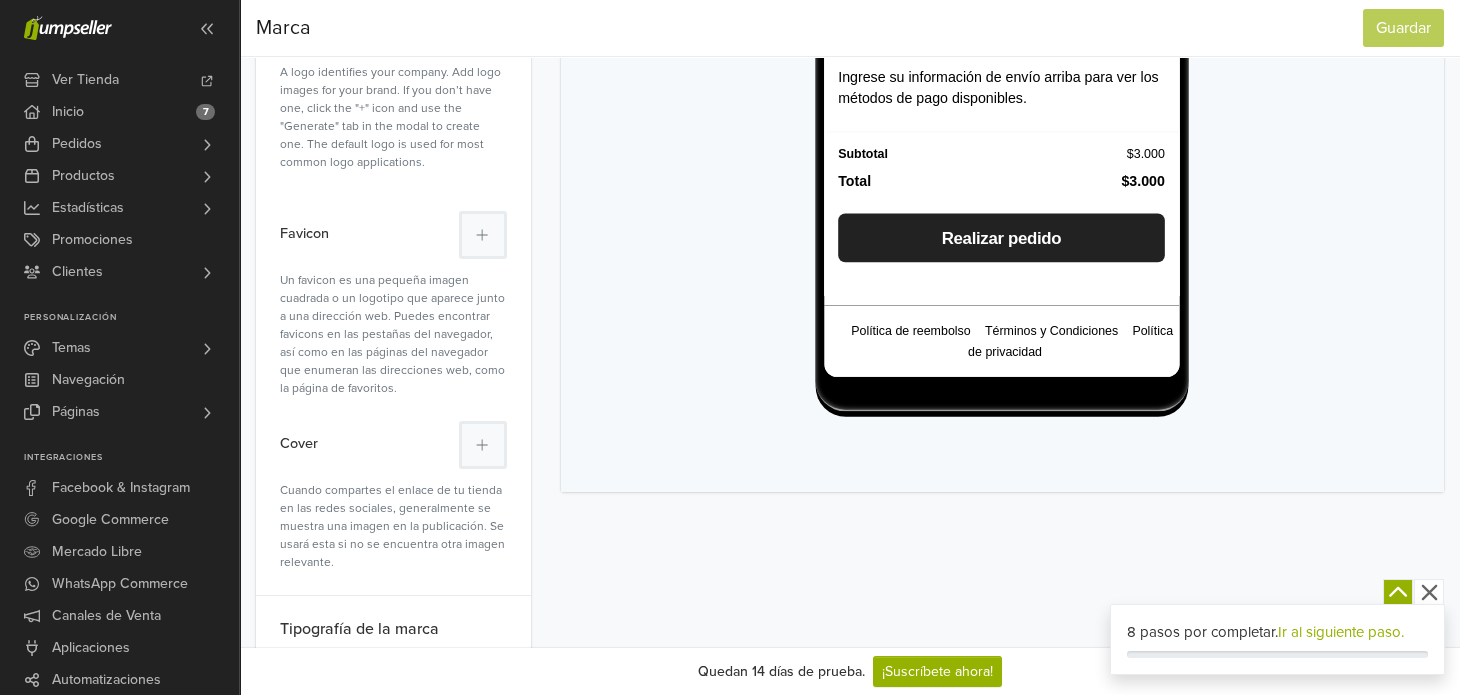 scroll, scrollTop: 562, scrollLeft: 0, axis: vertical 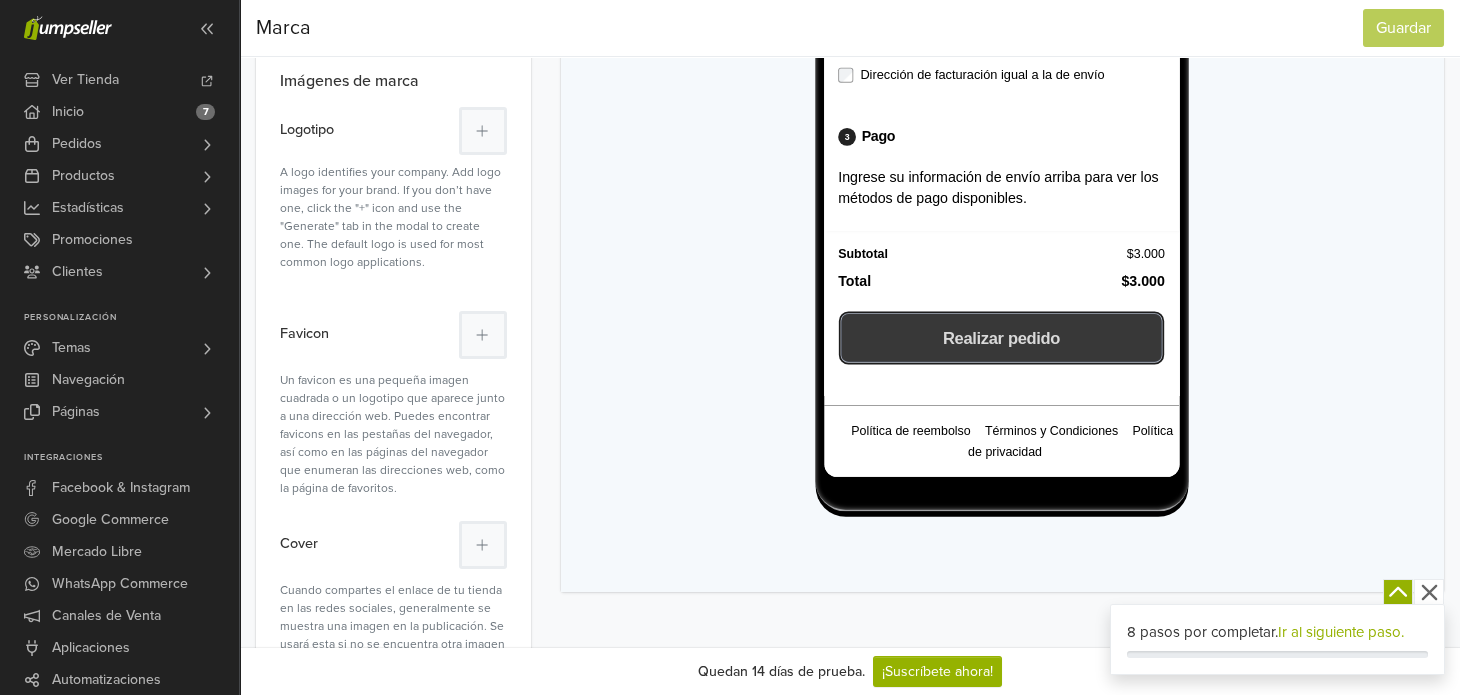 click on "Realizar pedido" at bounding box center [1024, 413] 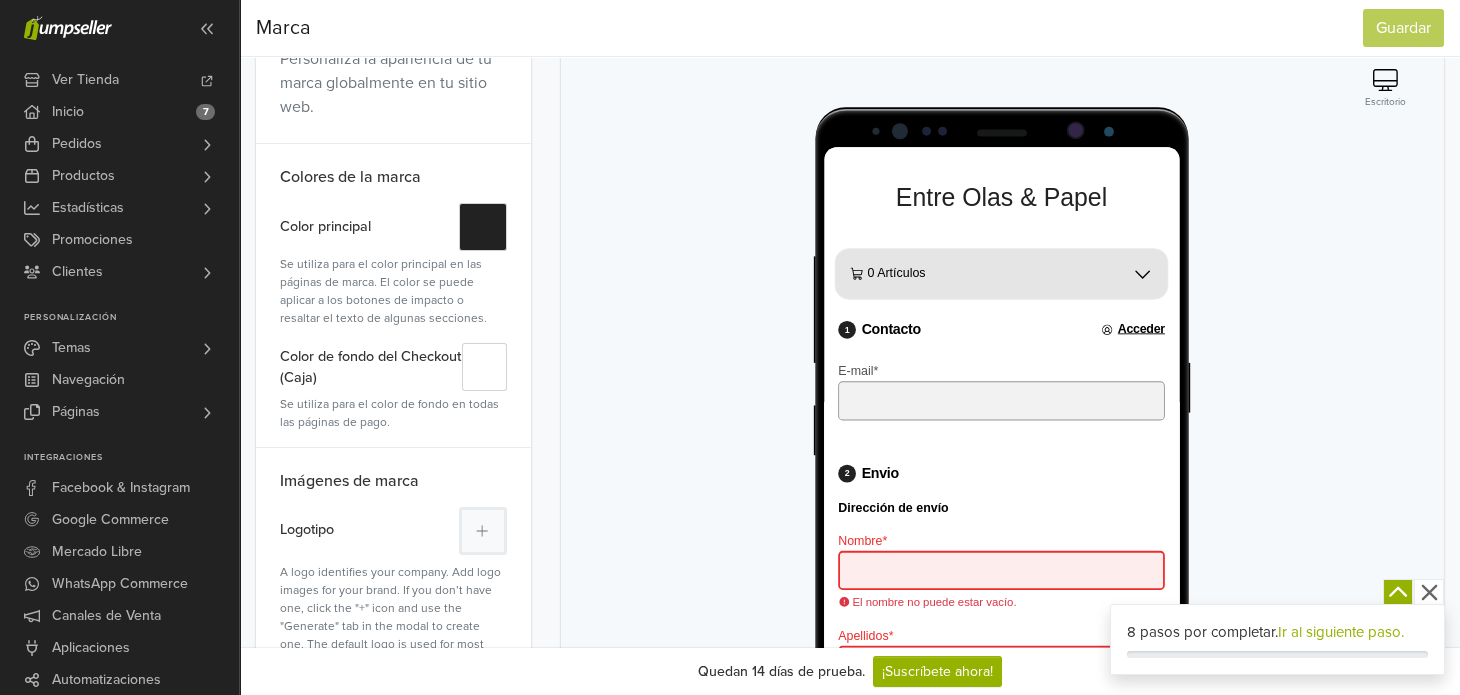 scroll, scrollTop: 0, scrollLeft: 0, axis: both 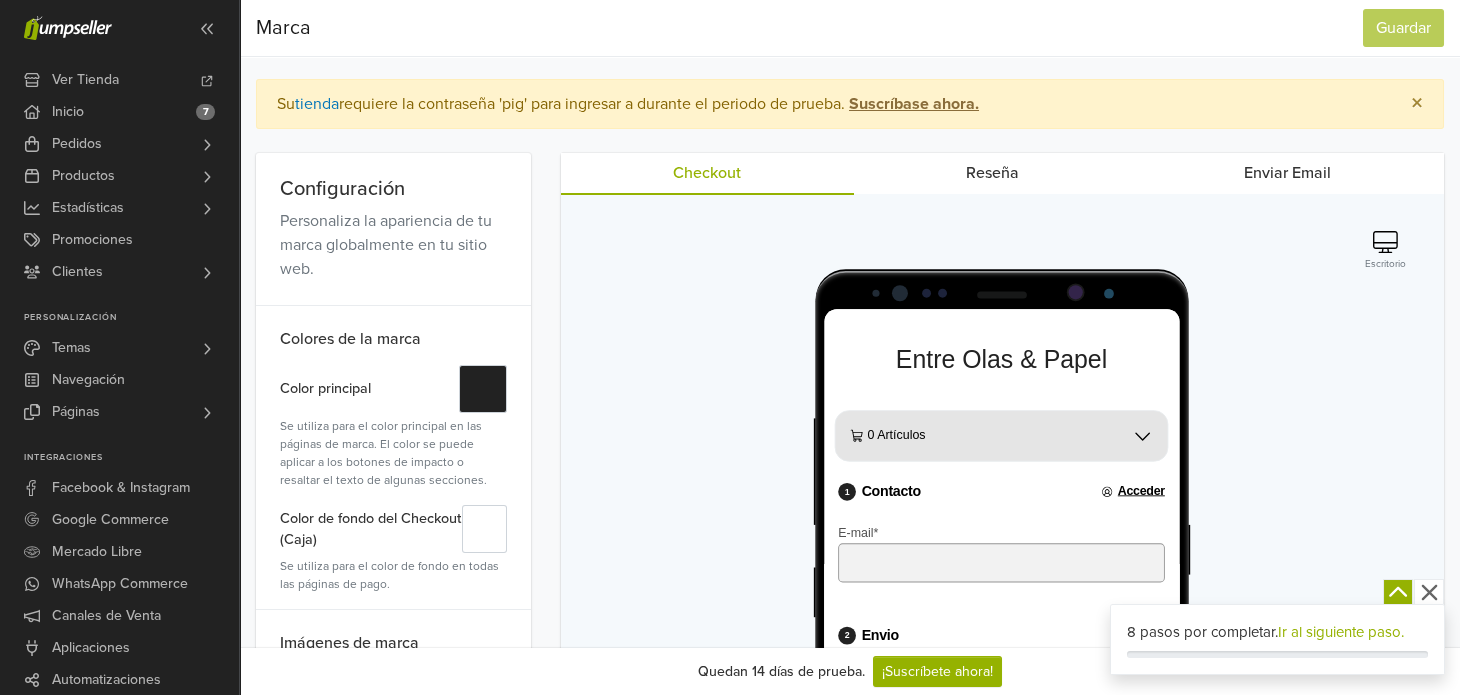 click on "Reseña" at bounding box center (993, 173) 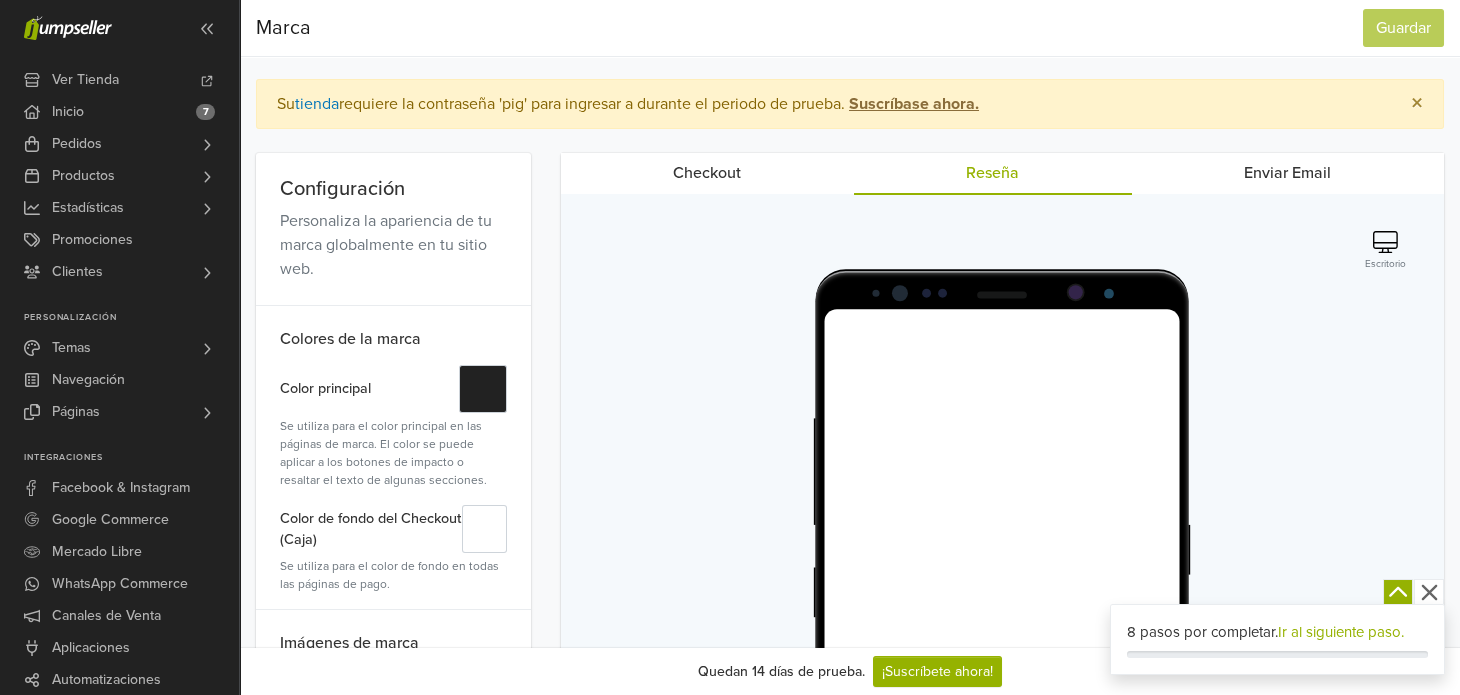 scroll, scrollTop: 0, scrollLeft: 0, axis: both 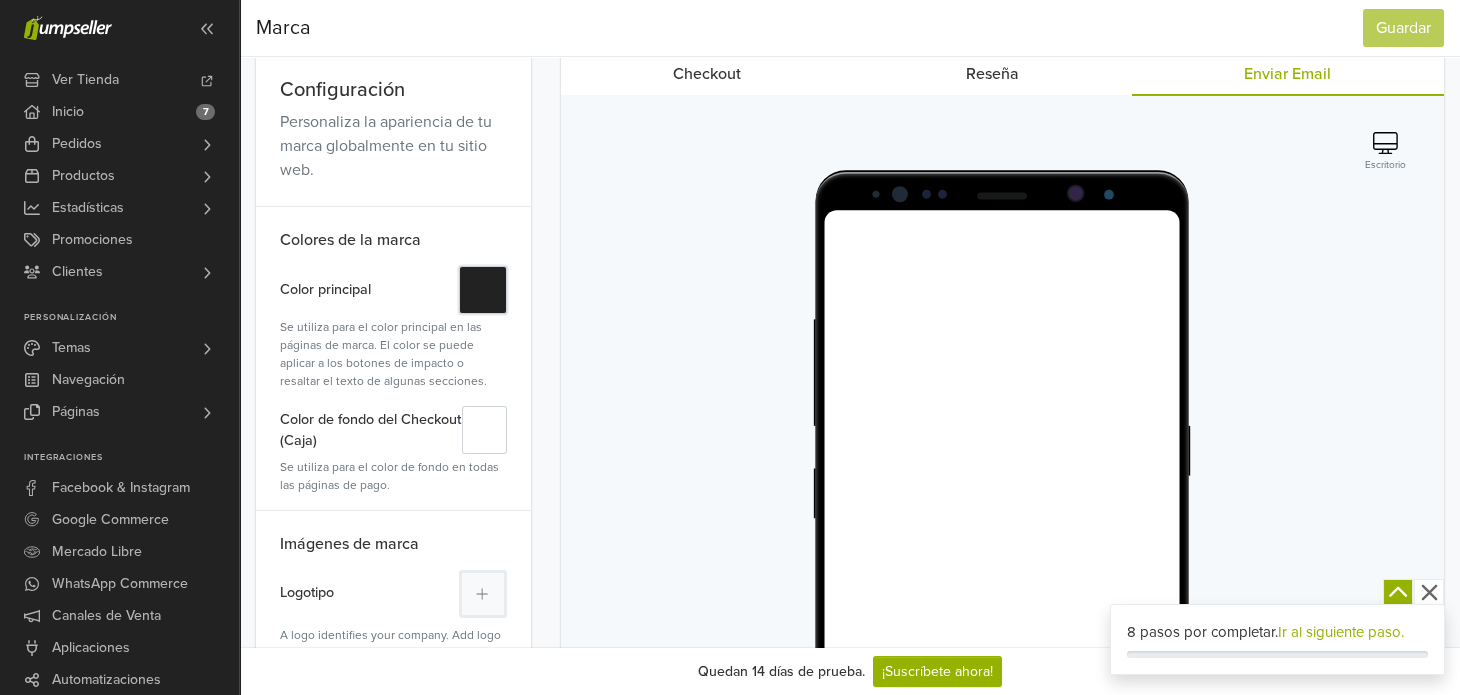 click on "#" at bounding box center (483, 290) 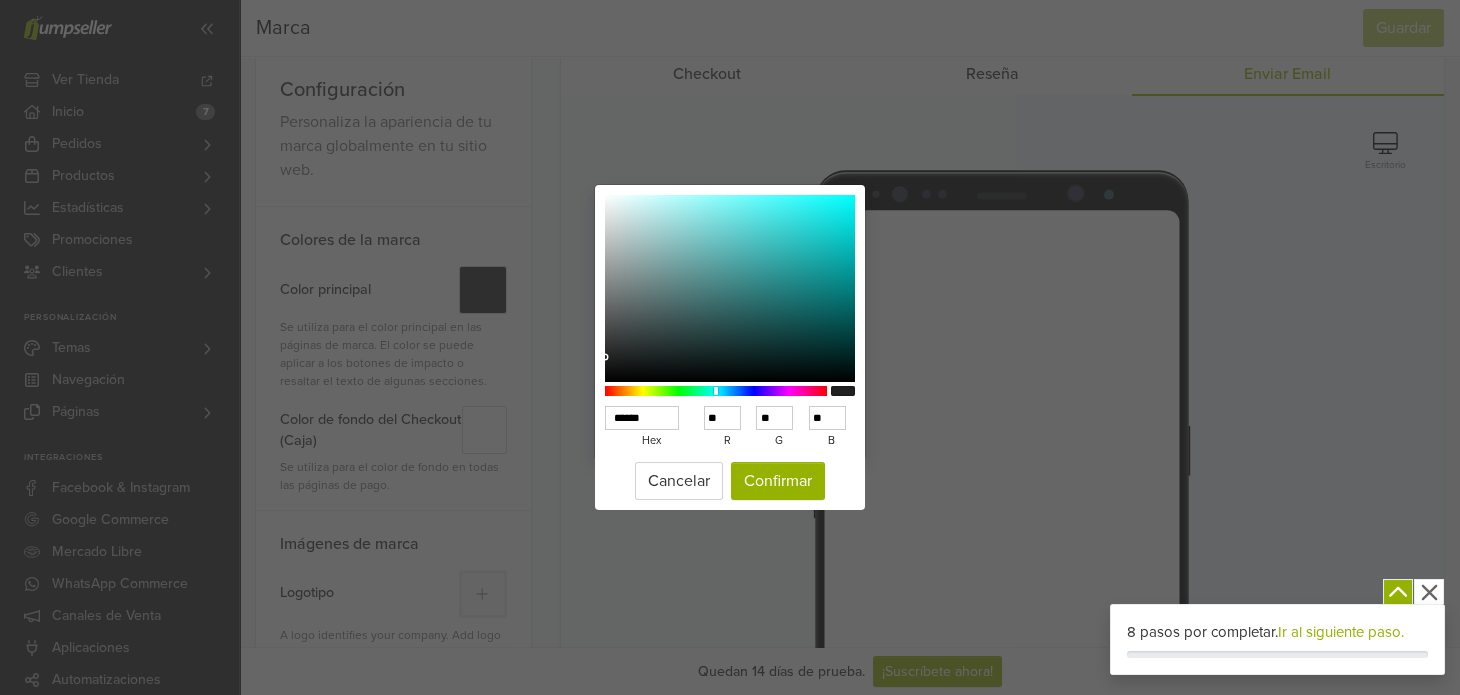 click at bounding box center [716, 391] 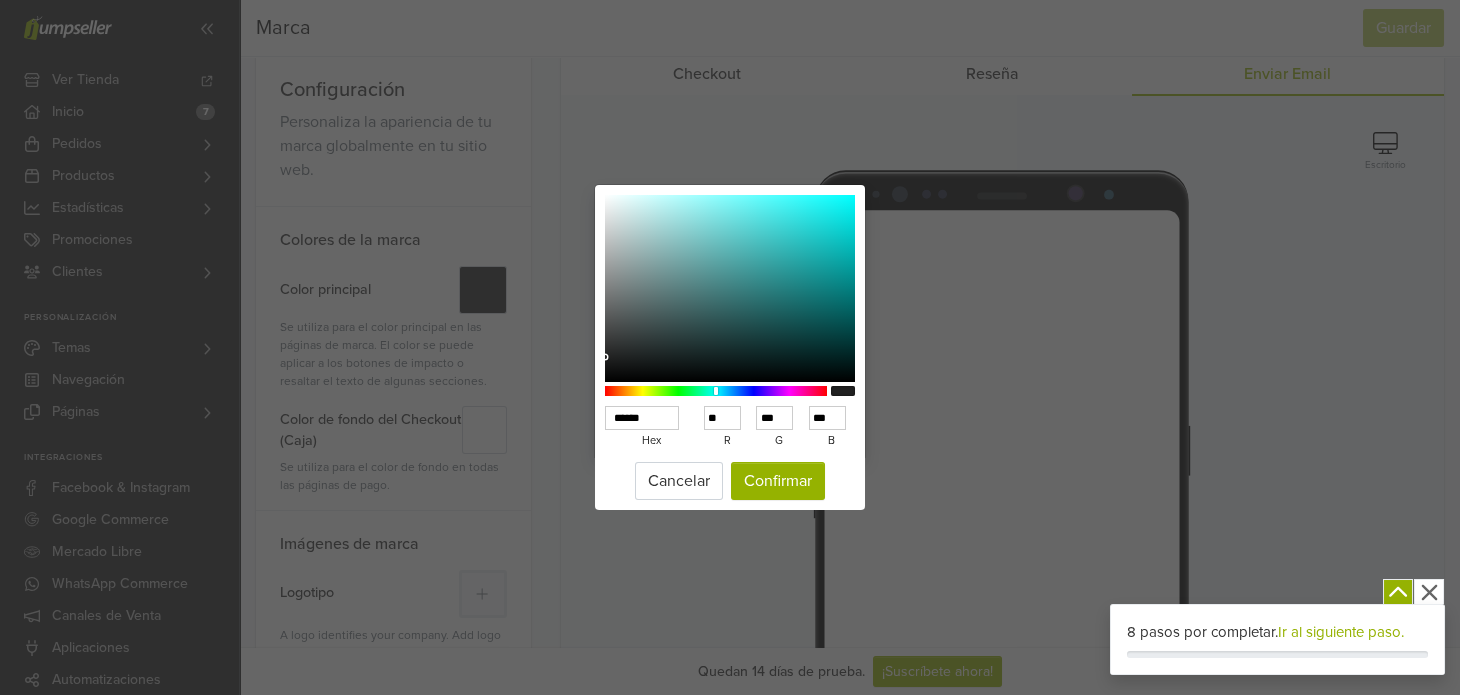 click at bounding box center (730, 289) 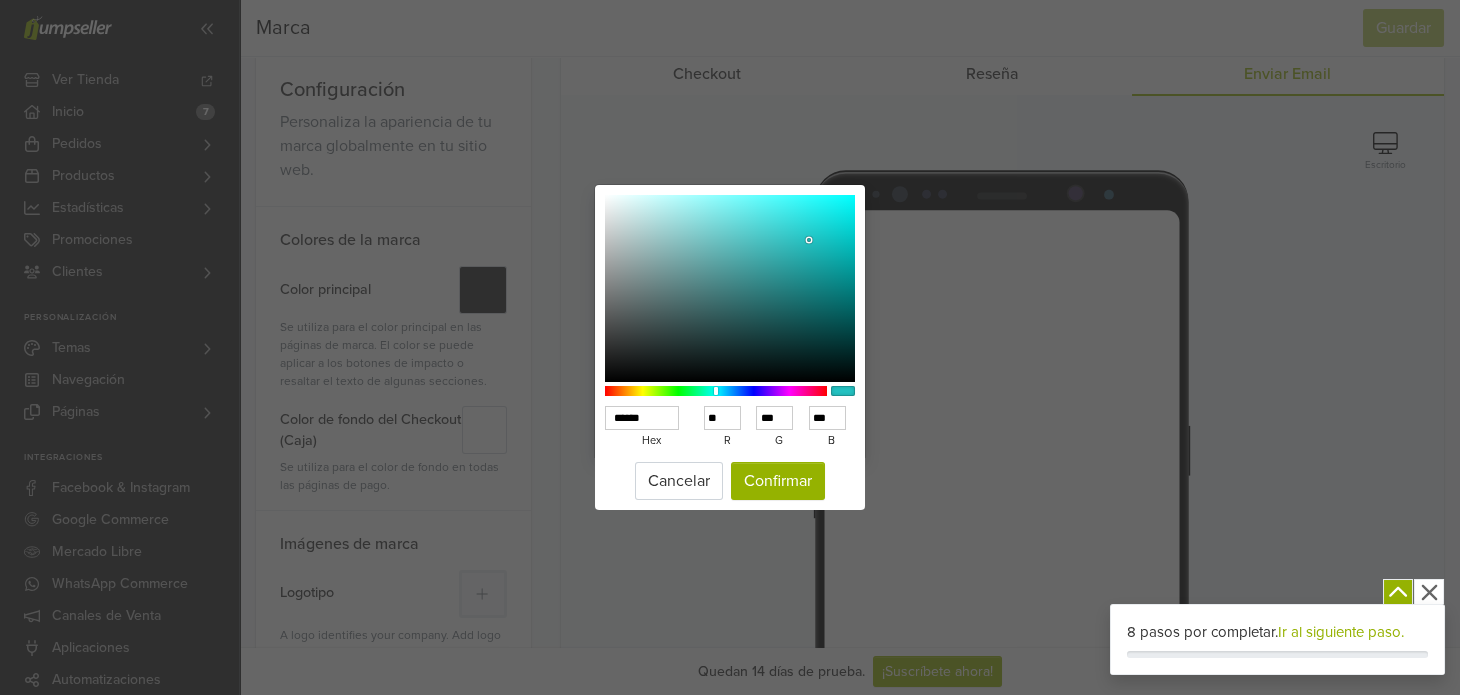 type on "******" 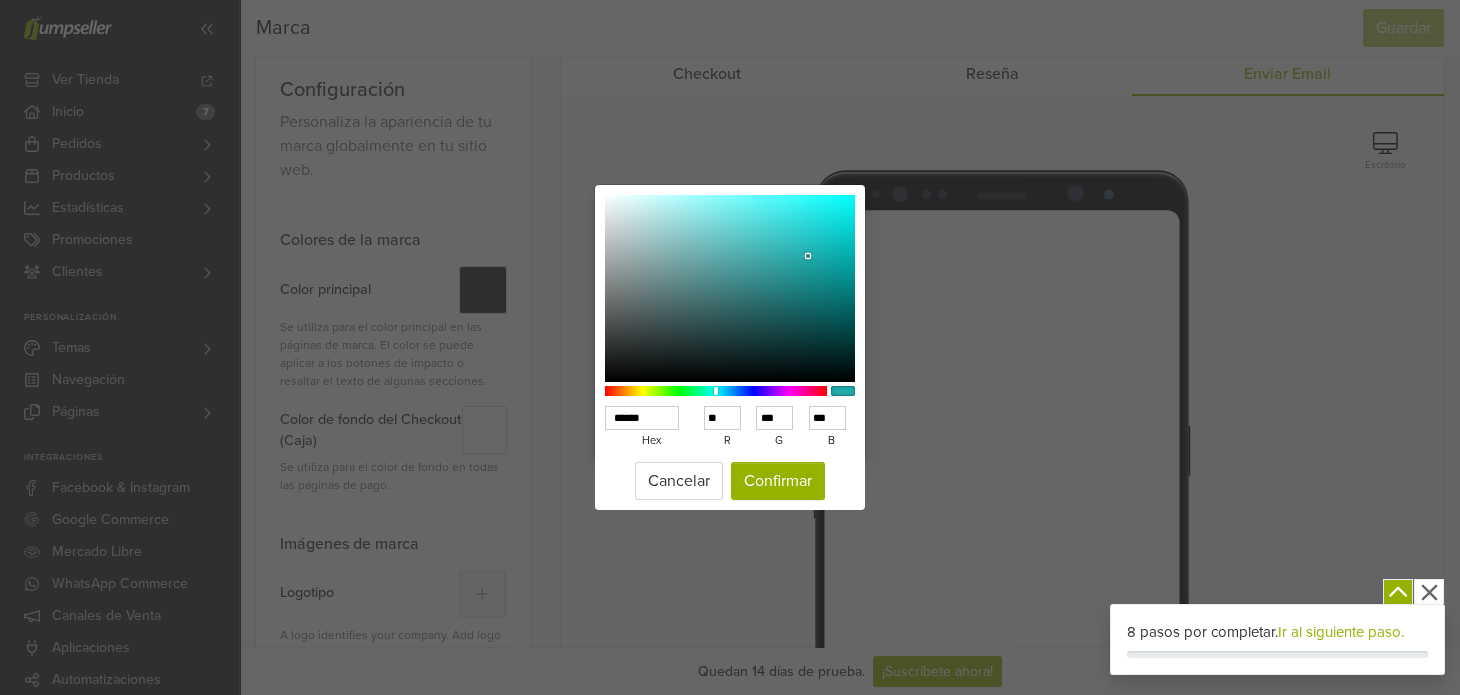 type on "******" 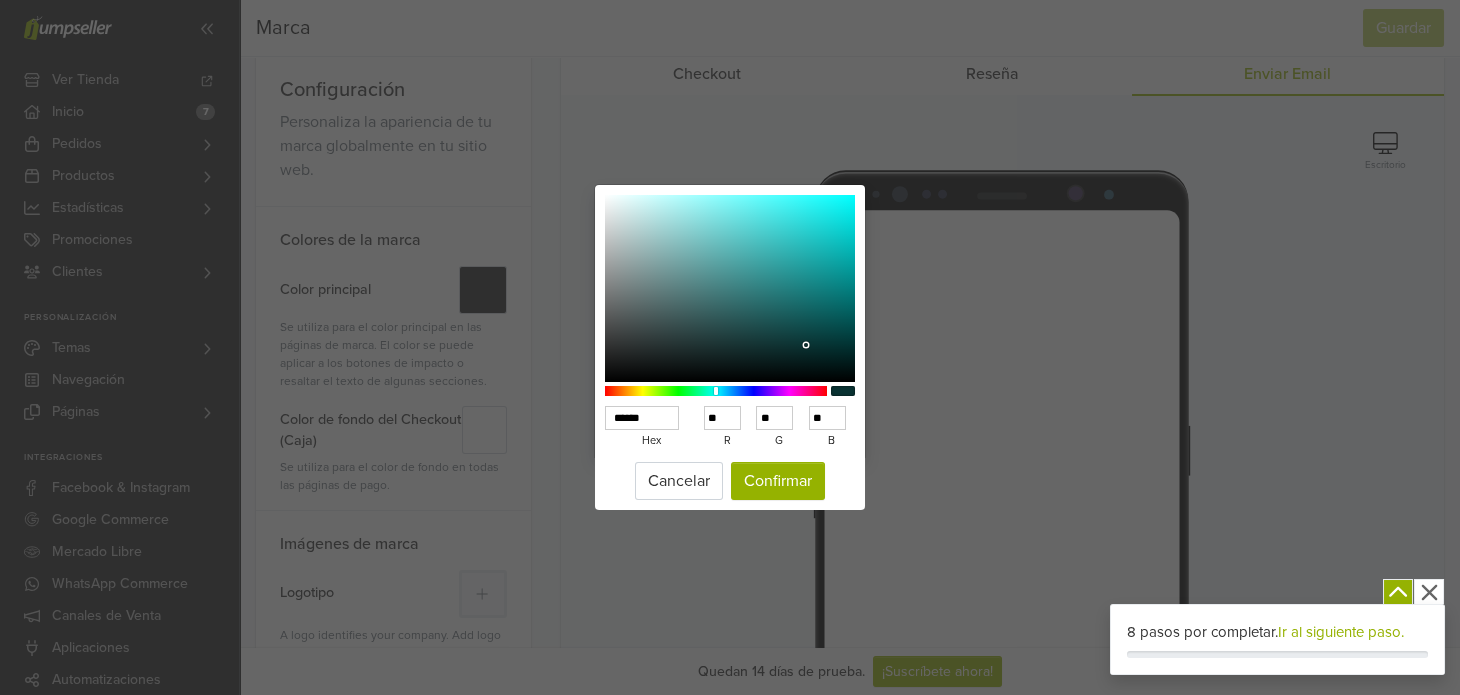 type on "******" 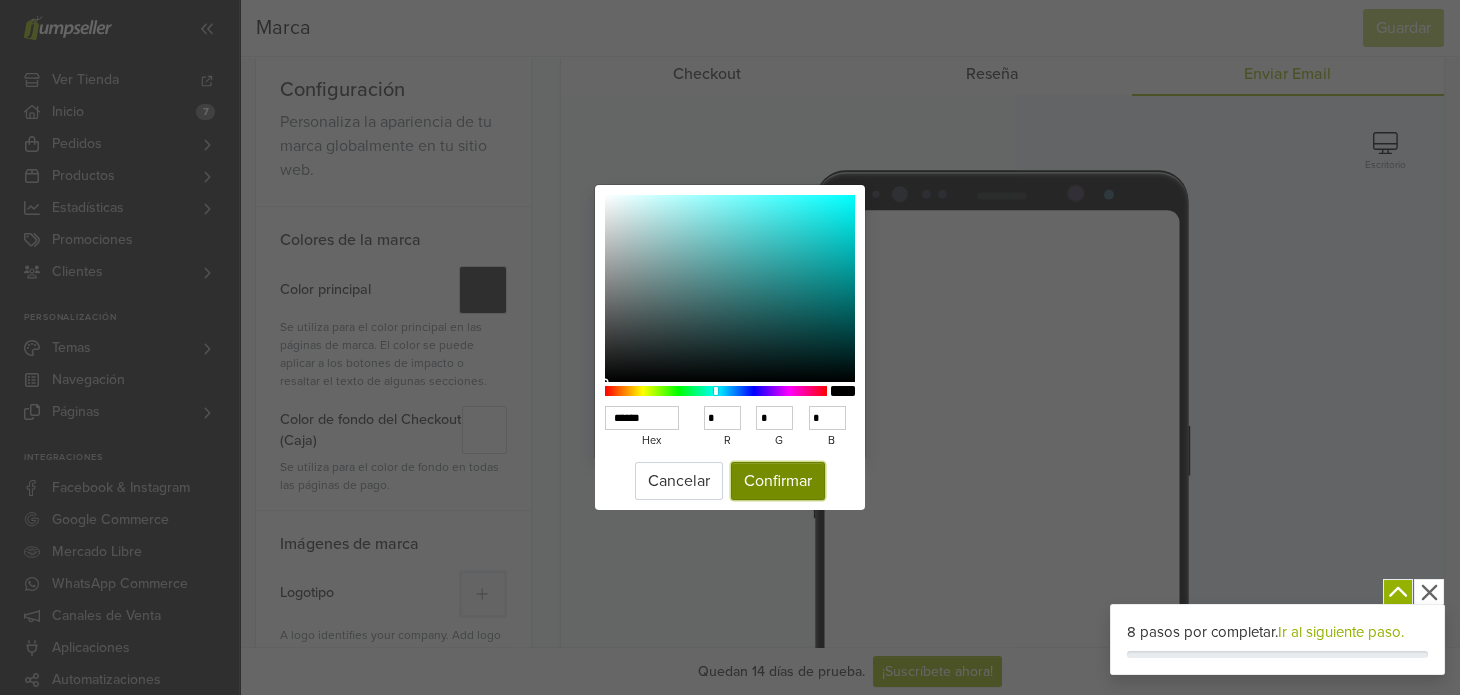 click on "Confirmar" at bounding box center [778, 481] 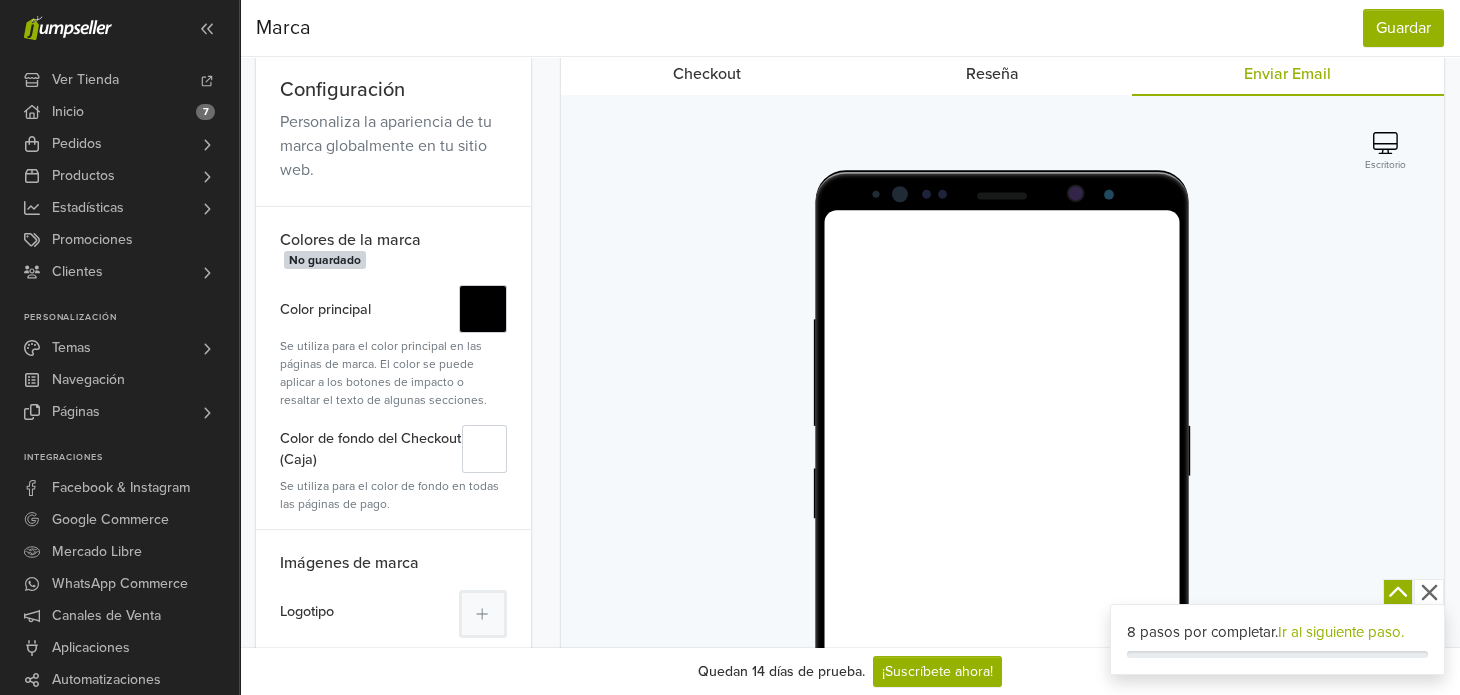 scroll, scrollTop: 0, scrollLeft: 0, axis: both 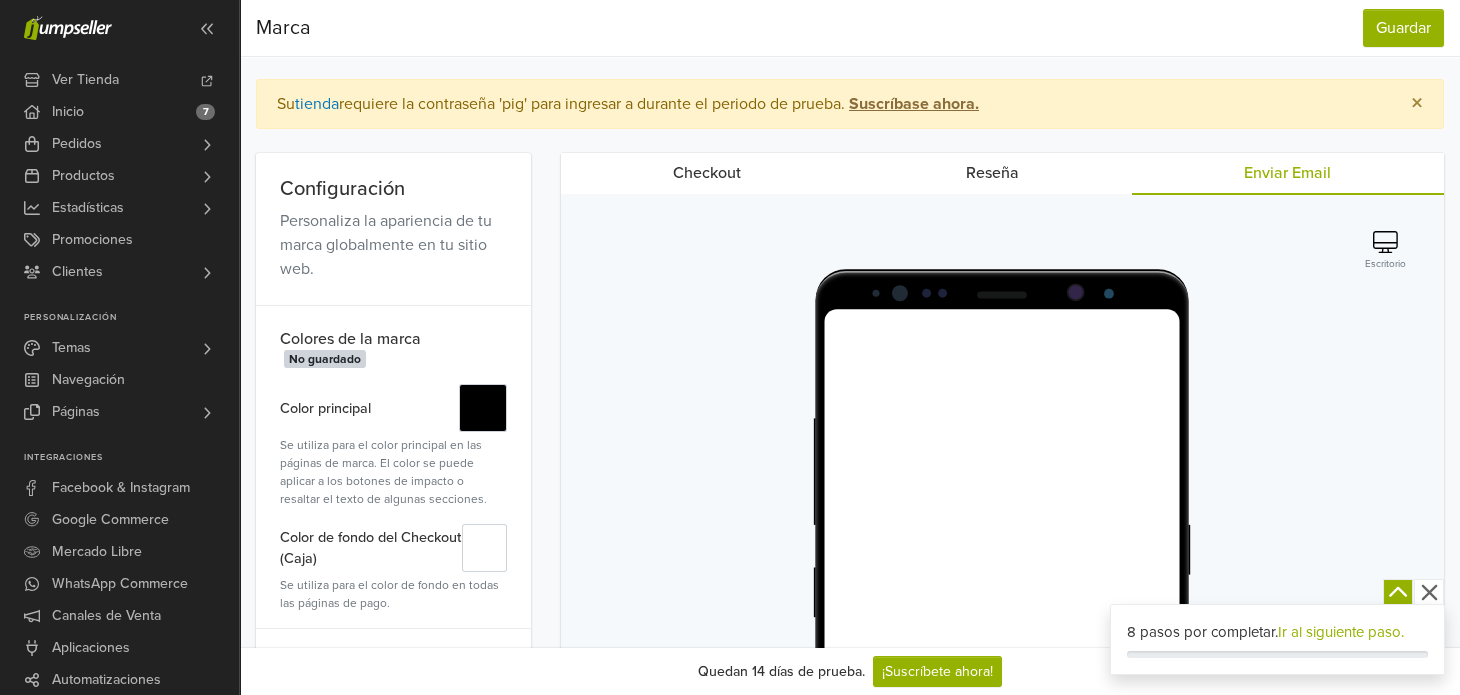 click on "Checkout" at bounding box center (707, 173) 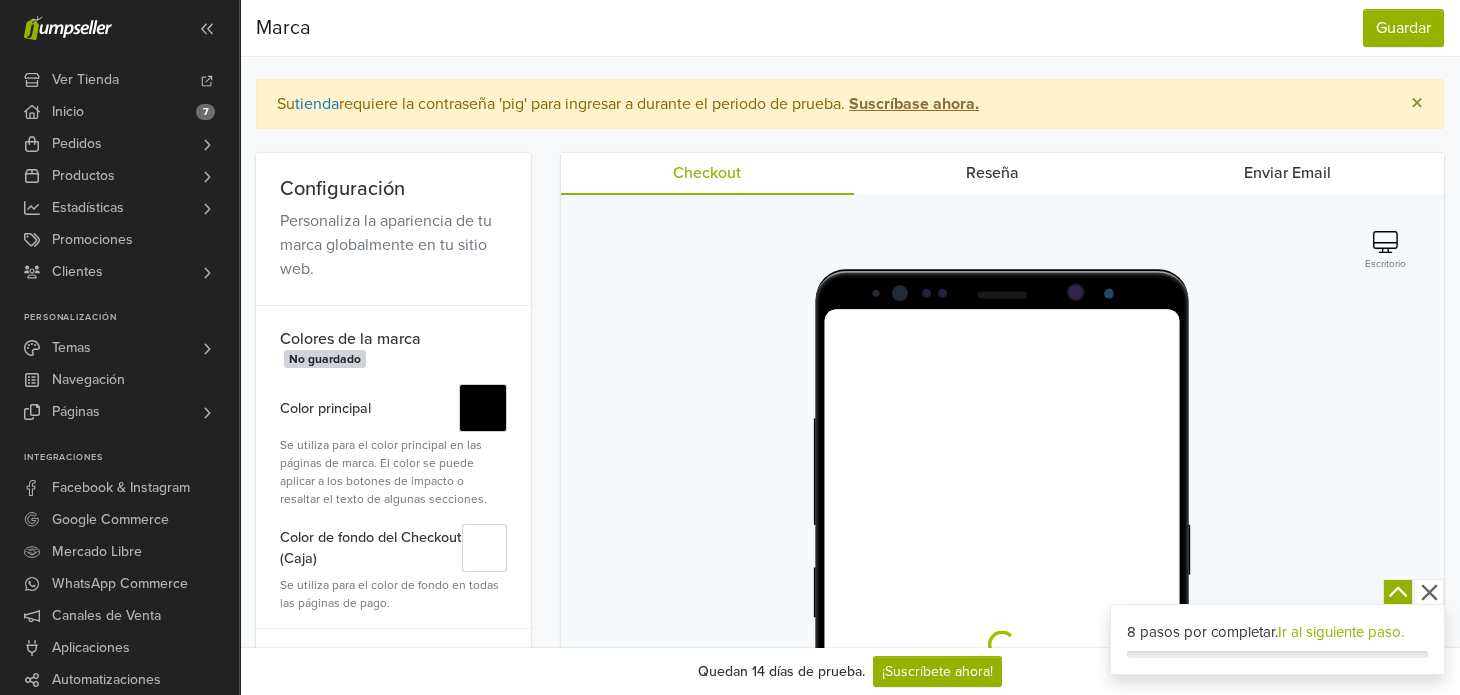 scroll, scrollTop: 0, scrollLeft: 0, axis: both 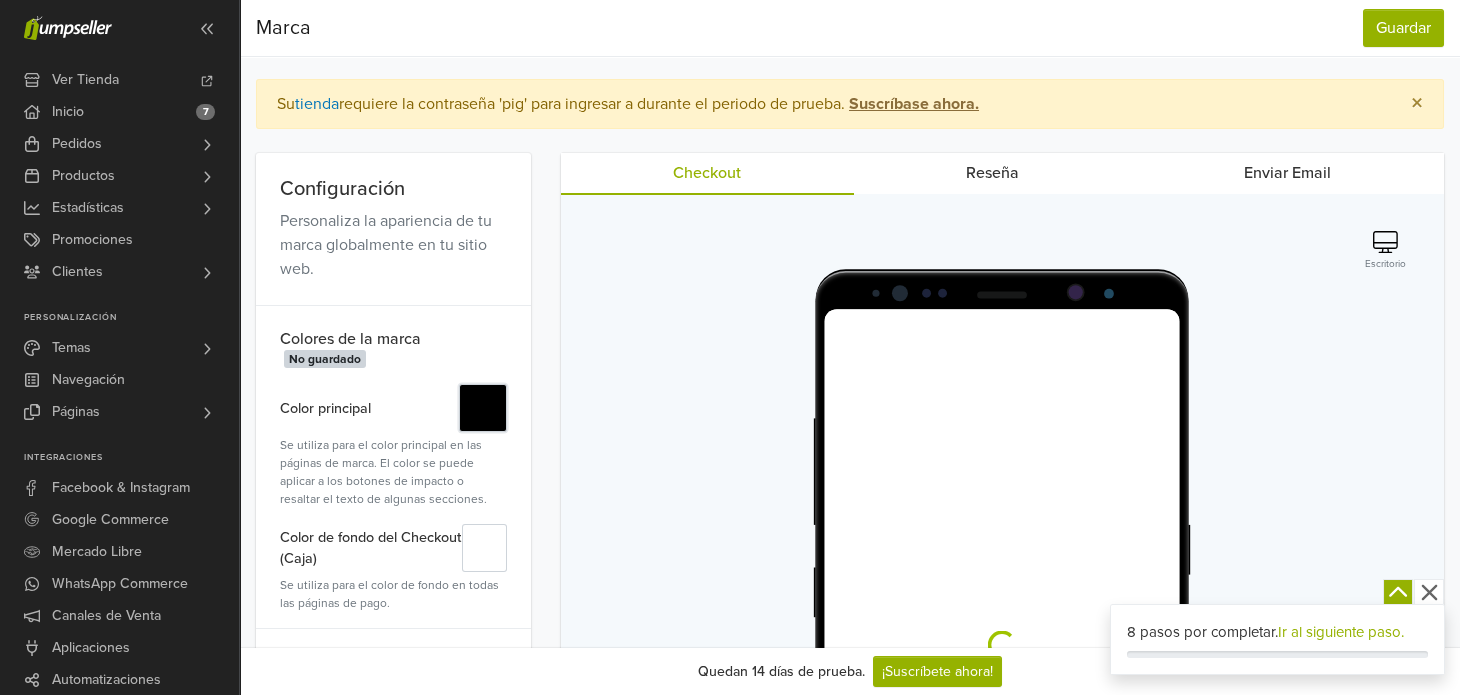 click on "#" at bounding box center [483, 408] 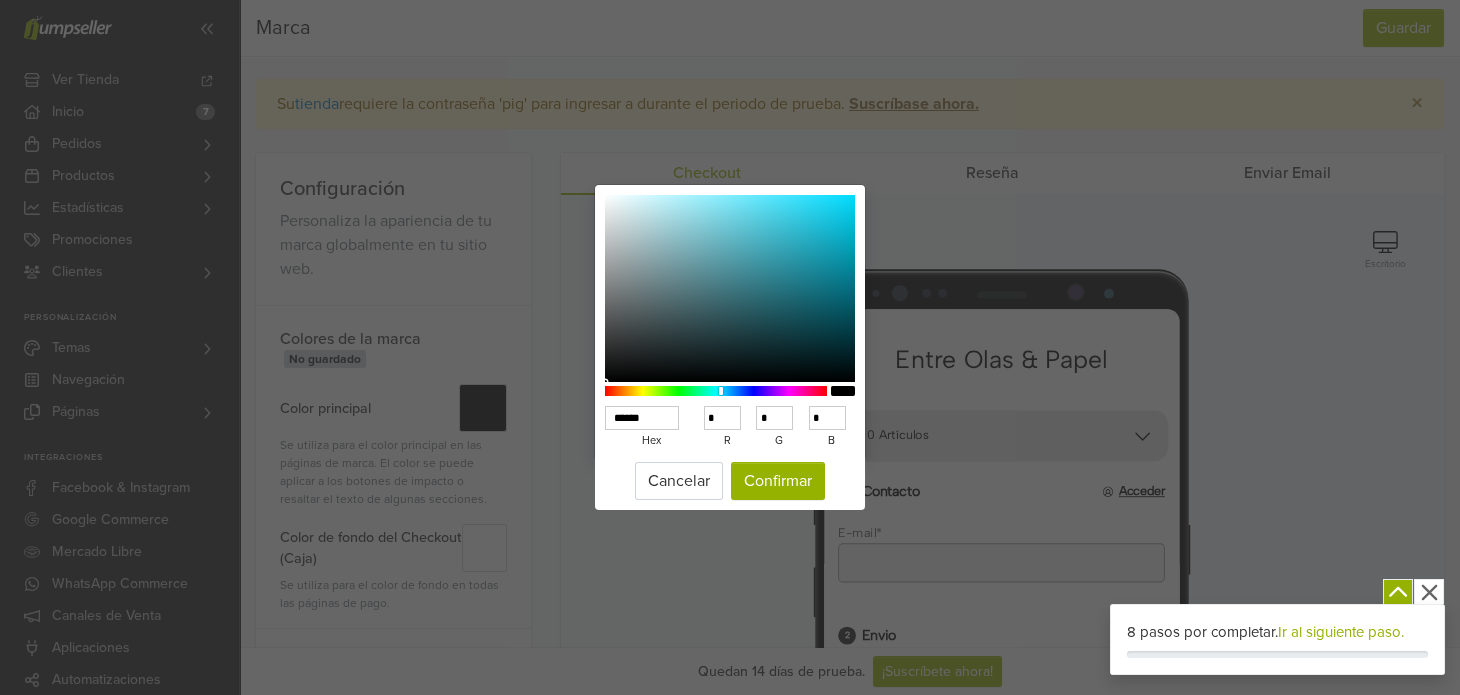 click at bounding box center (716, 391) 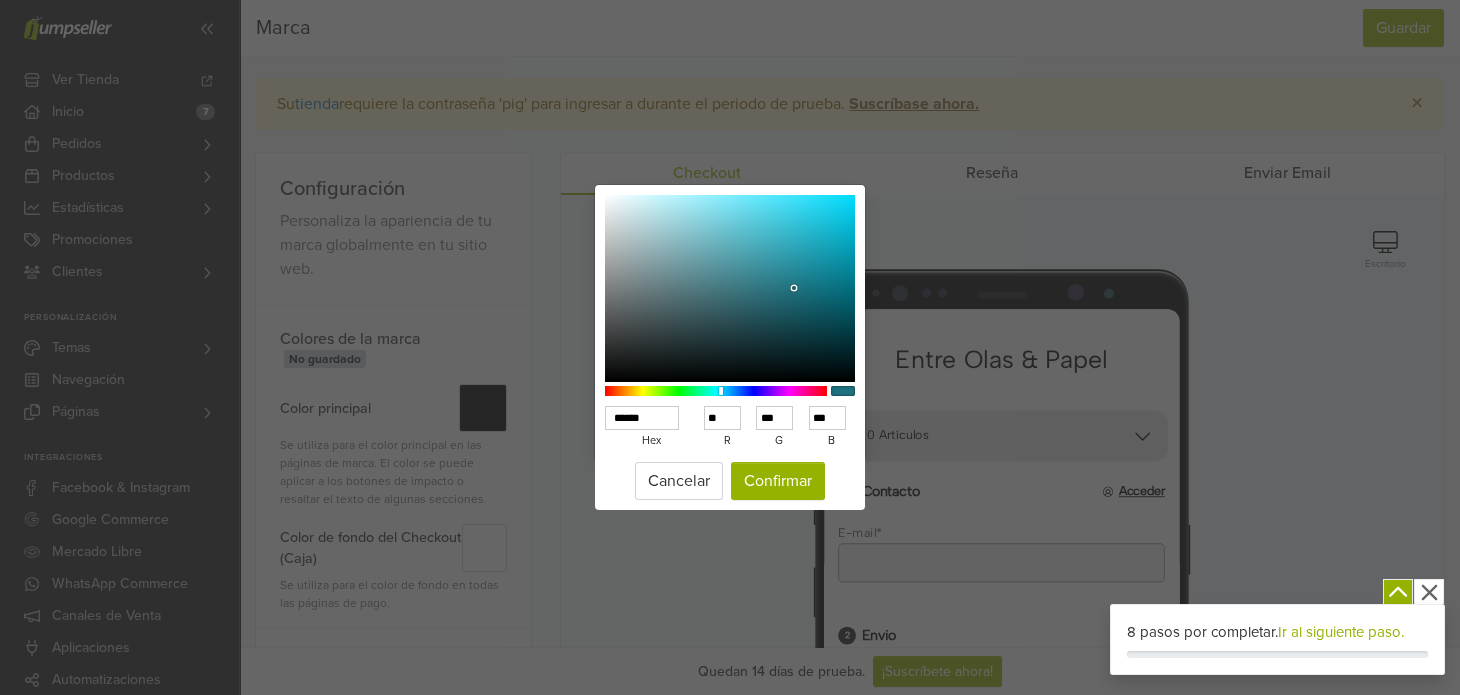 type on "******" 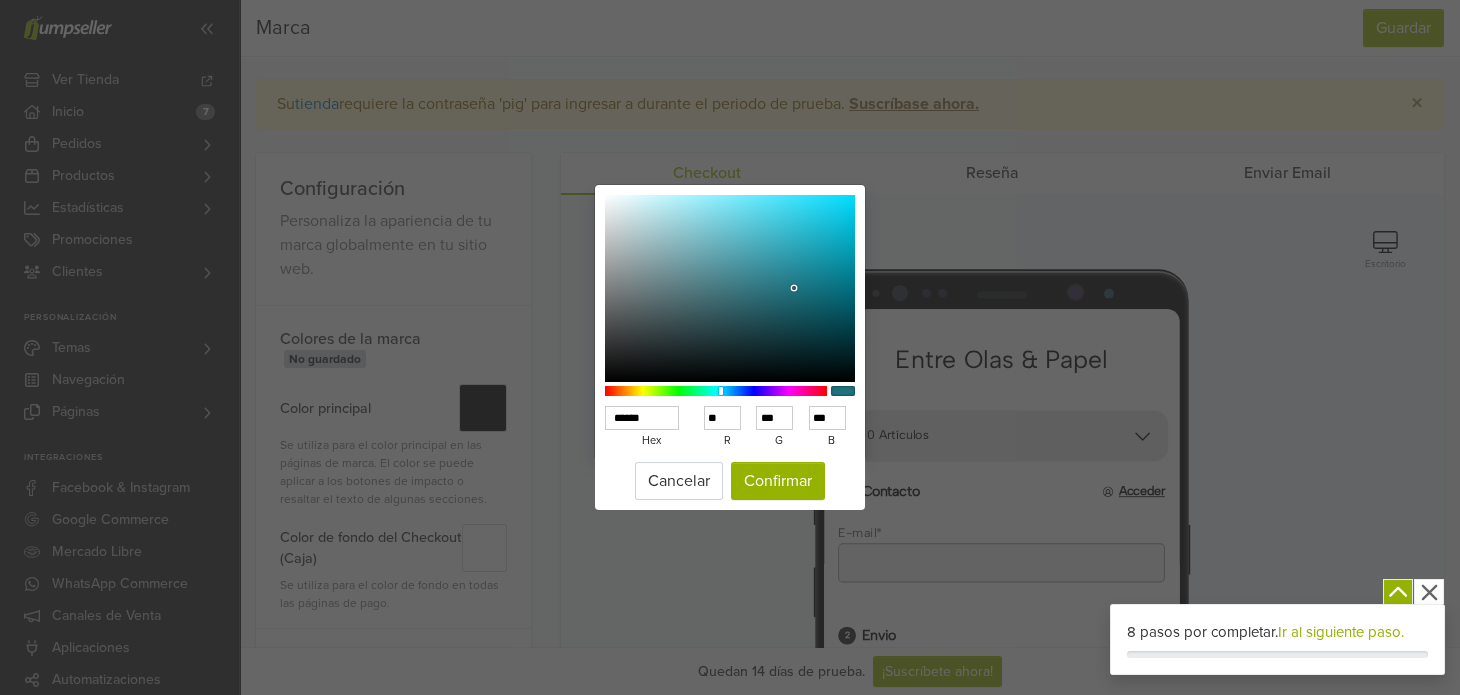 type on "***" 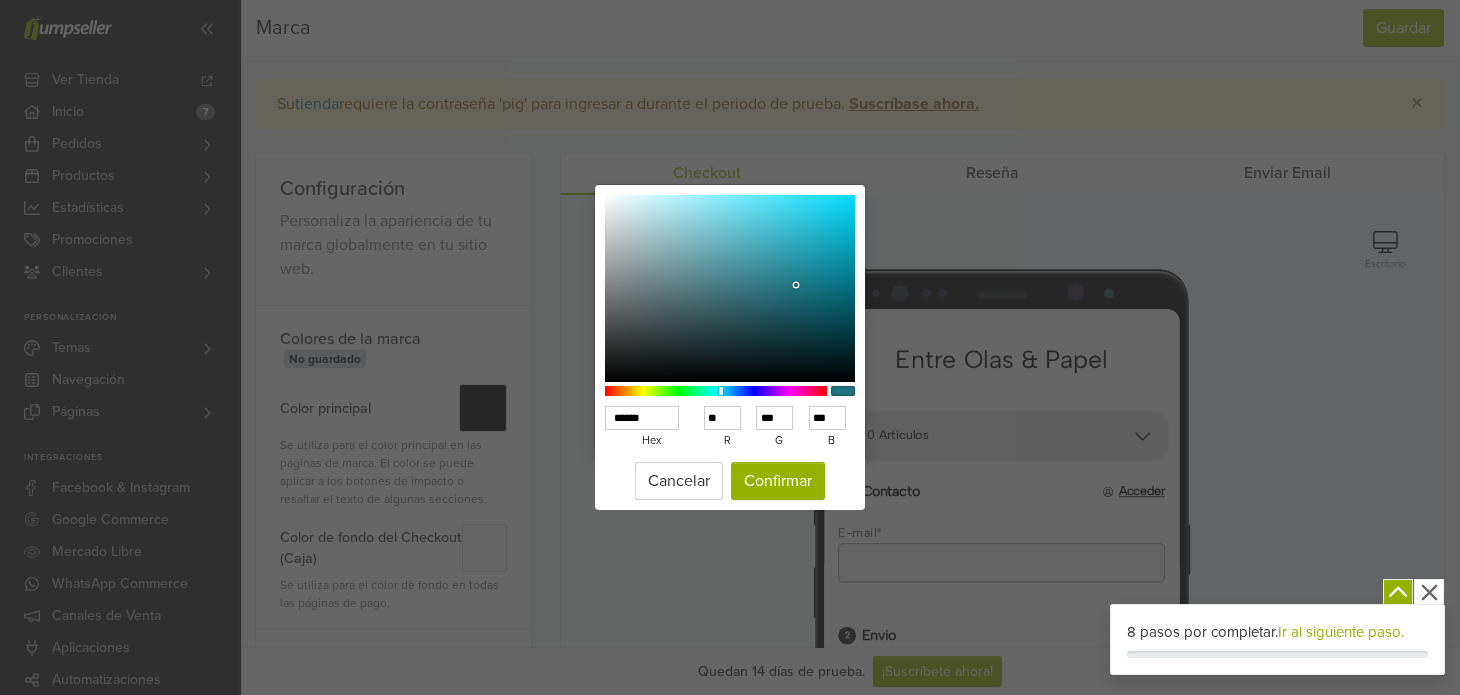 type on "******" 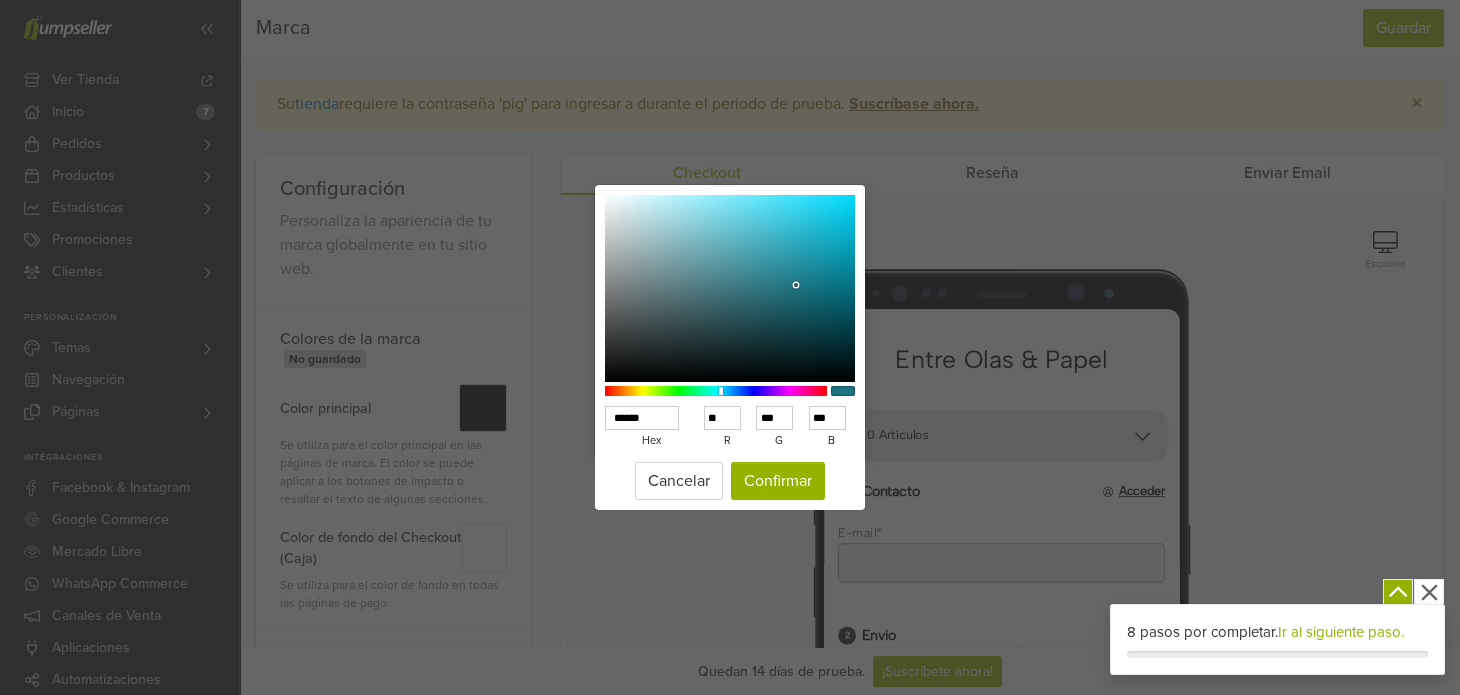 type on "***" 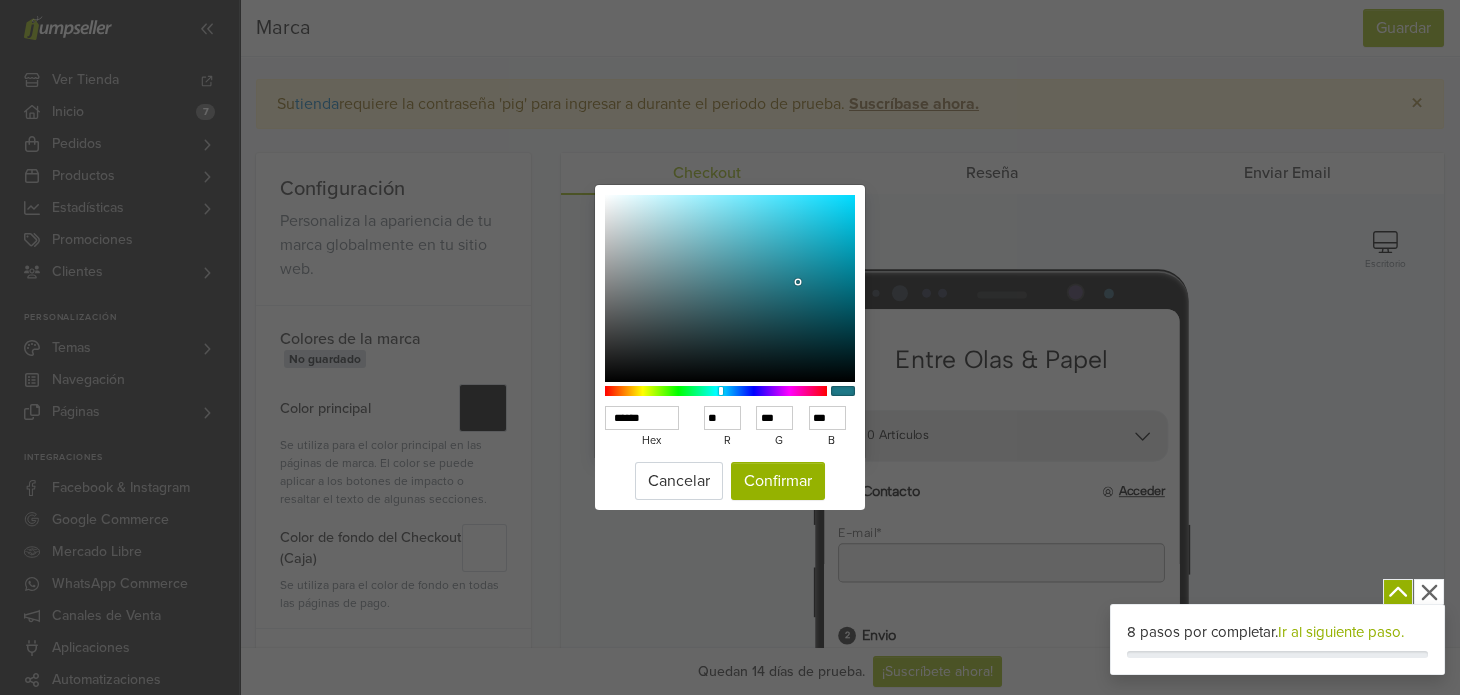 type on "******" 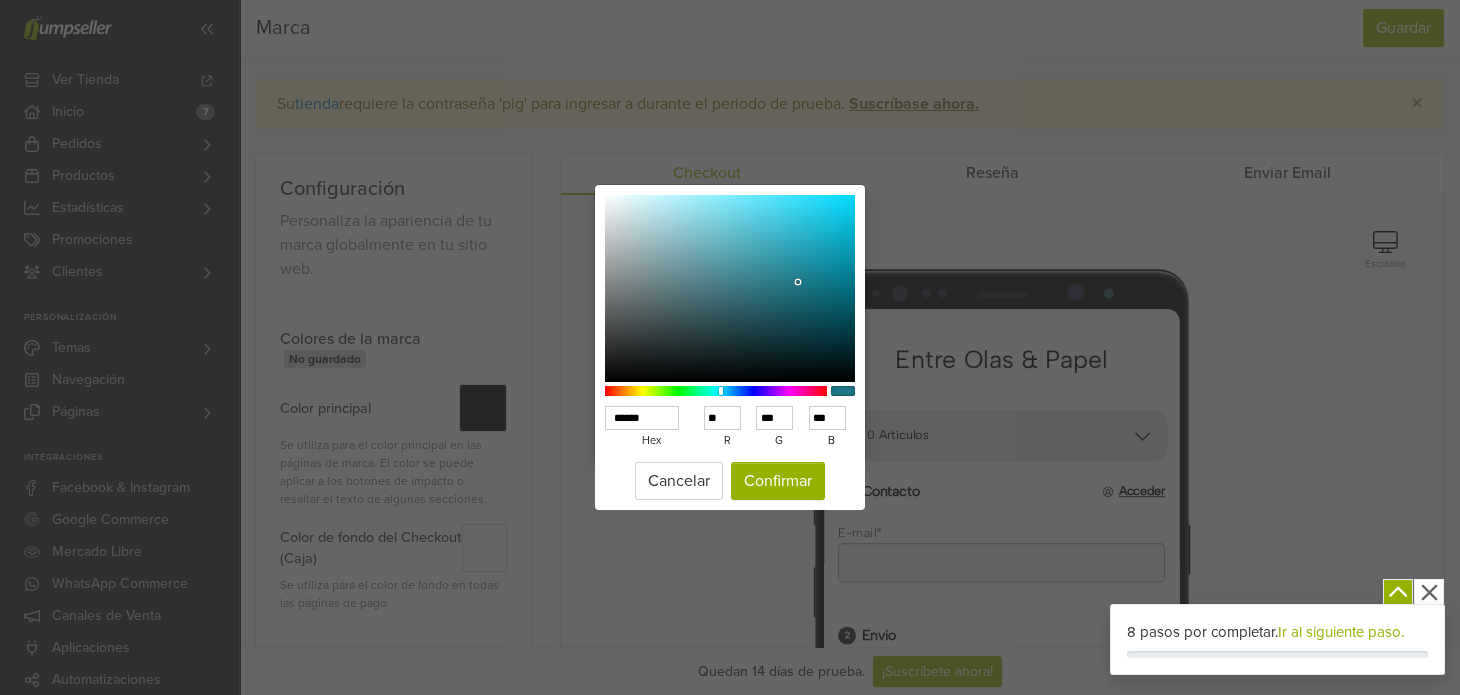 type on "***" 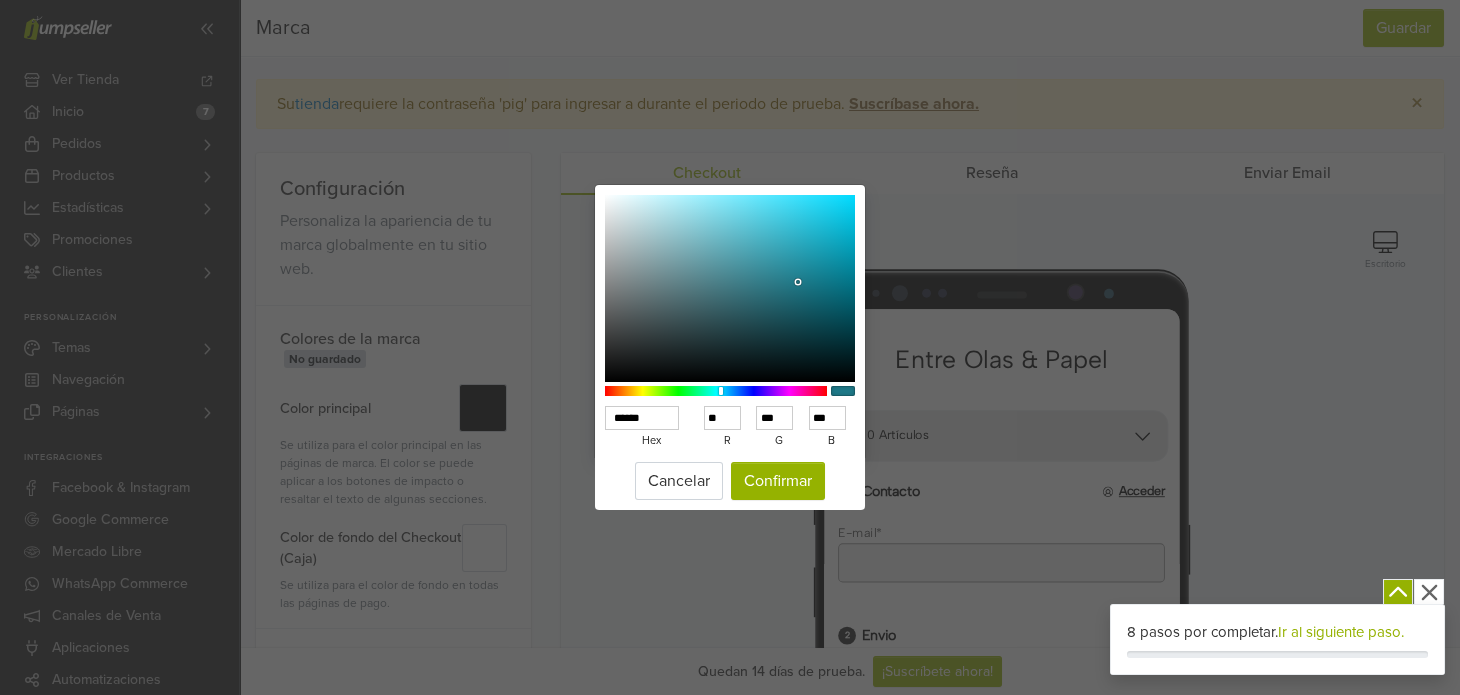 type on "***" 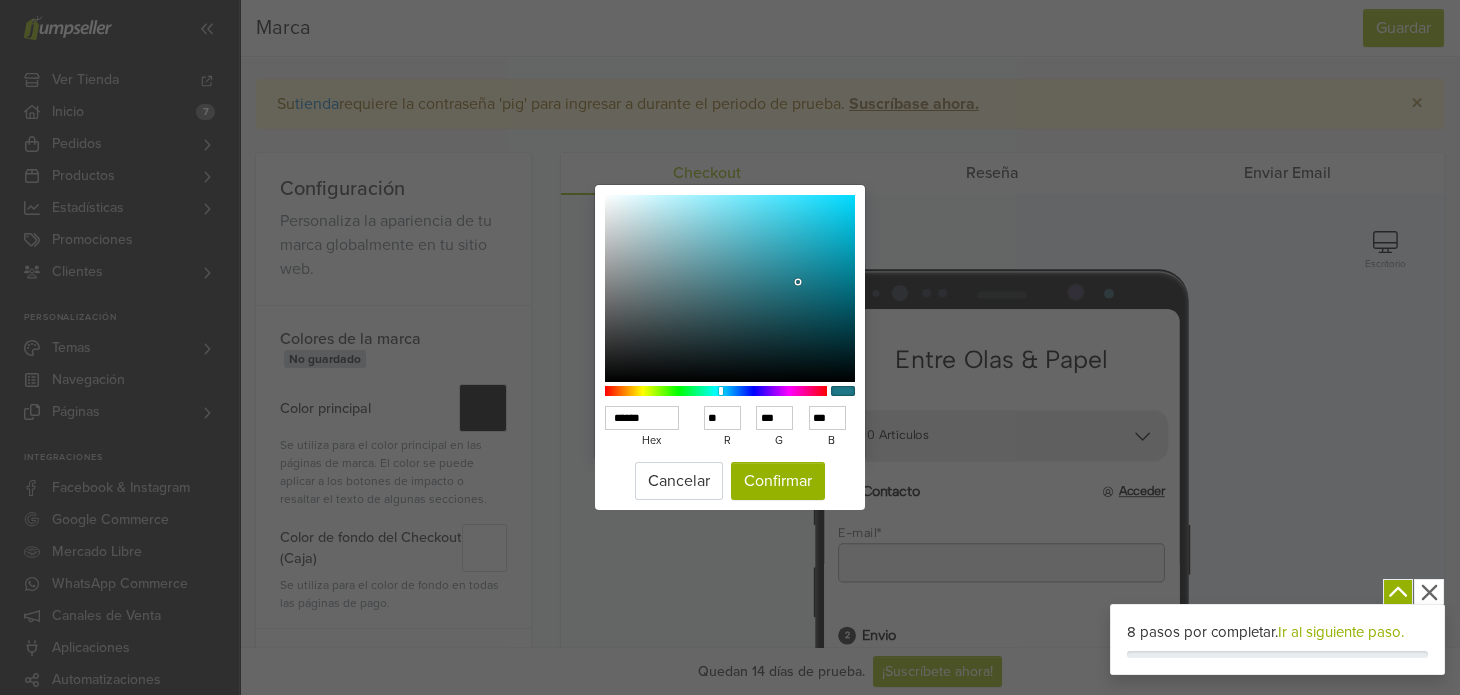type on "******" 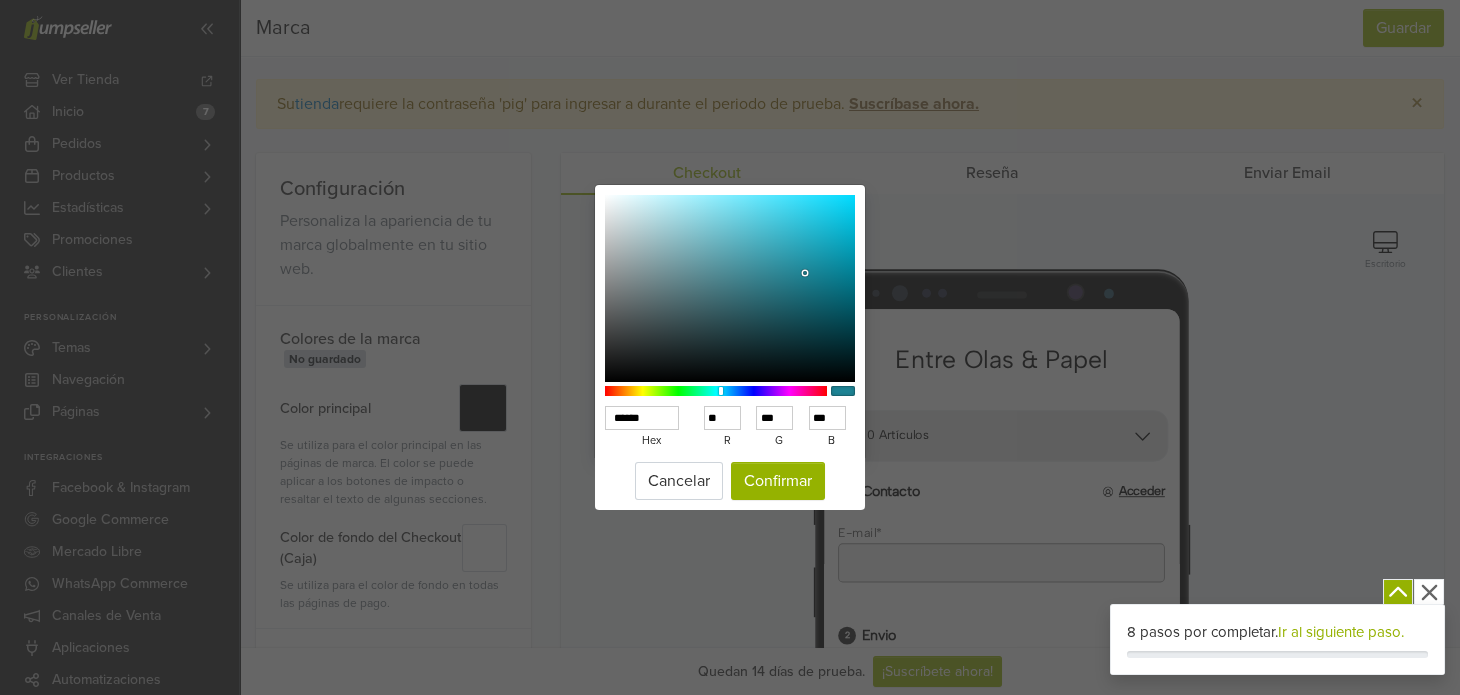 type on "******" 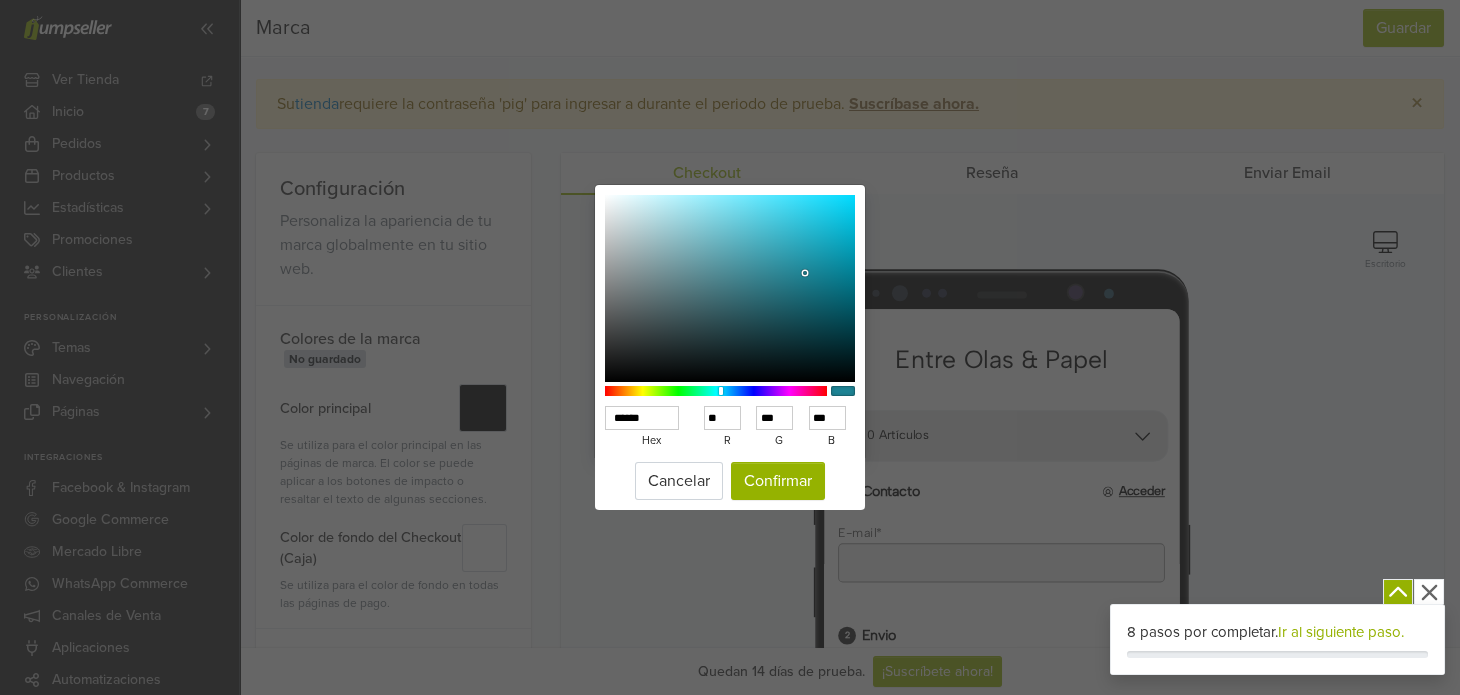 type on "**" 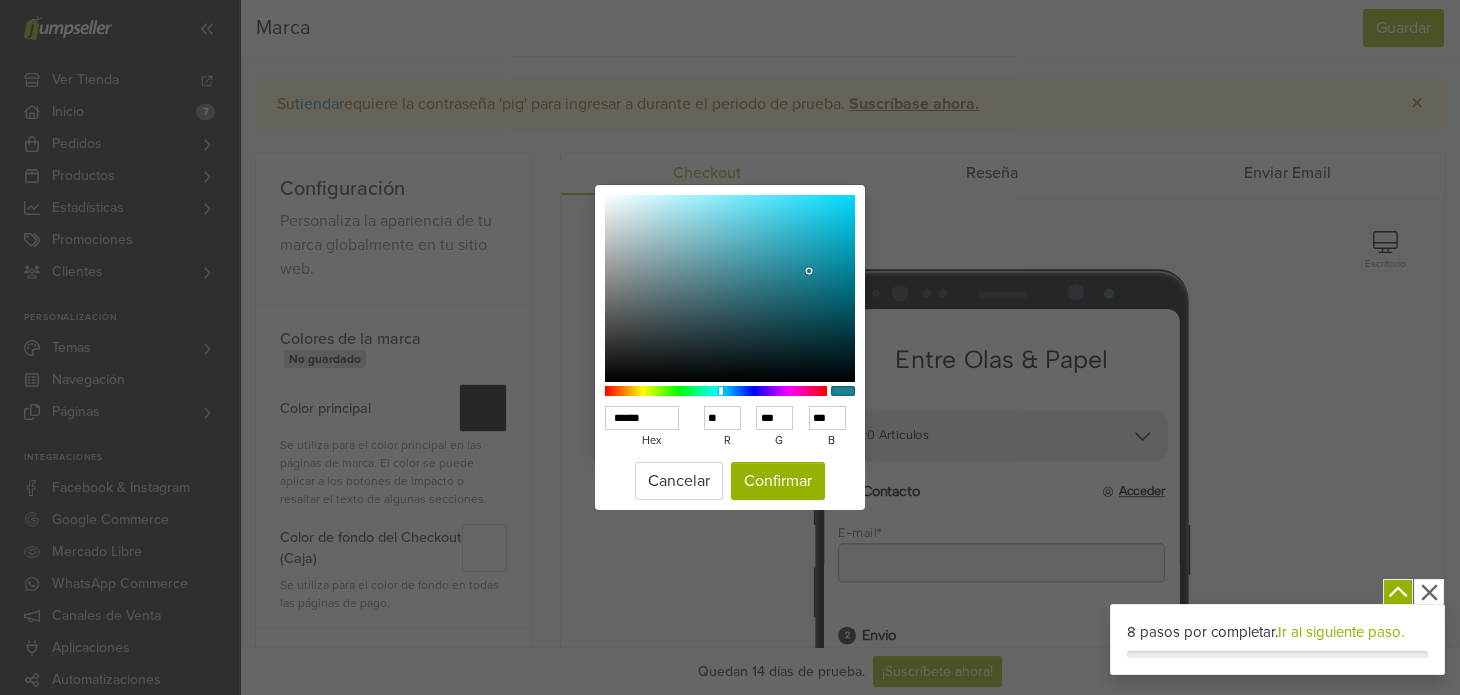 type on "******" 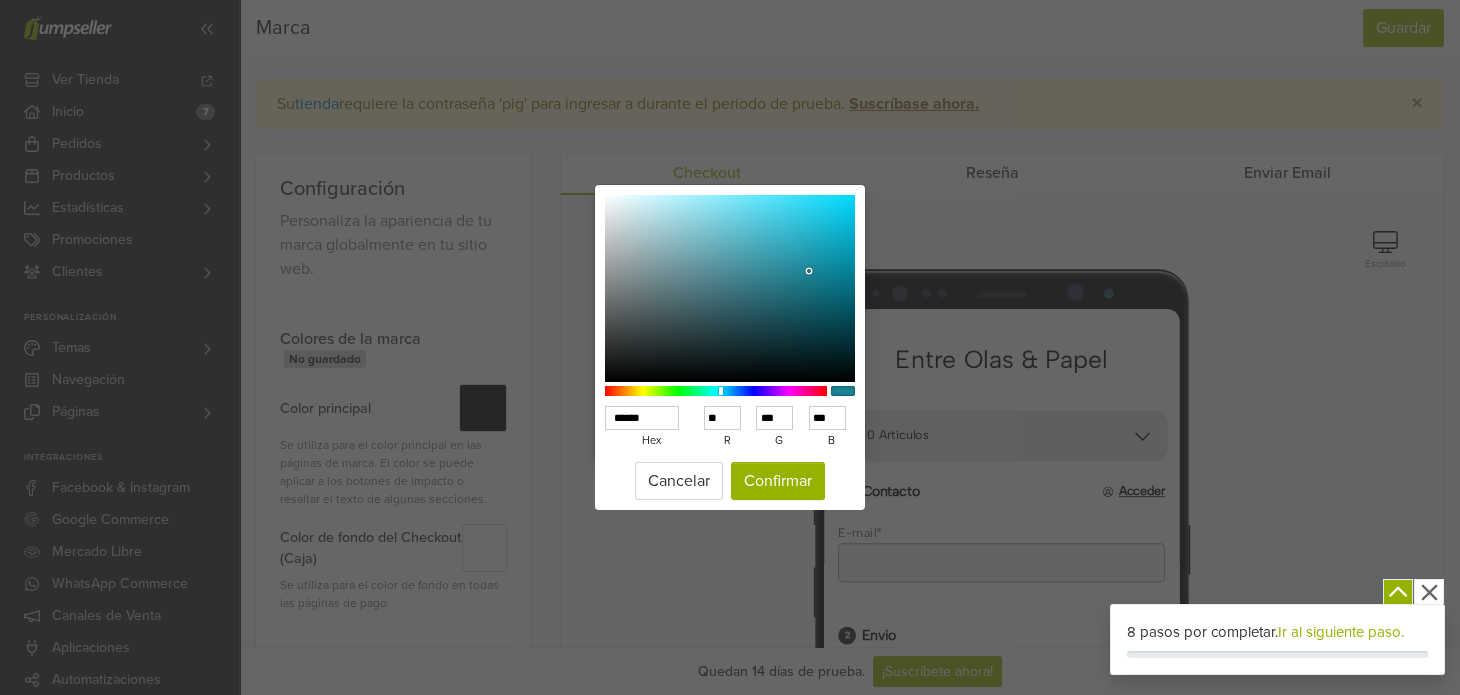 type on "***" 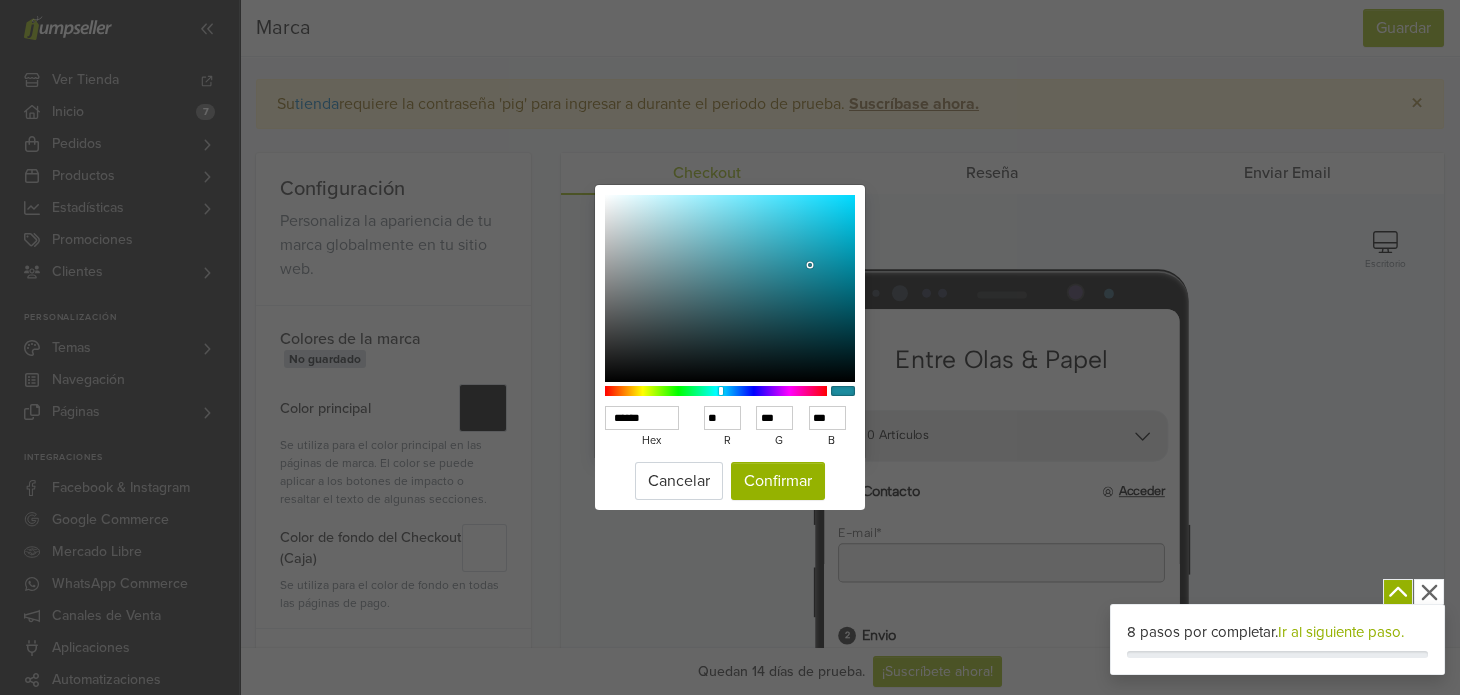 type on "******" 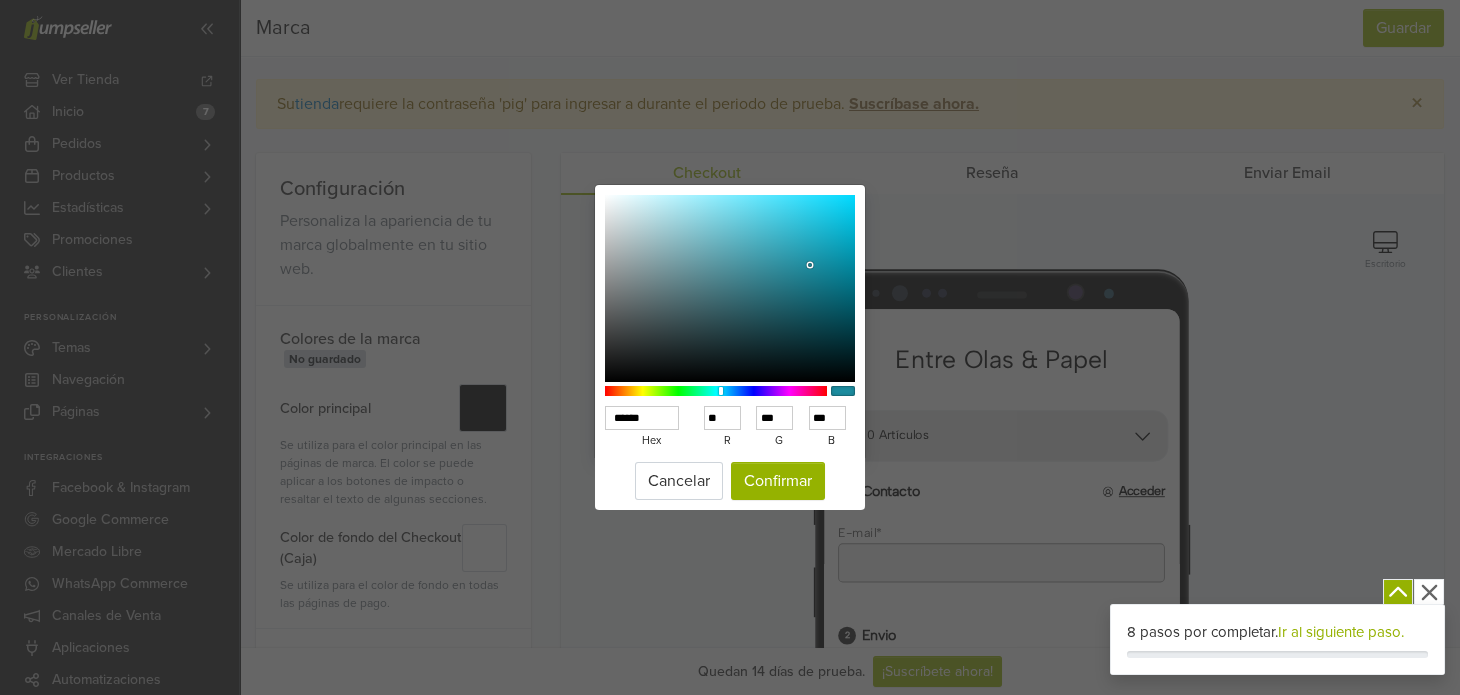 type on "**" 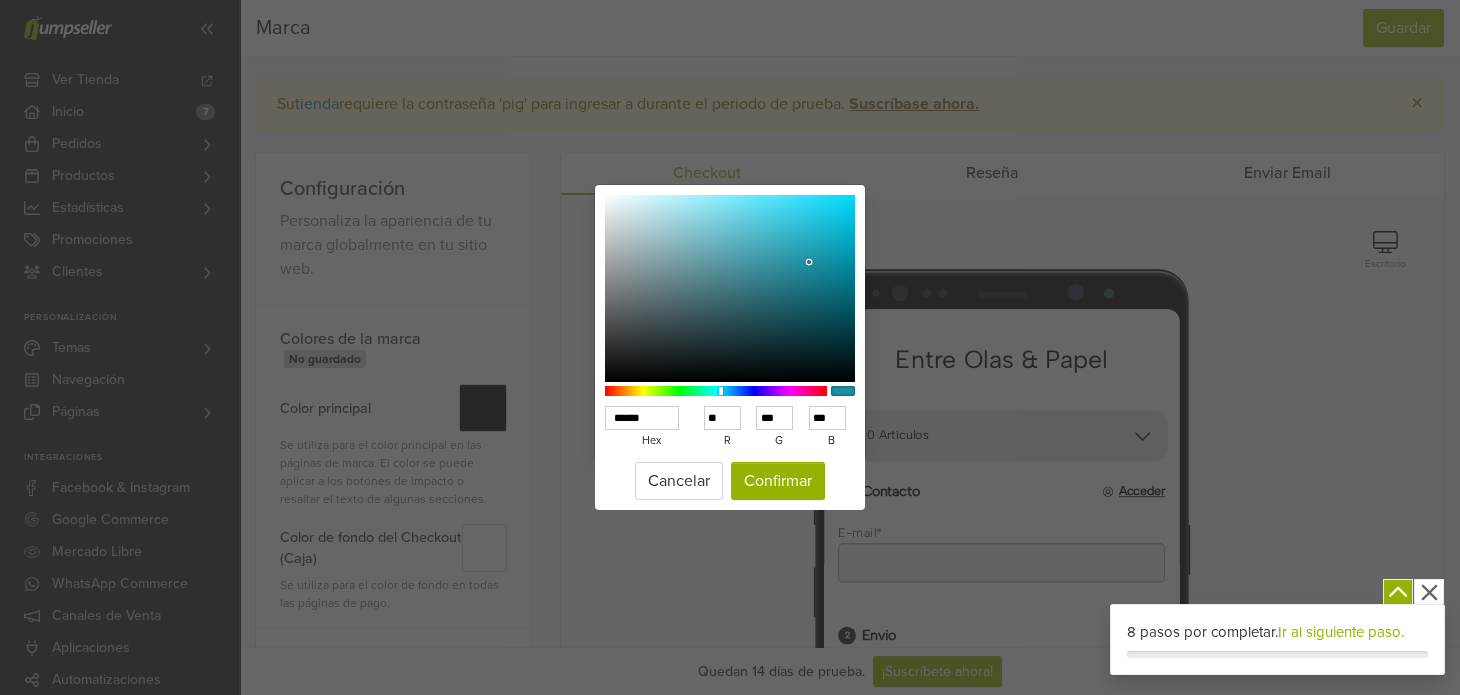 type on "******" 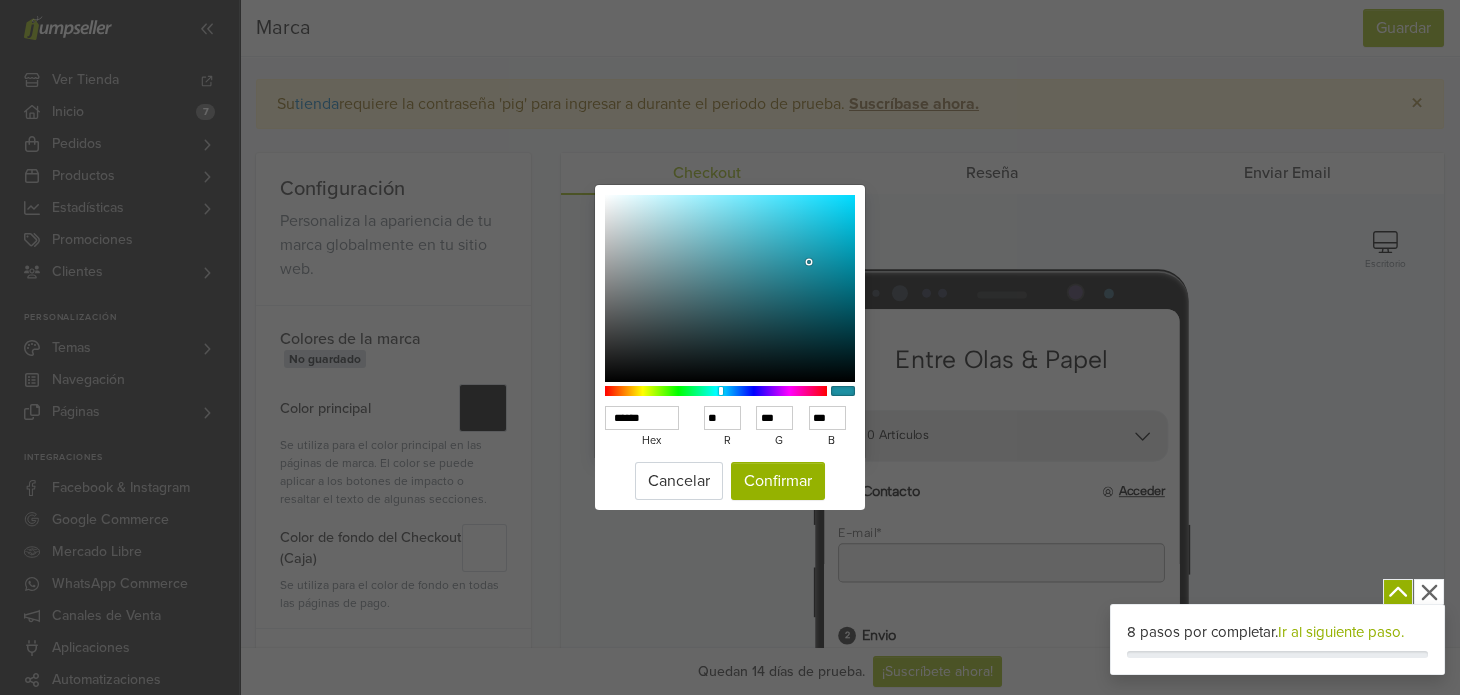type on "***" 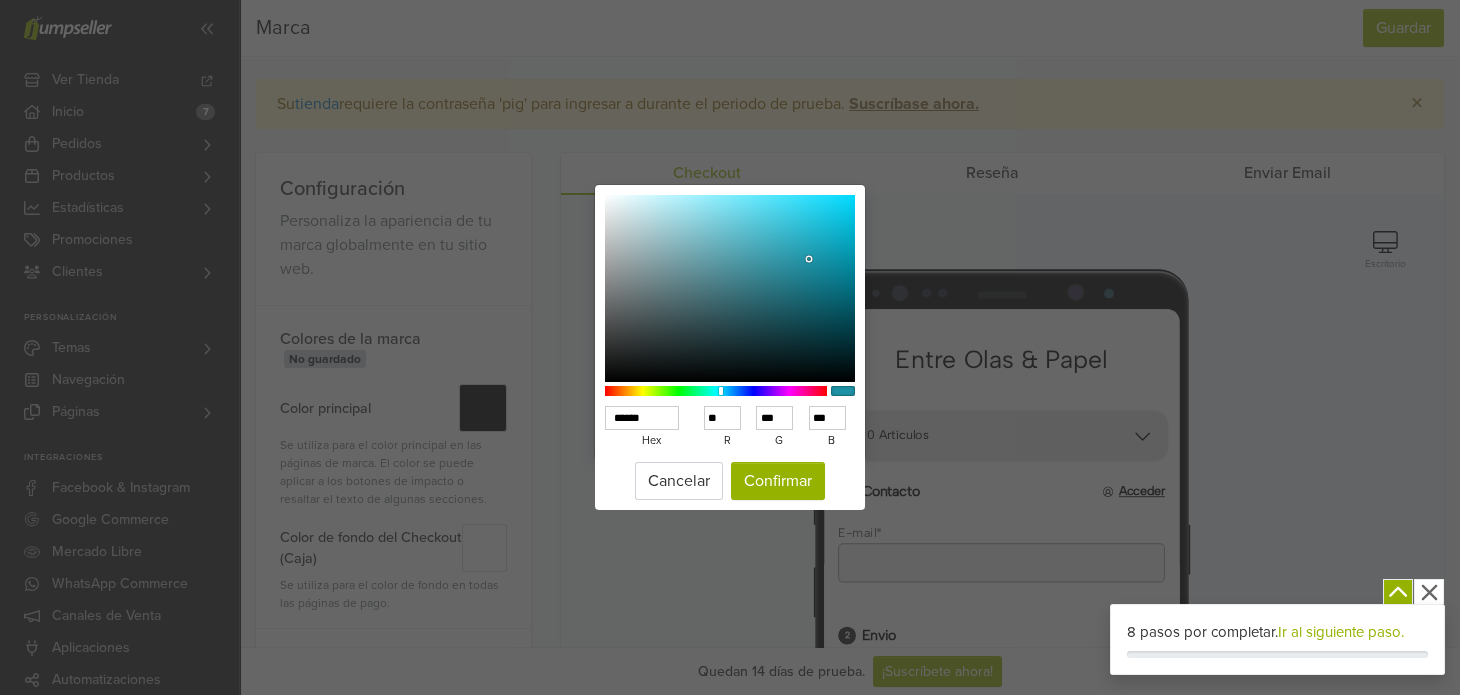 type on "******" 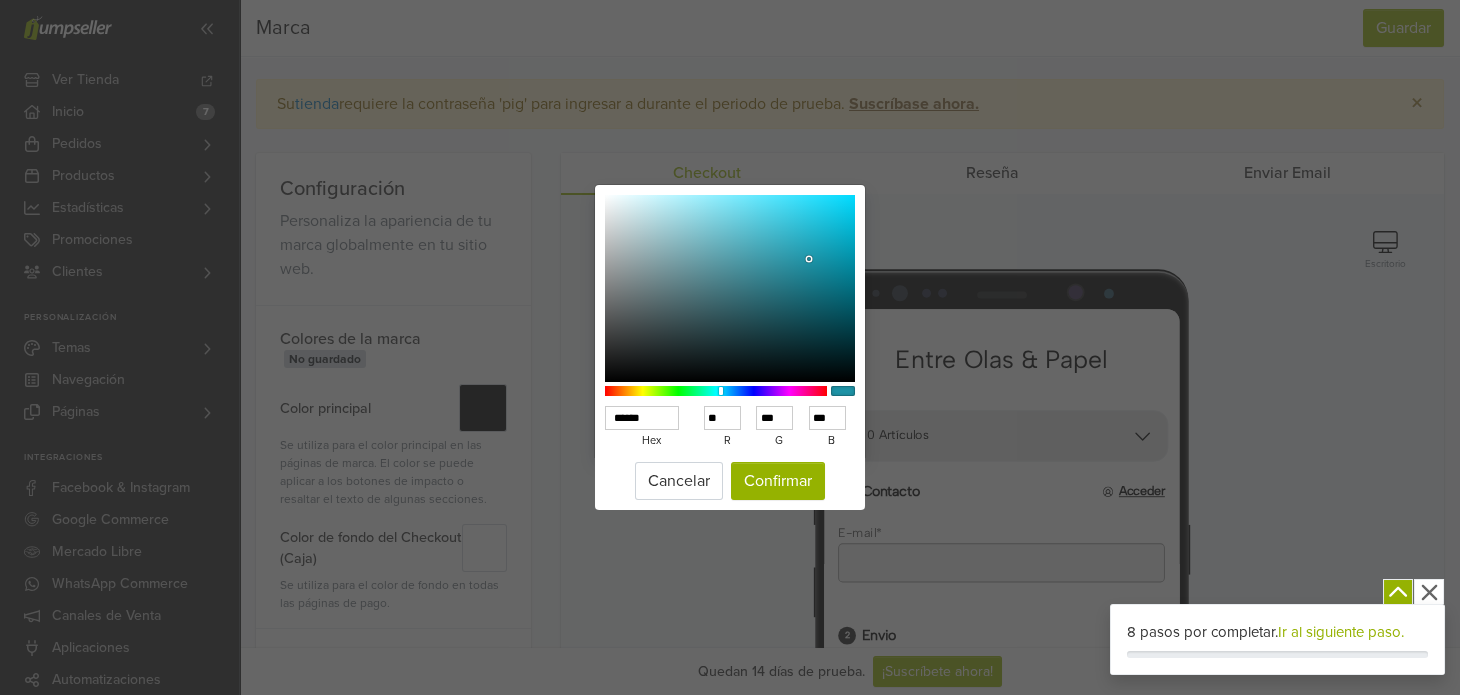 type on "***" 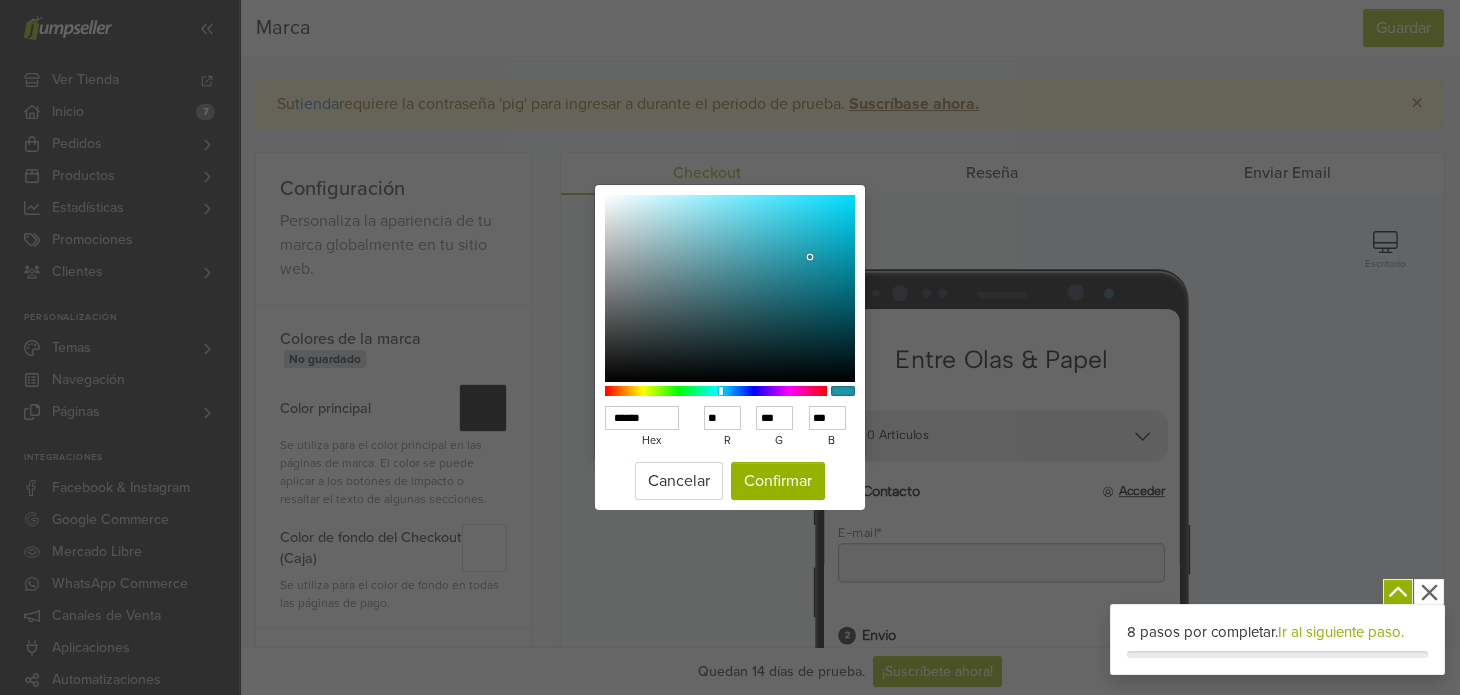 type on "******" 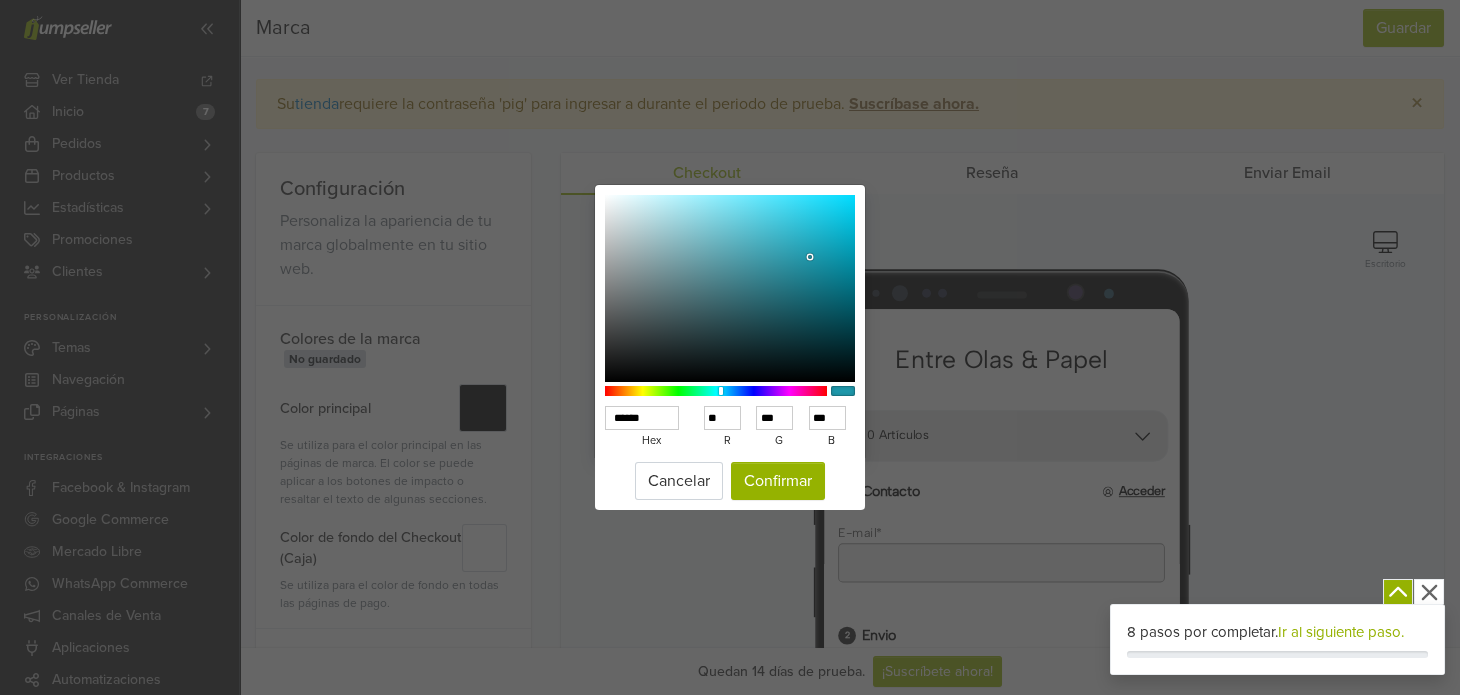 type on "**" 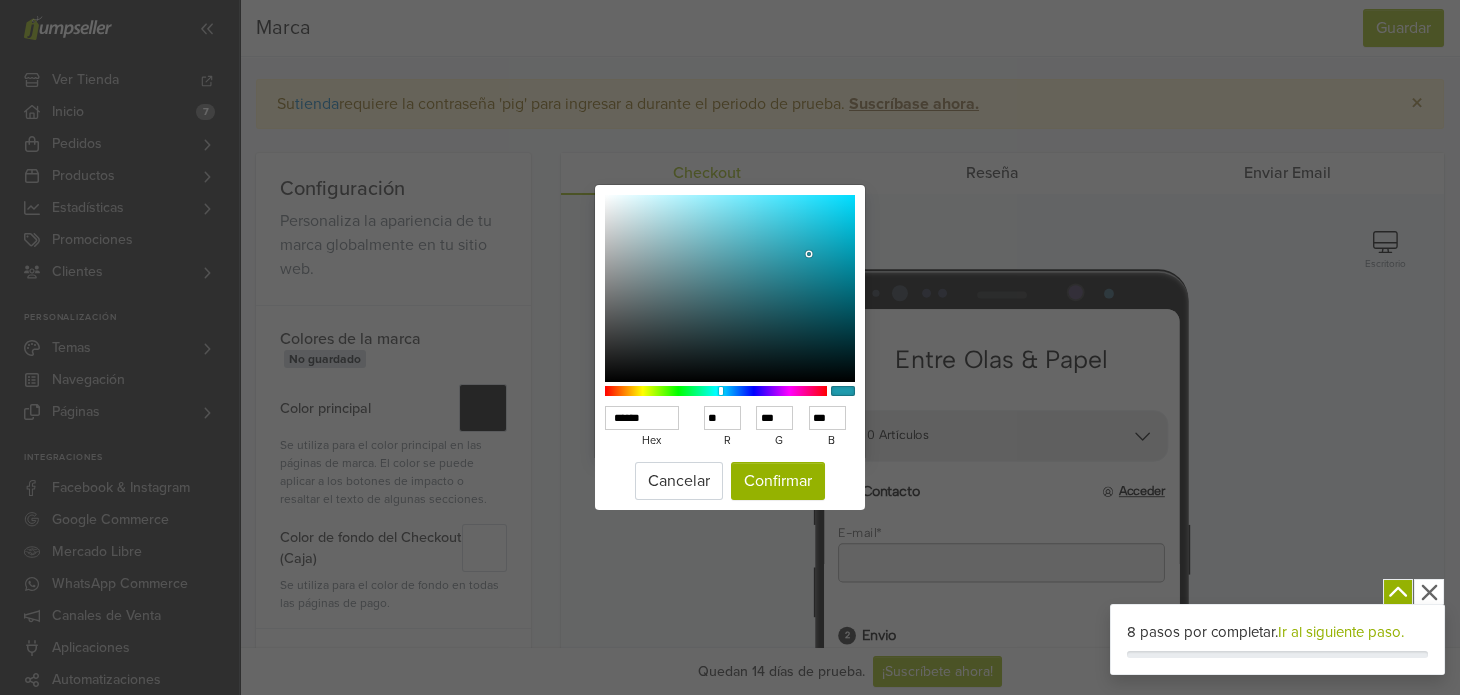 type on "******" 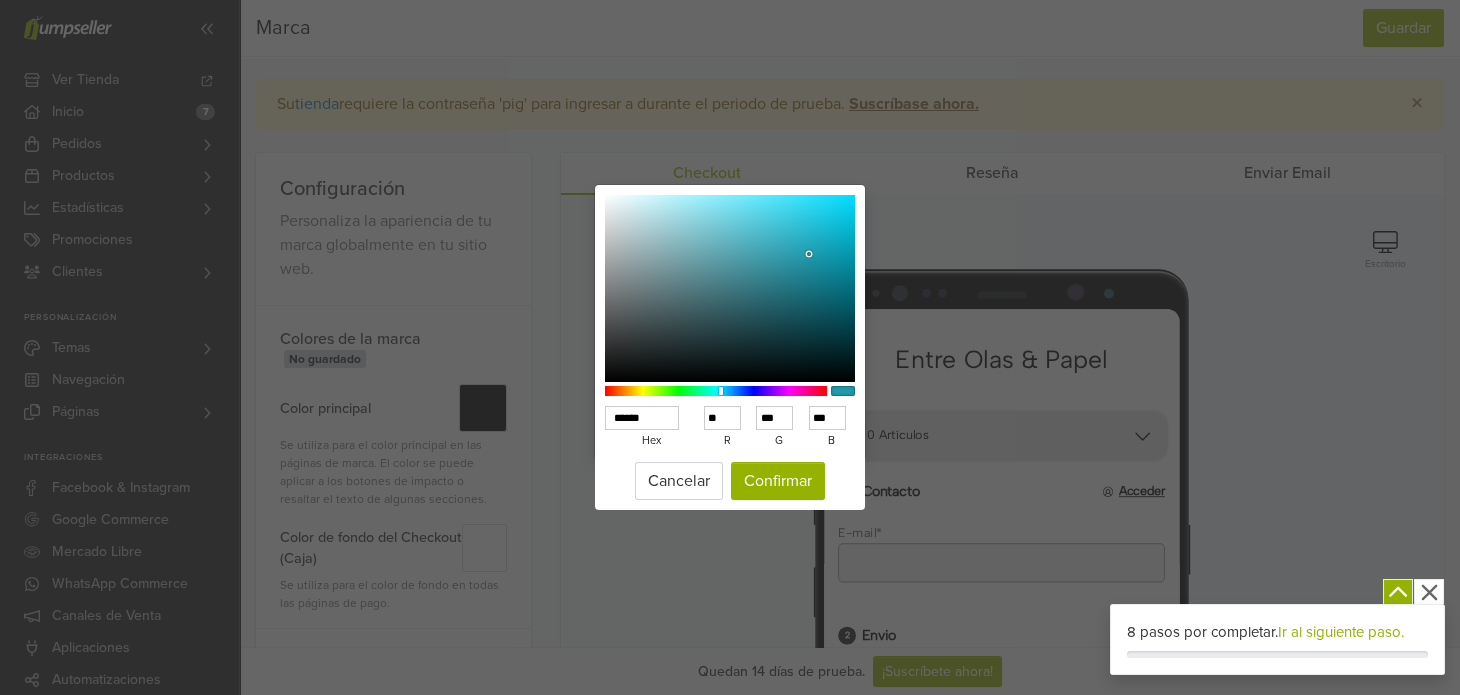 type on "***" 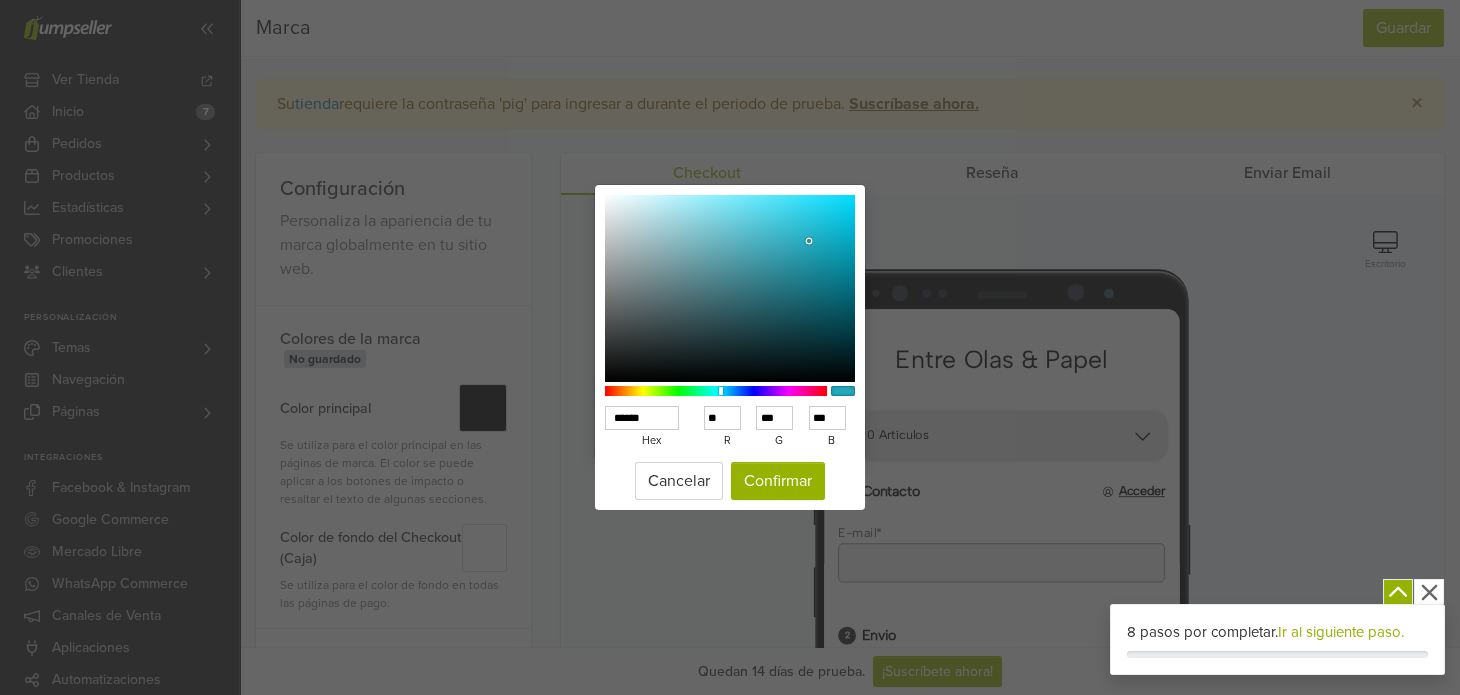 type on "******" 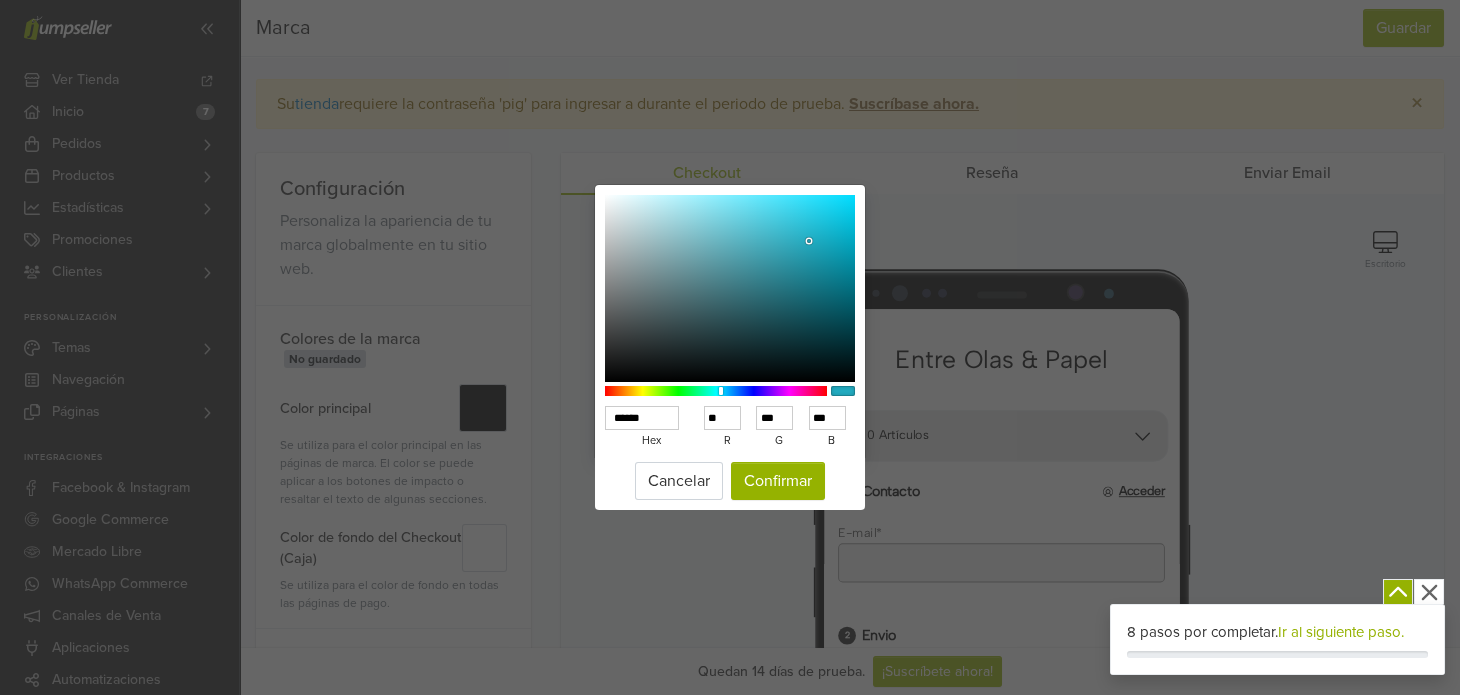 type on "**" 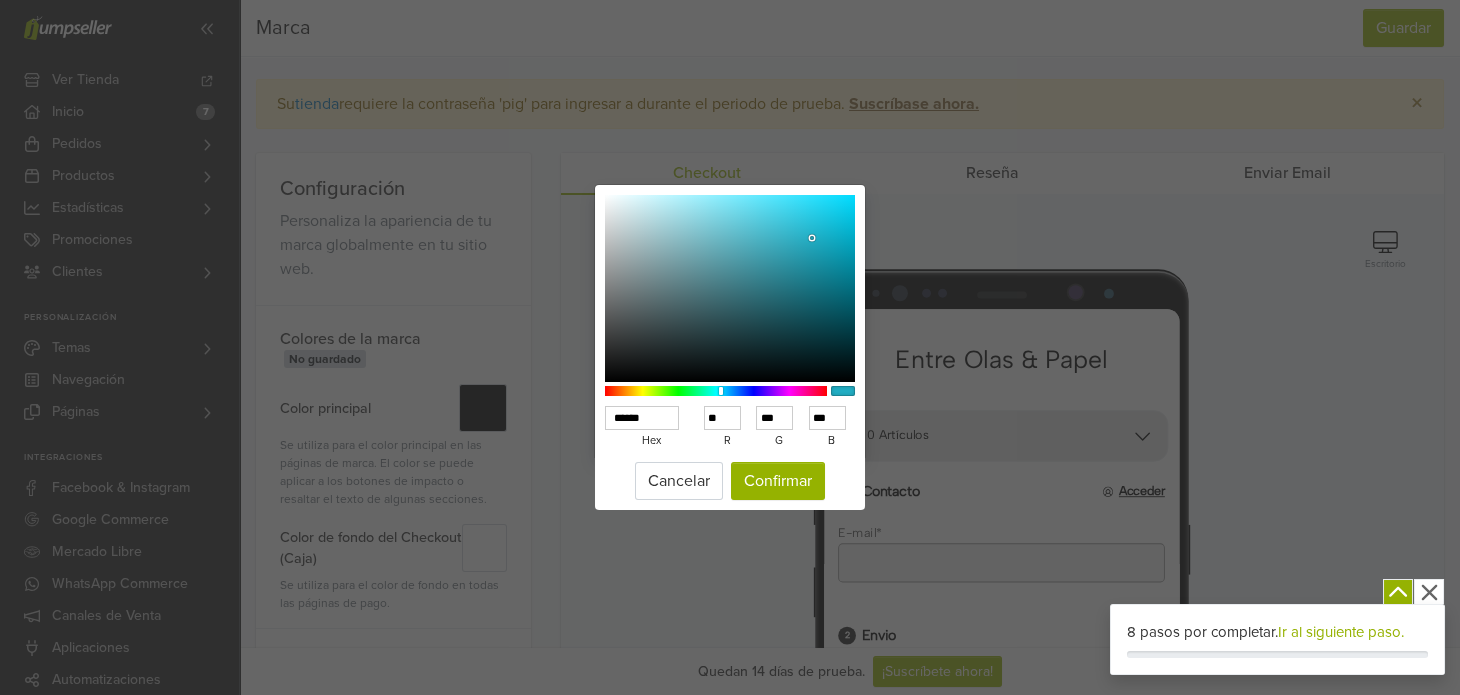 type on "******" 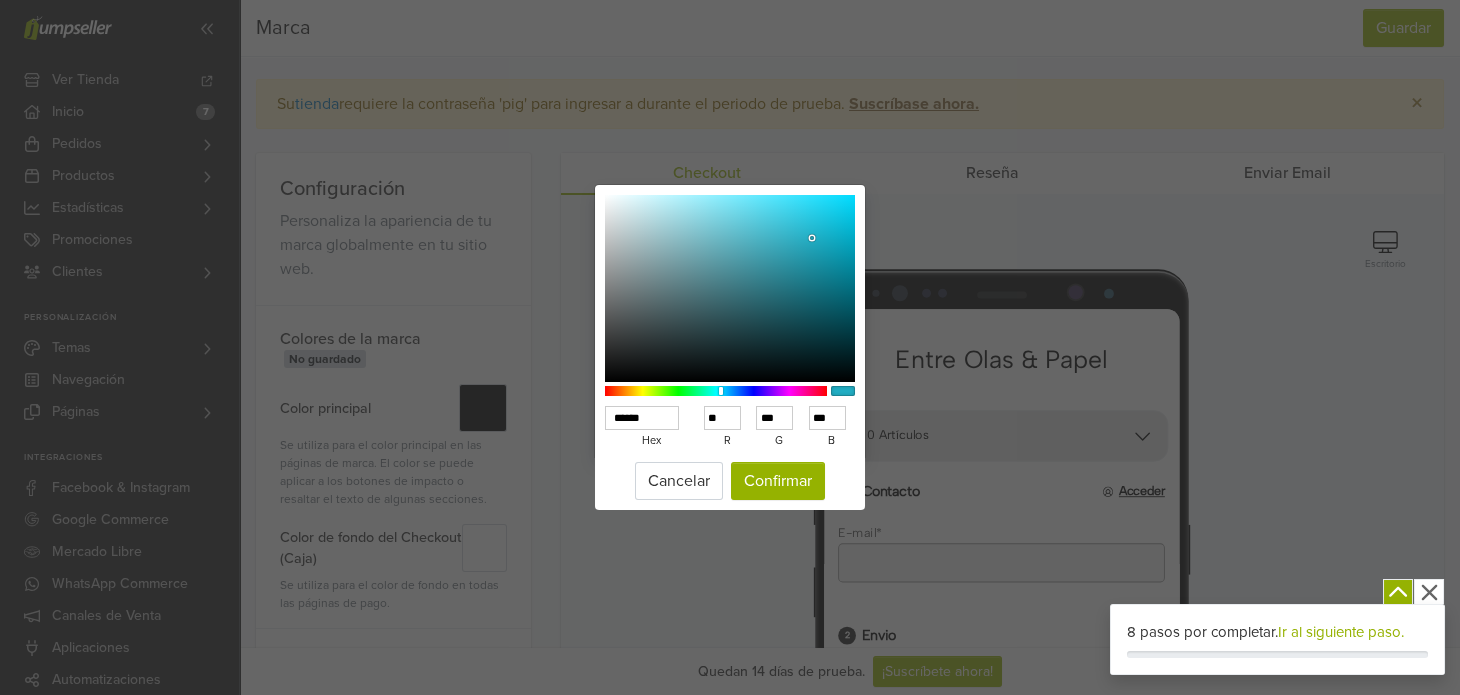 type on "**" 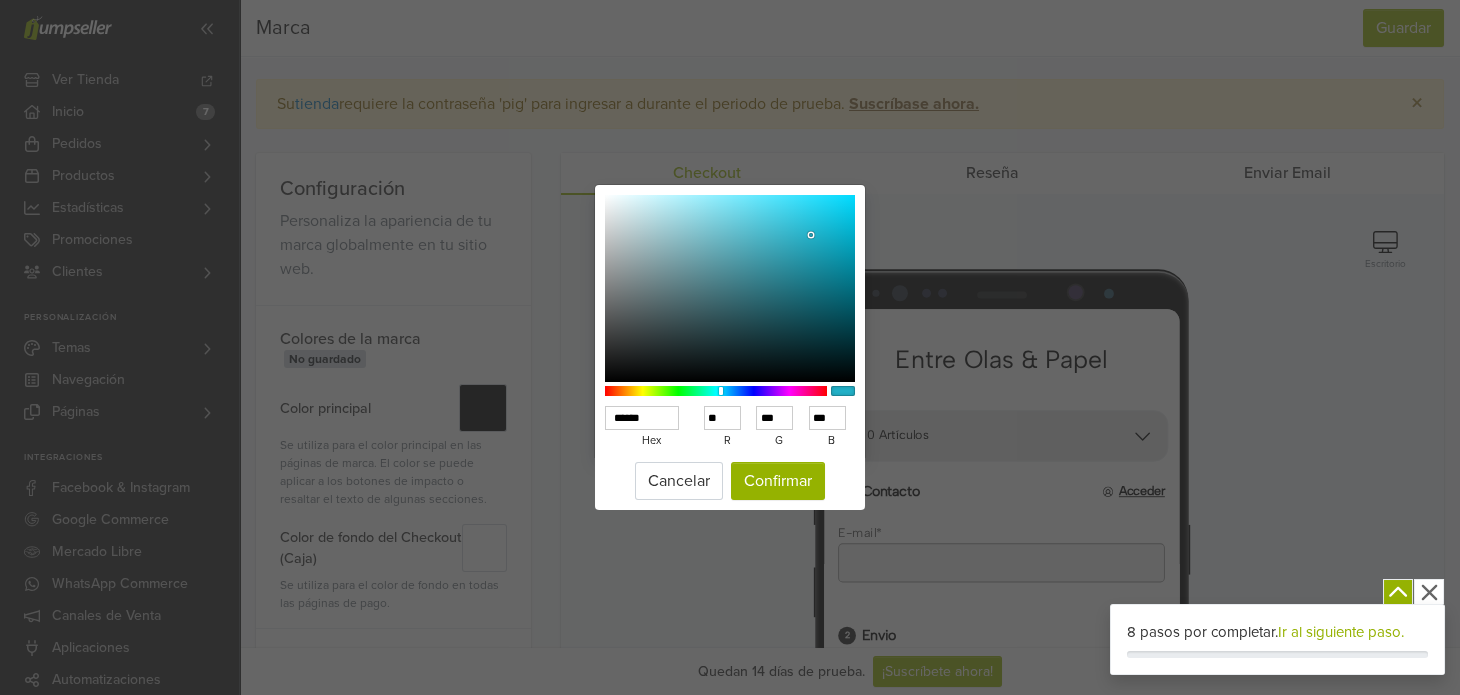 drag, startPoint x: 794, startPoint y: 289, endPoint x: 811, endPoint y: 236, distance: 55.65968 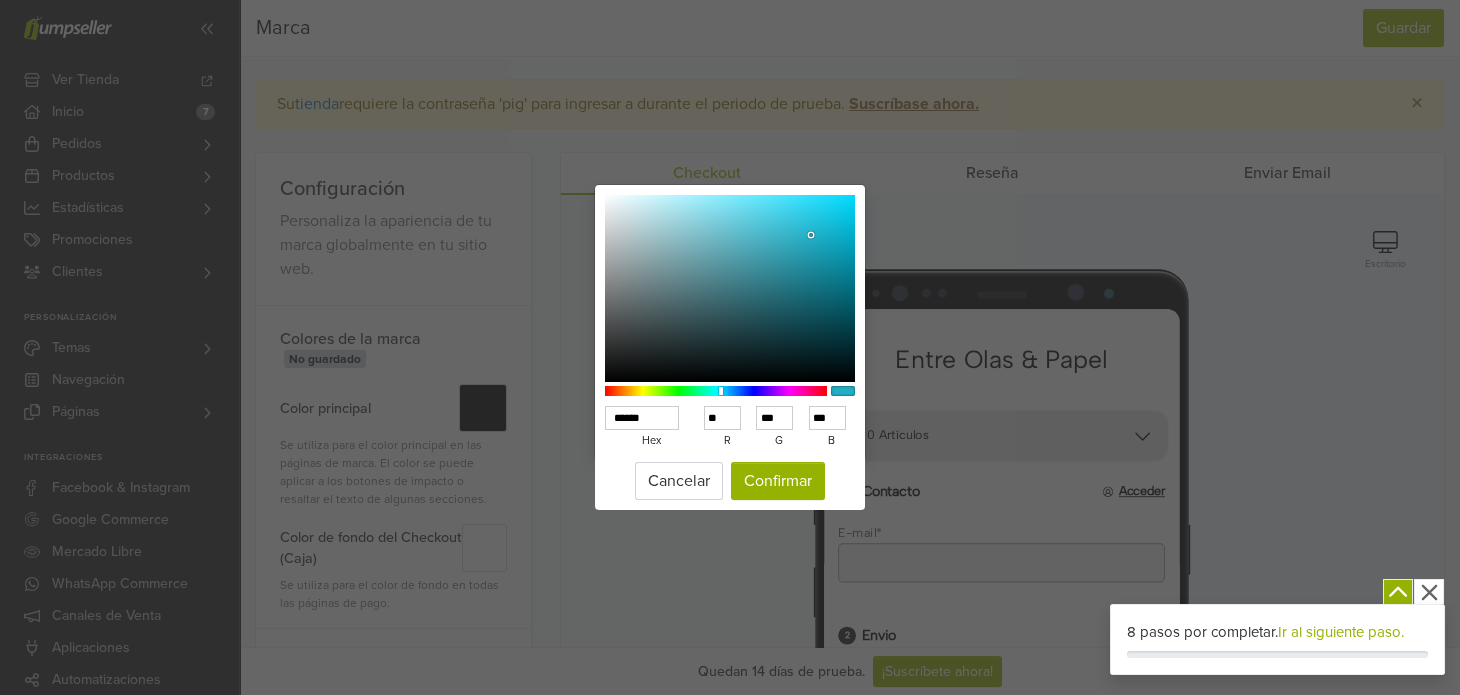 click at bounding box center (730, 289) 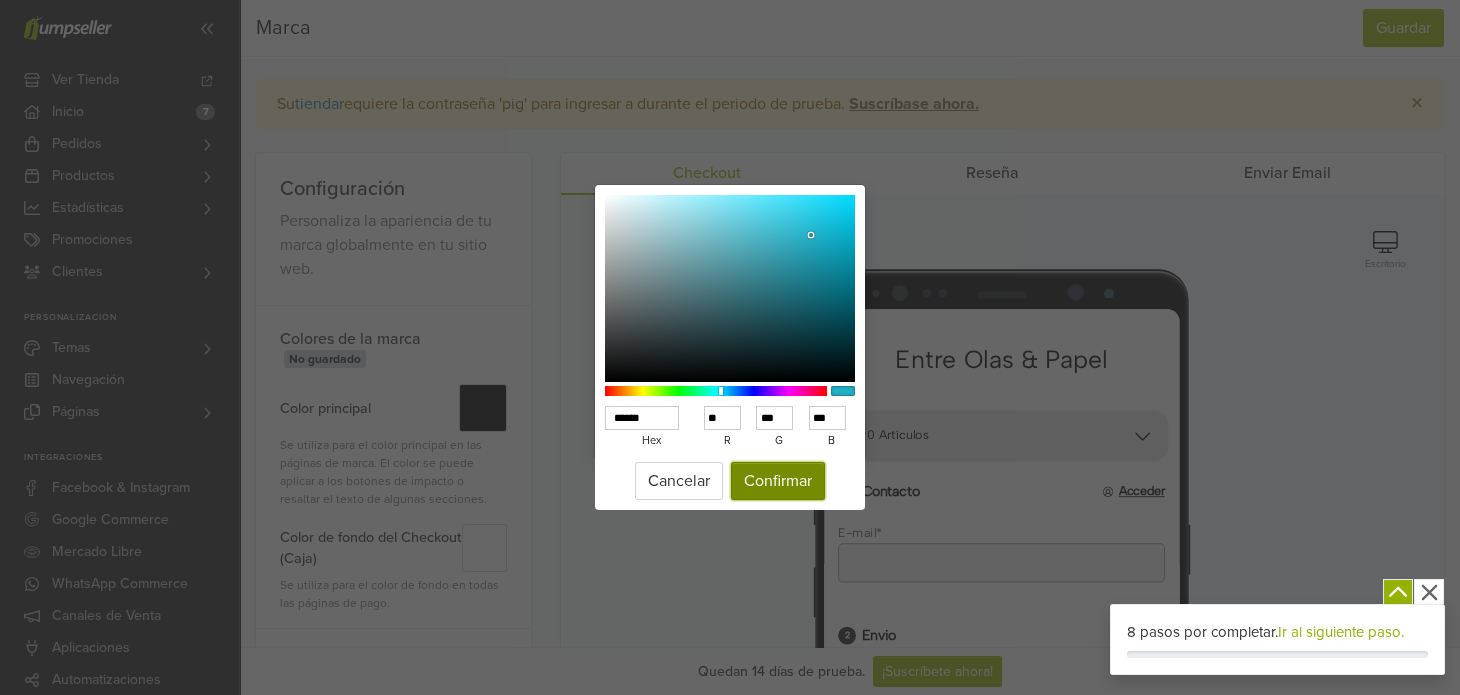 click on "Confirmar" at bounding box center [778, 481] 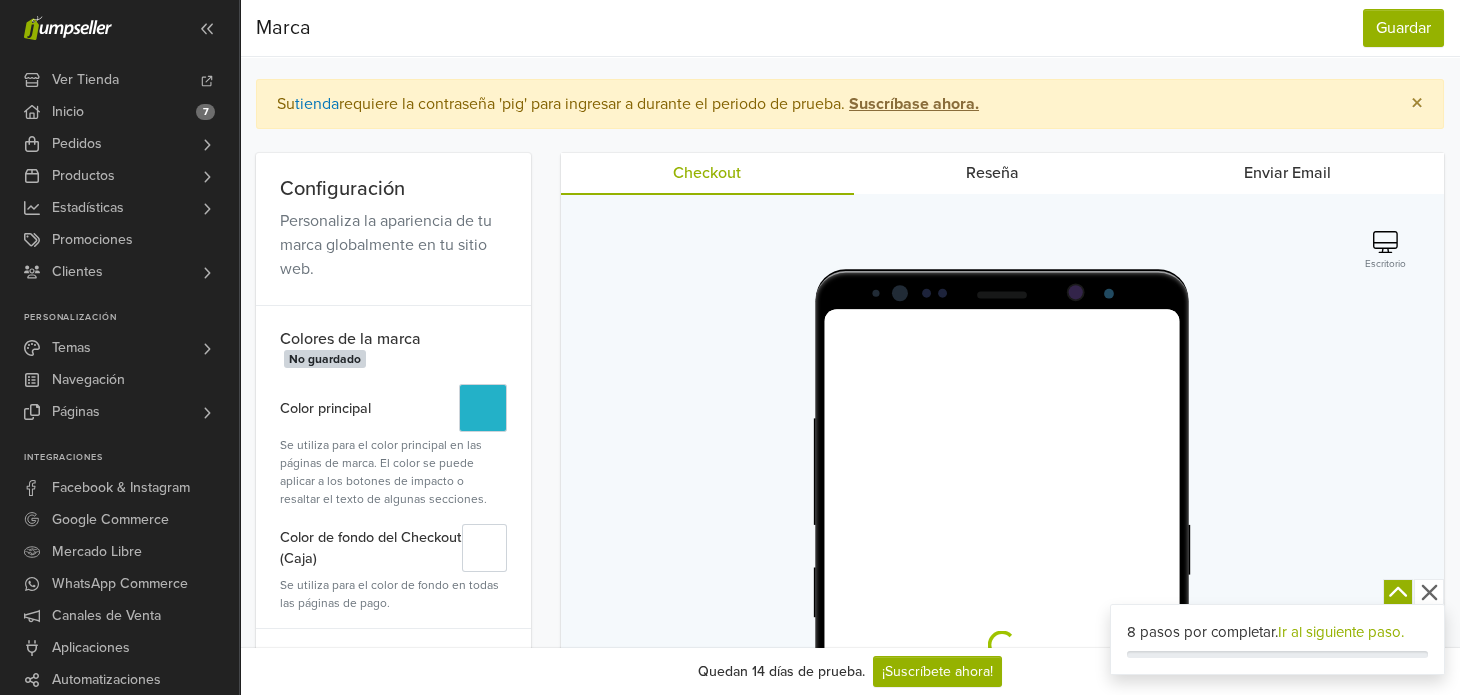 scroll, scrollTop: 0, scrollLeft: 0, axis: both 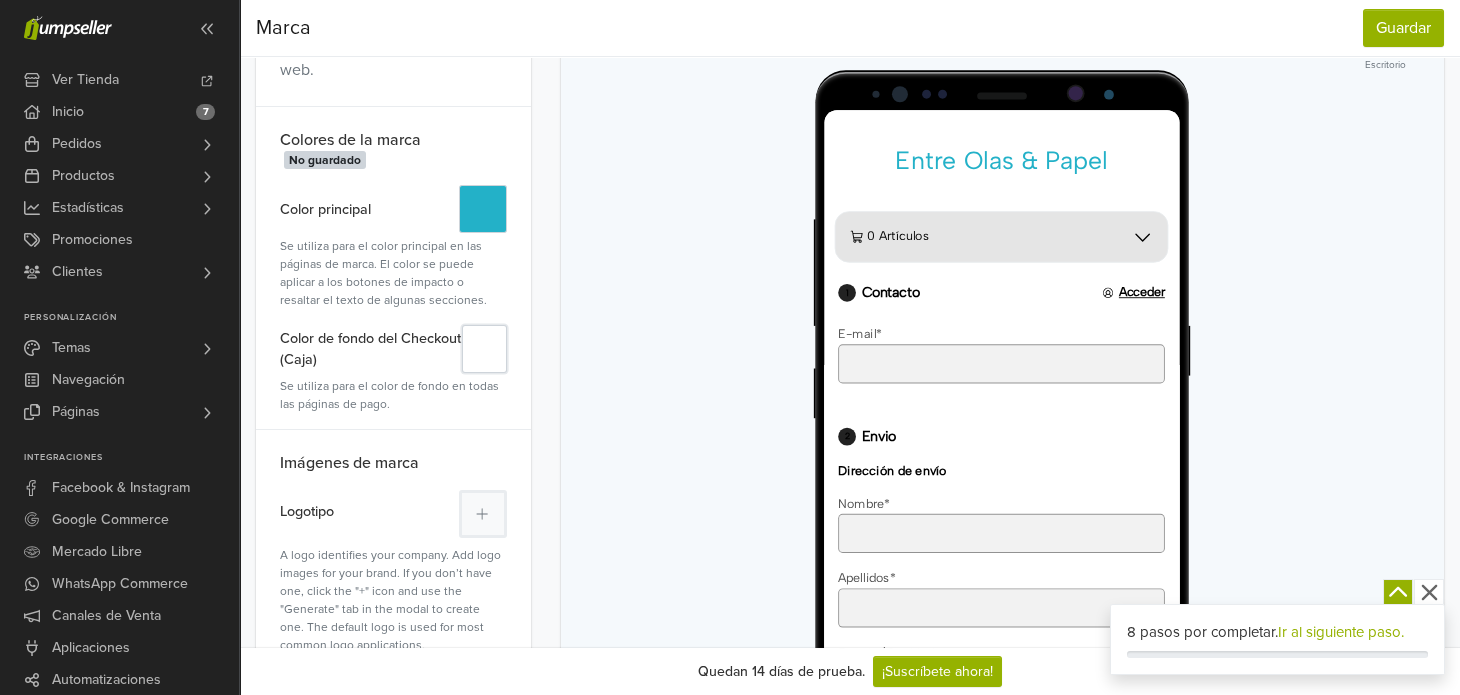 click on "#" at bounding box center (484, 349) 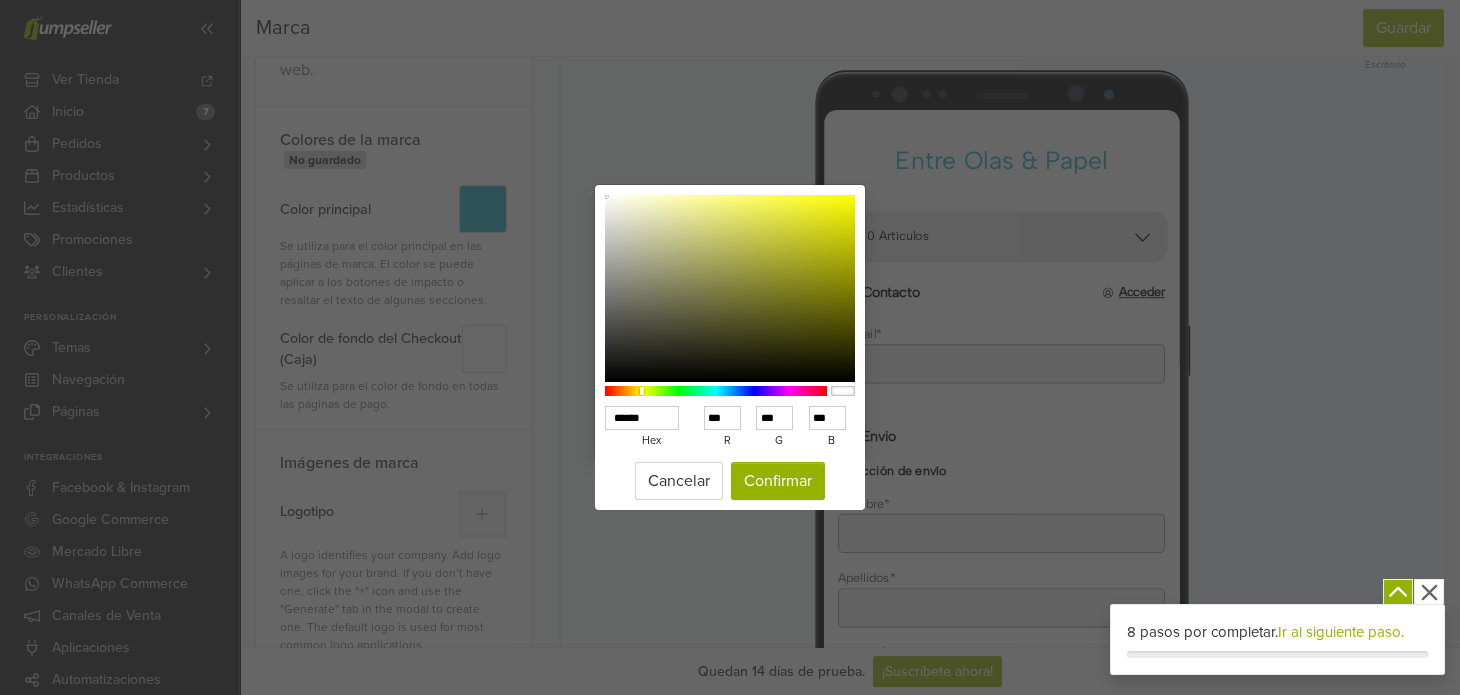 click at bounding box center (716, 391) 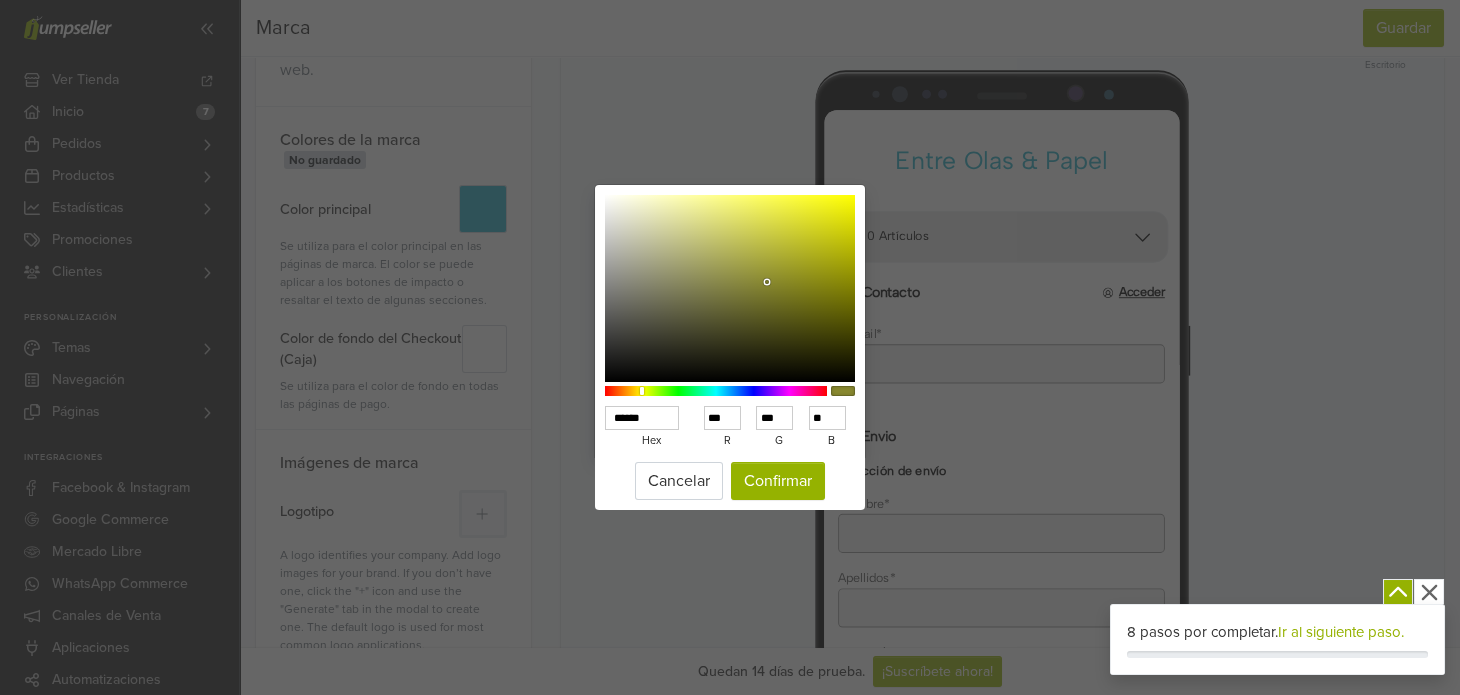 type on "******" 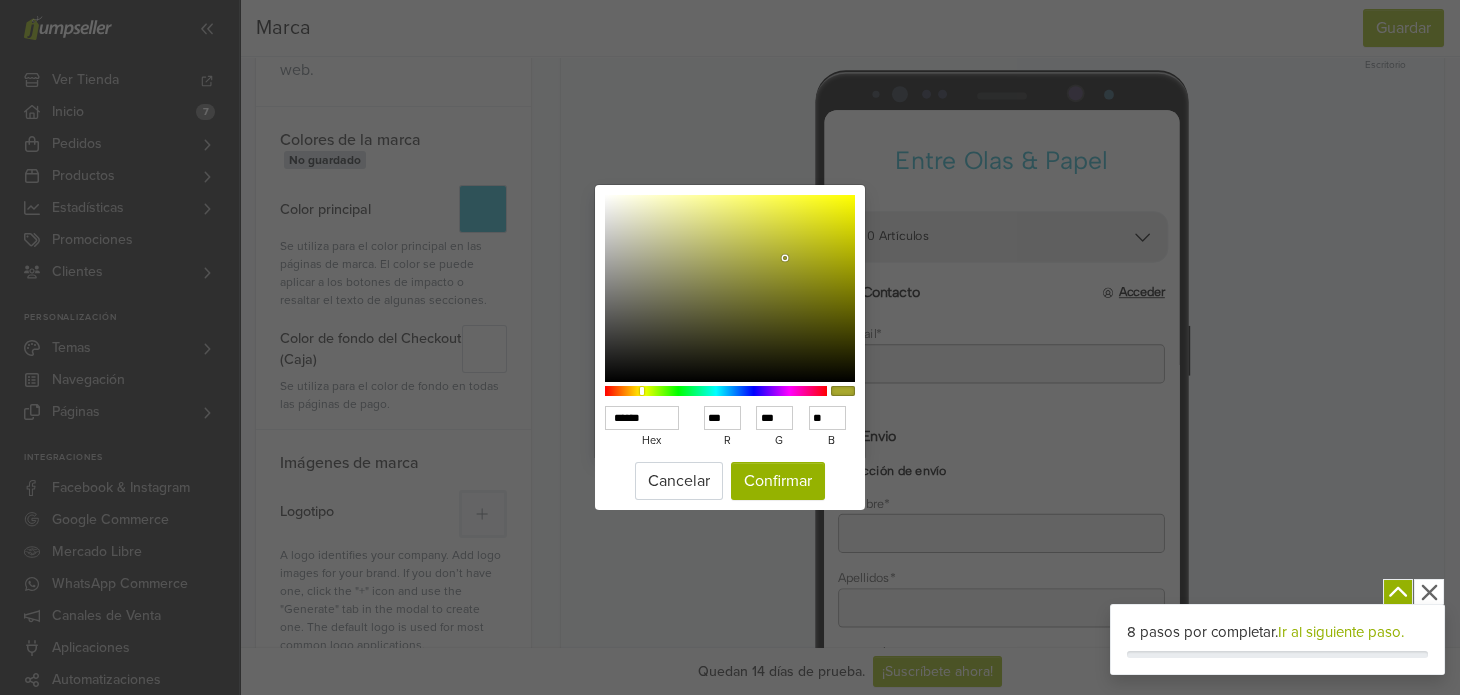 type on "******" 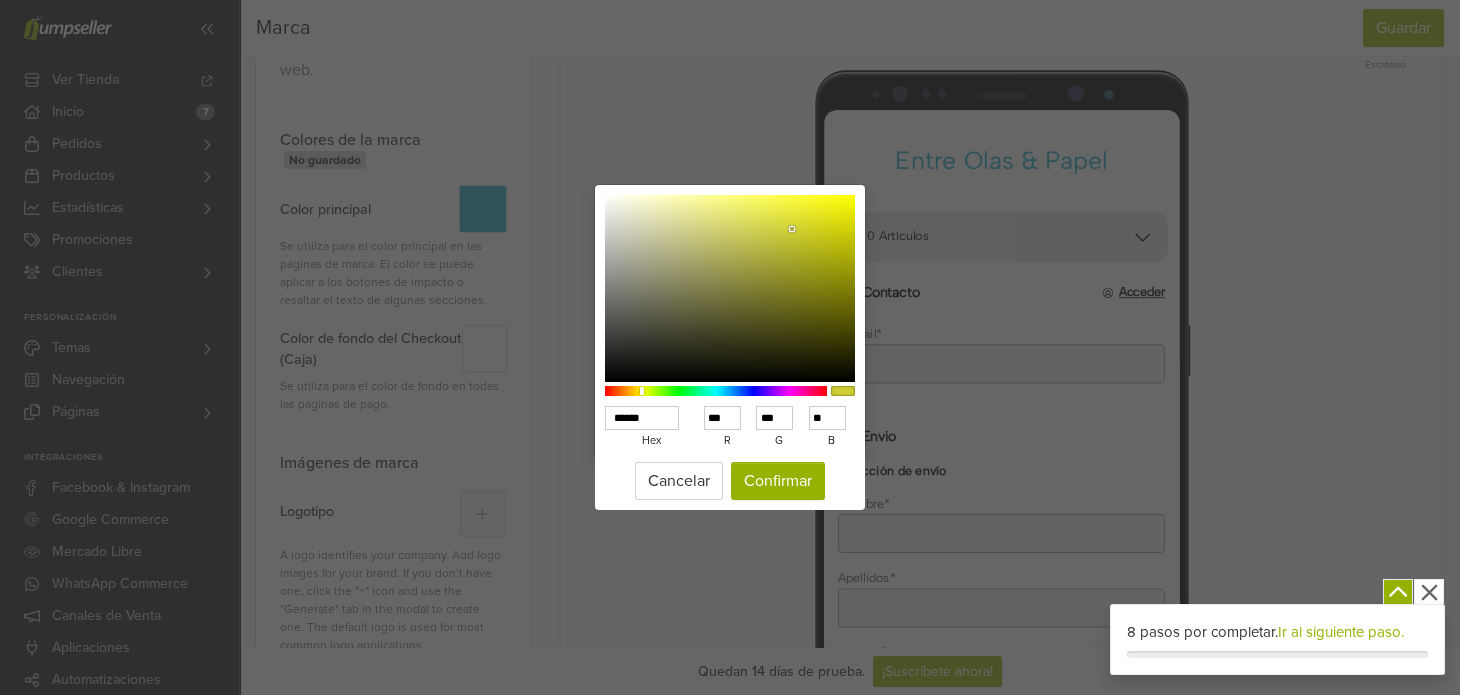 type on "******" 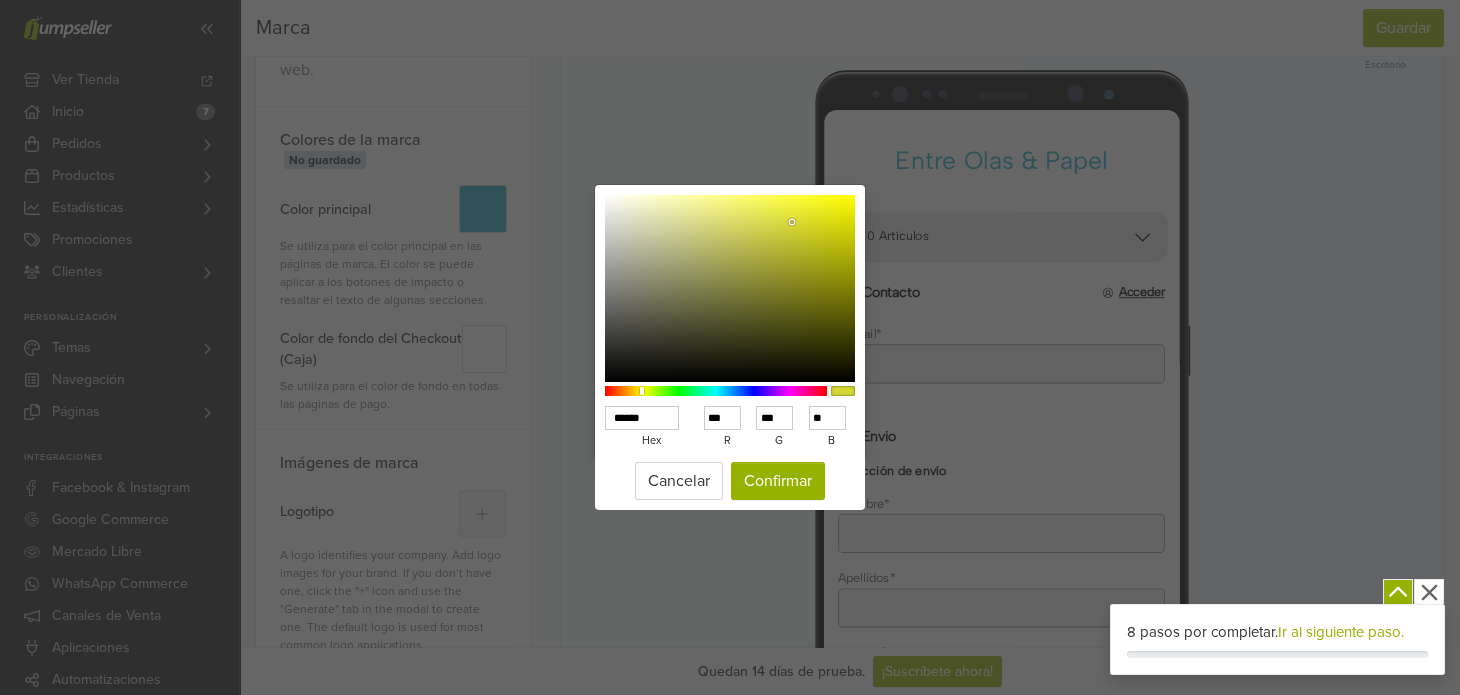 type on "******" 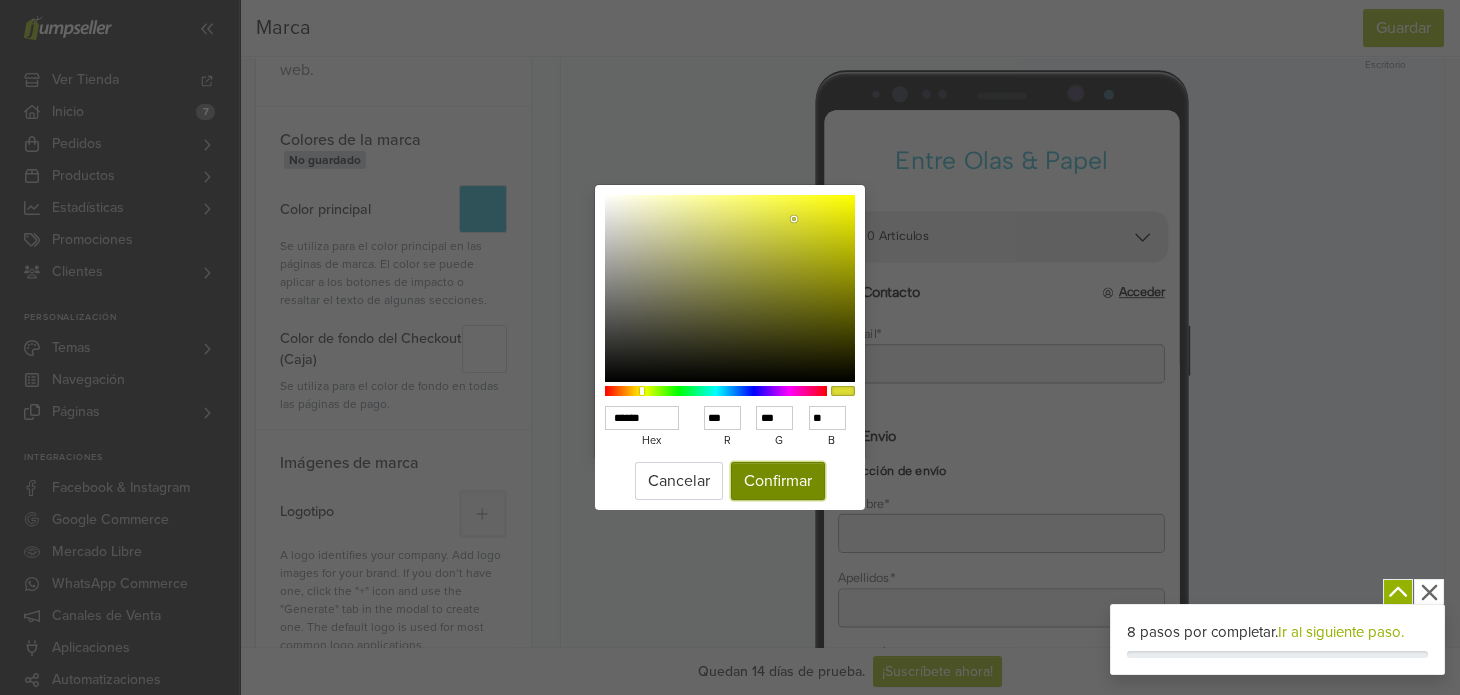 click on "Confirmar" at bounding box center [778, 481] 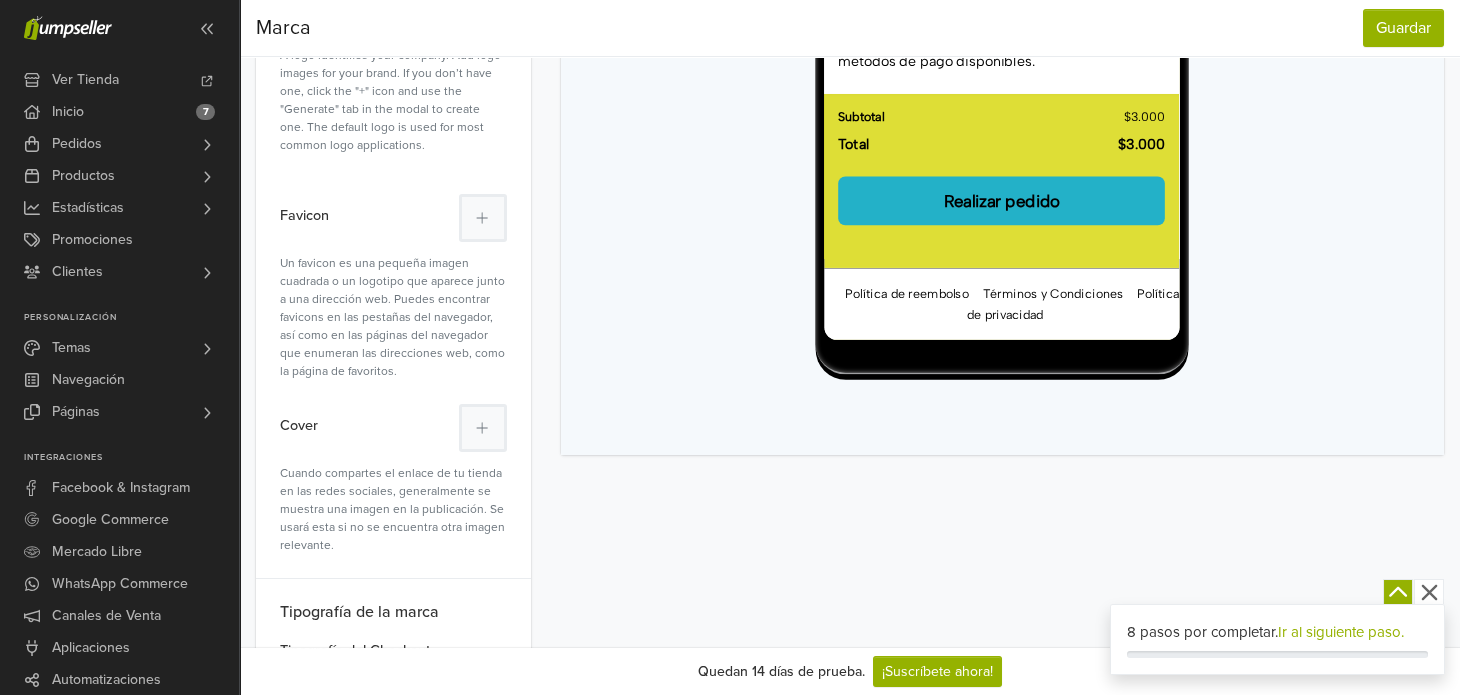 scroll, scrollTop: 300, scrollLeft: 0, axis: vertical 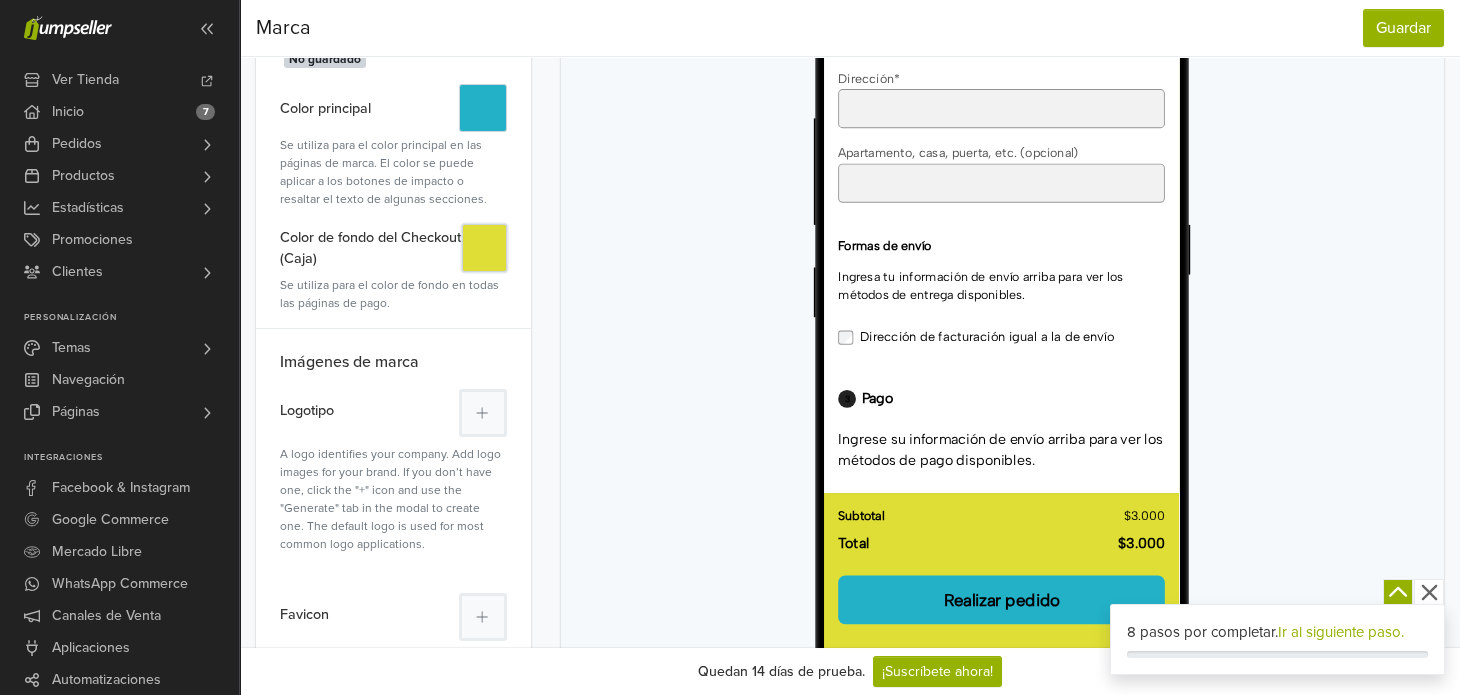 click on "#" at bounding box center [484, 248] 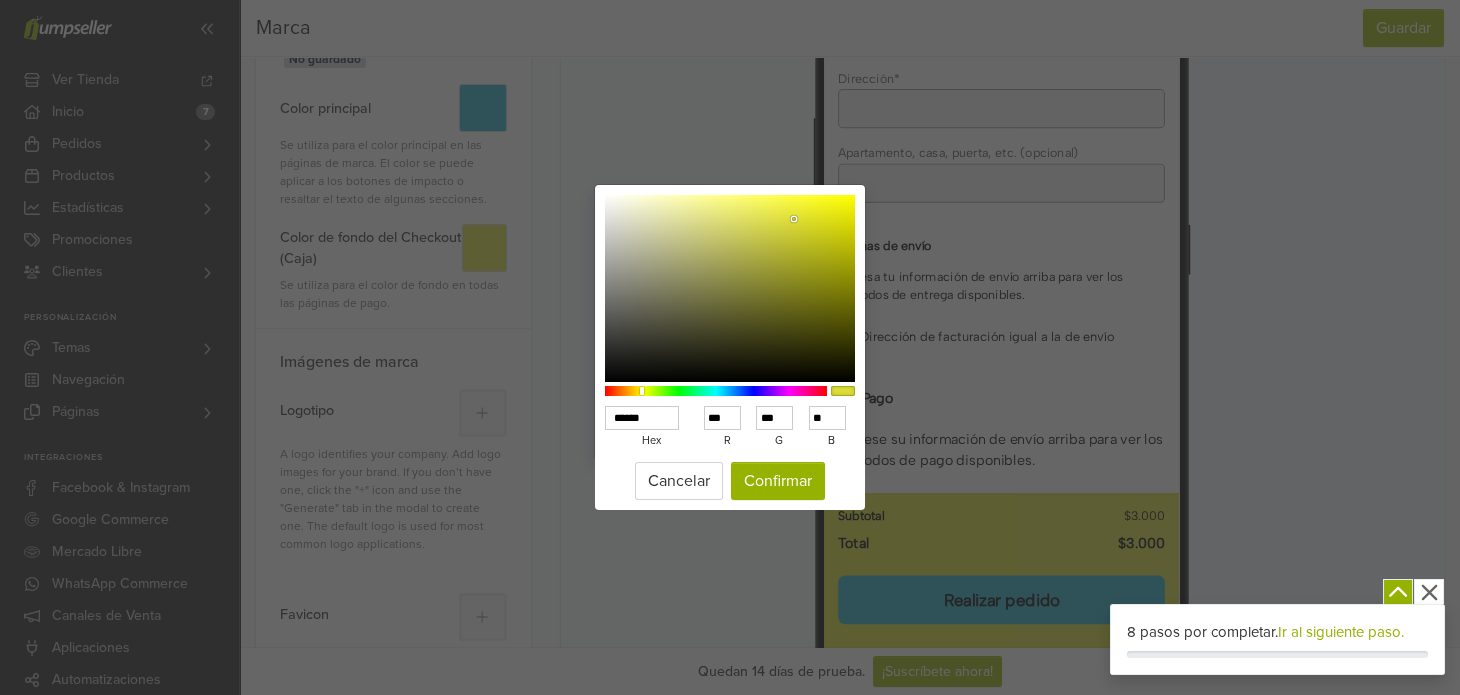 type on "******" 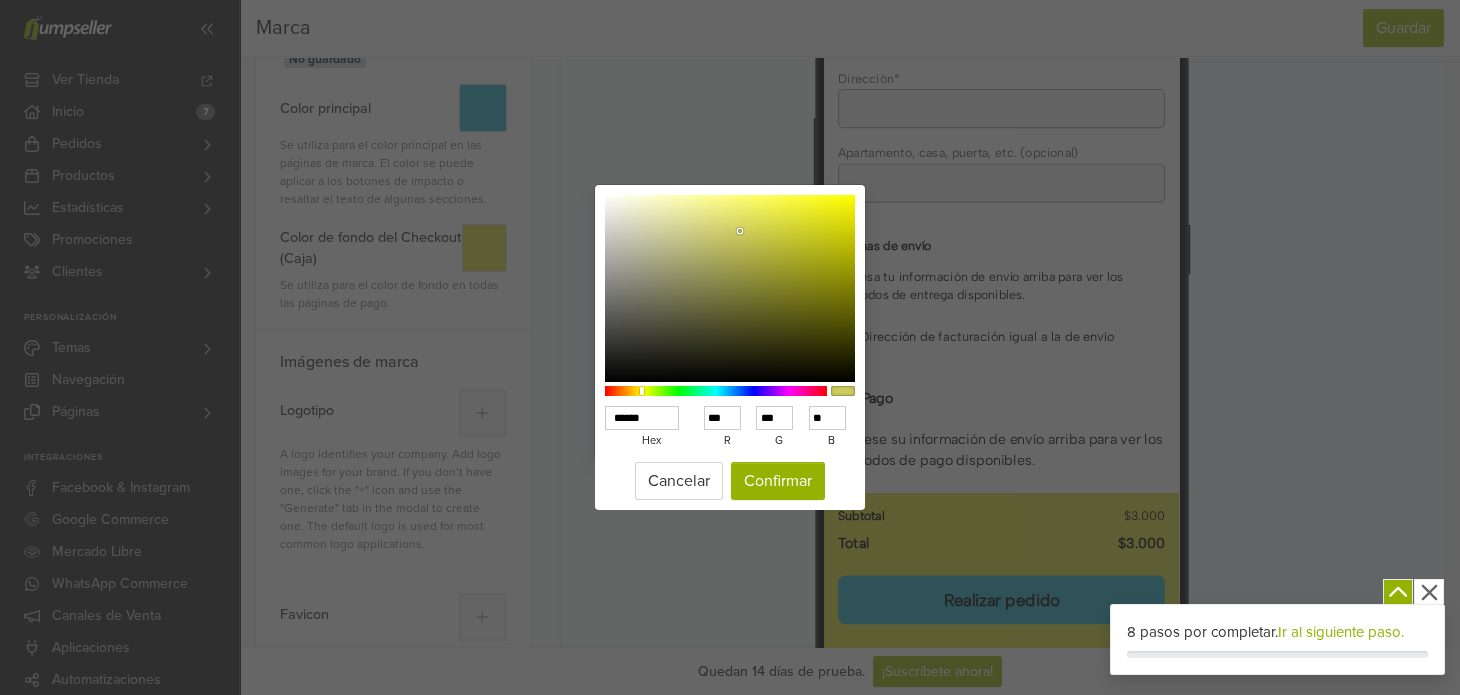 type on "******" 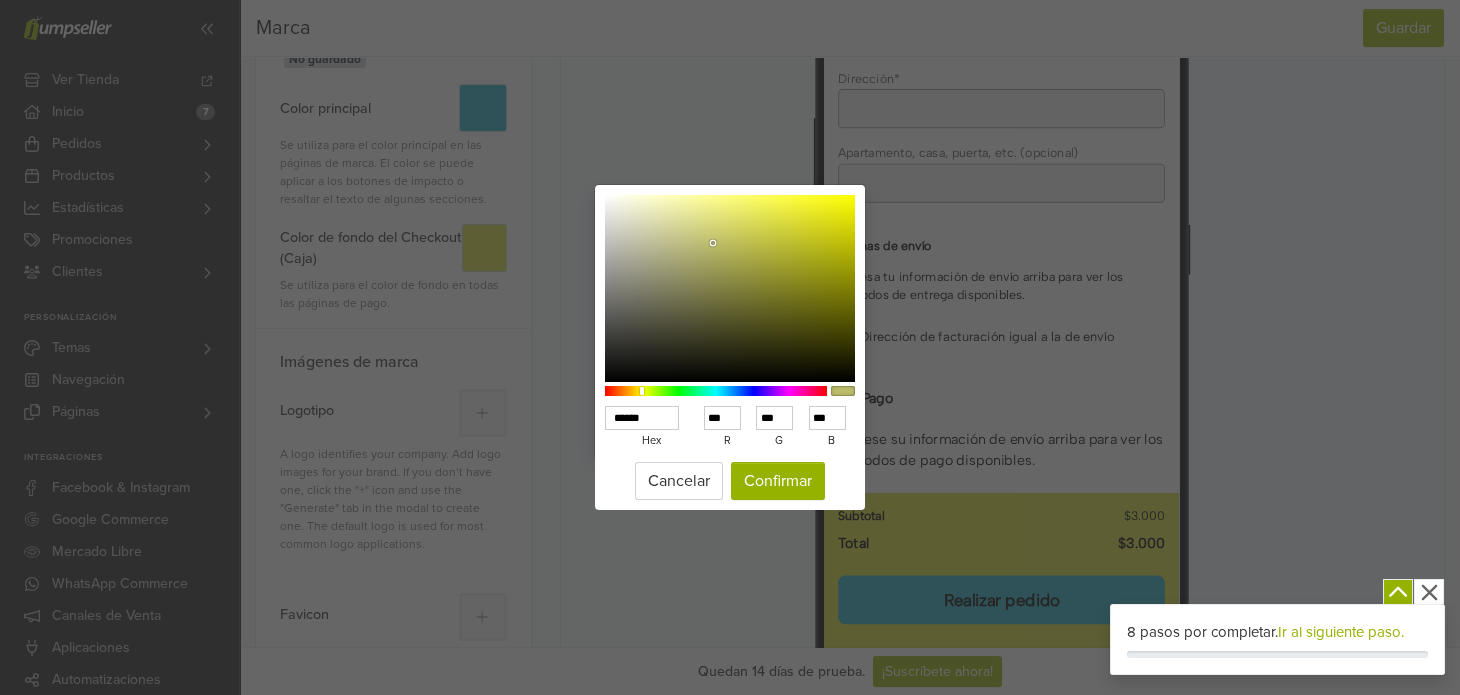 drag, startPoint x: 740, startPoint y: 231, endPoint x: 713, endPoint y: 244, distance: 29.966648 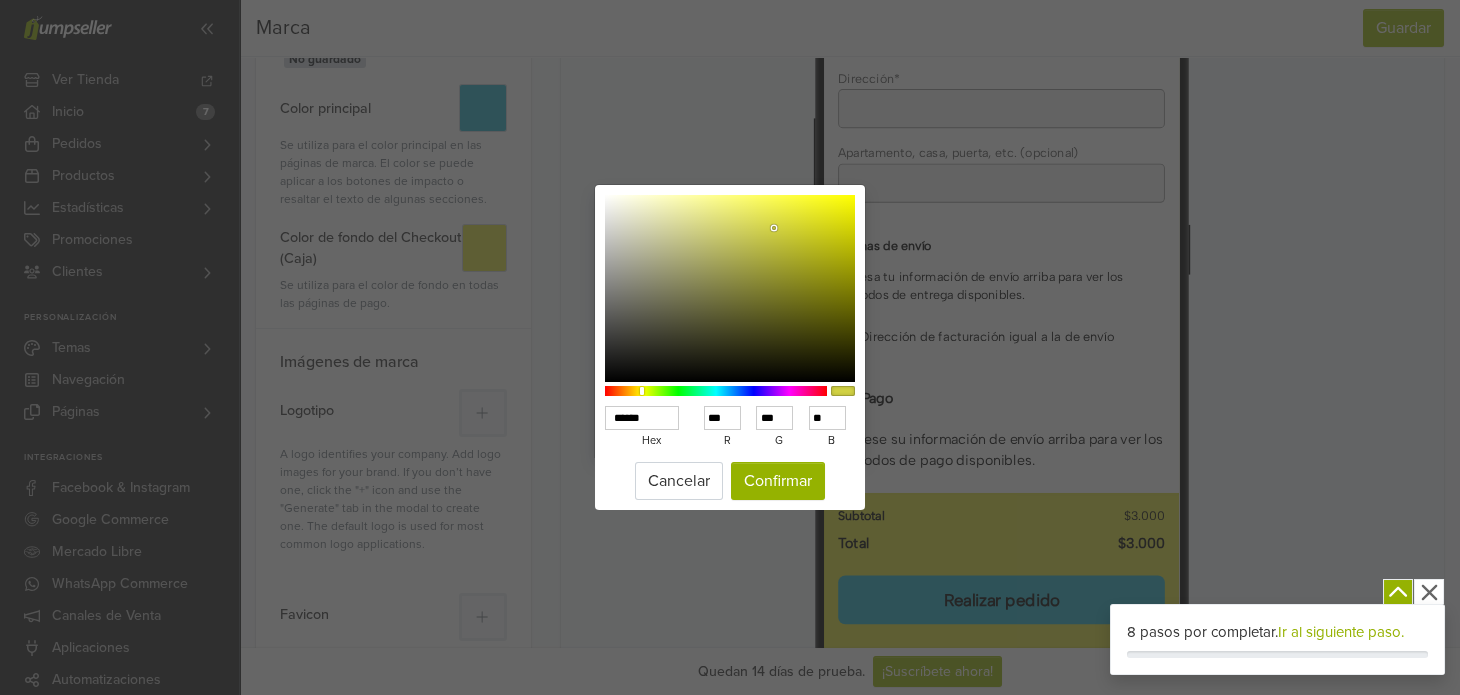 click at bounding box center (774, 228) 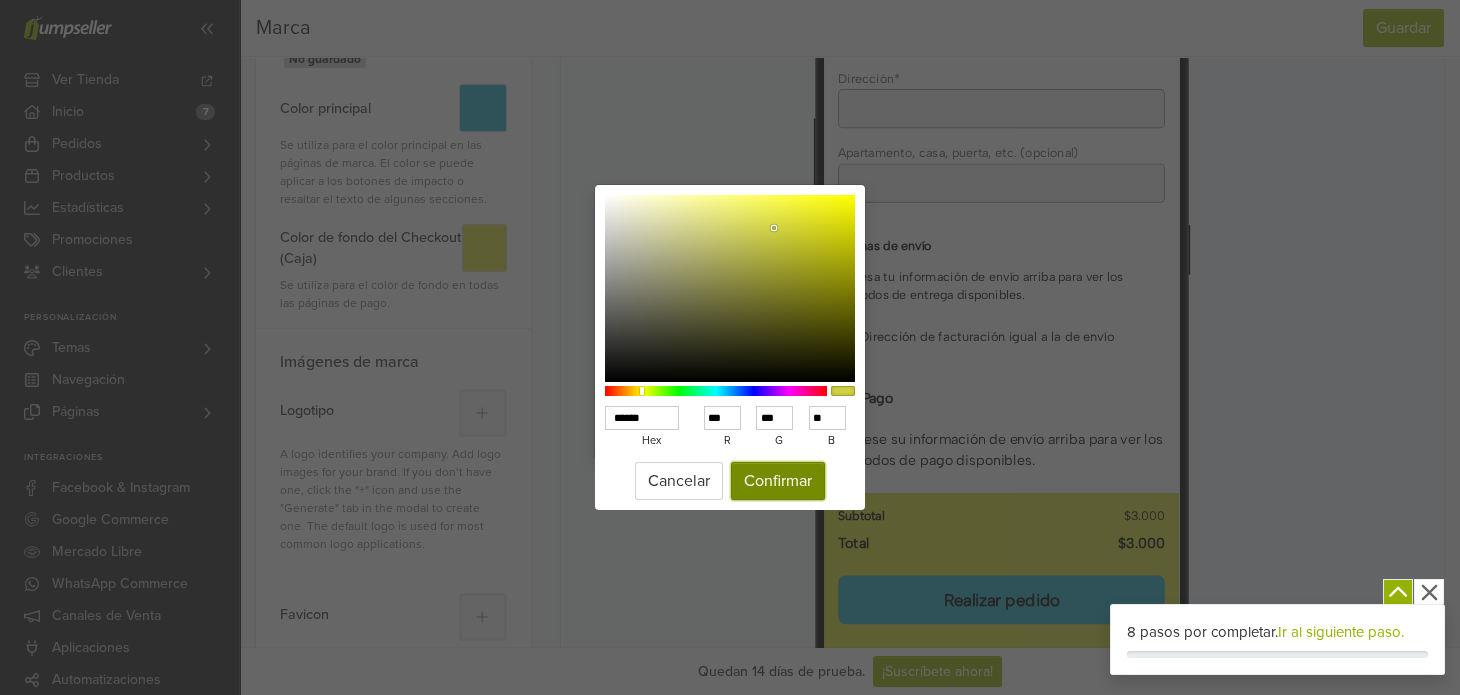 click on "Confirmar" at bounding box center (778, 481) 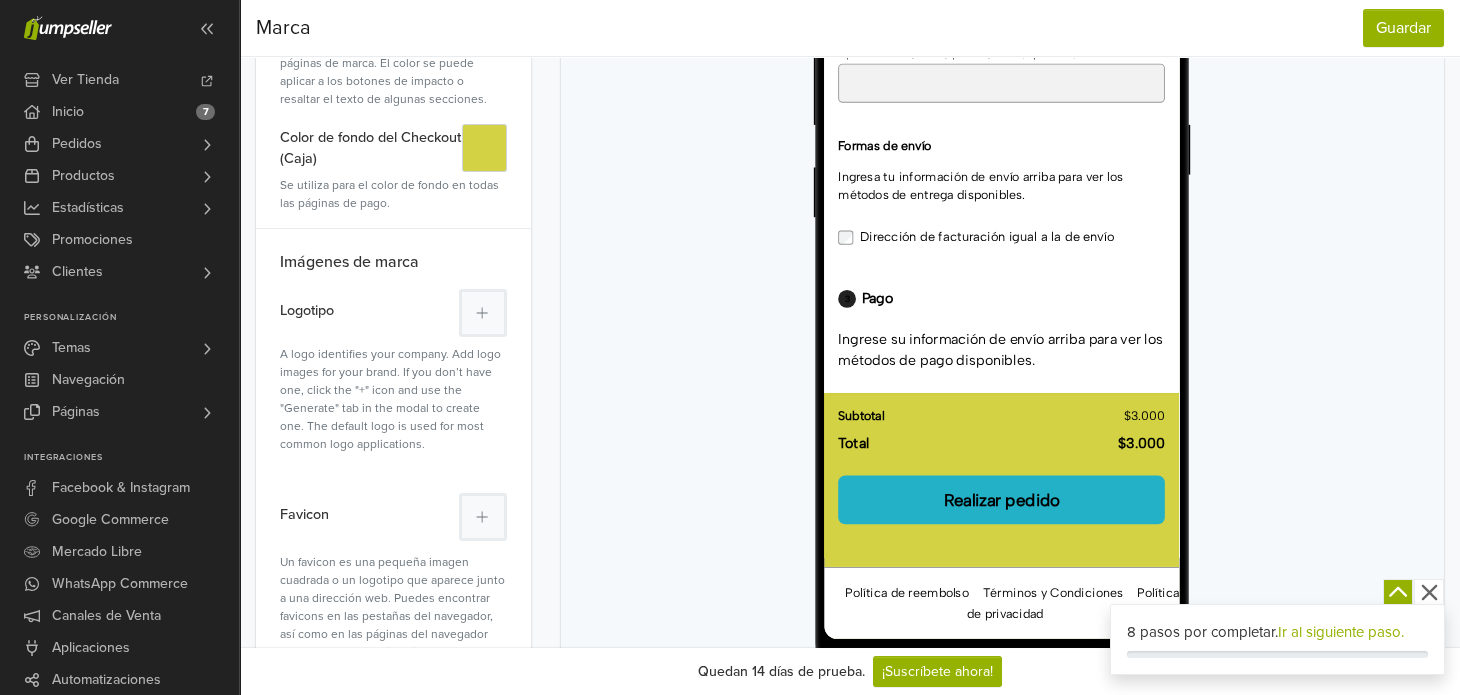 scroll, scrollTop: 300, scrollLeft: 0, axis: vertical 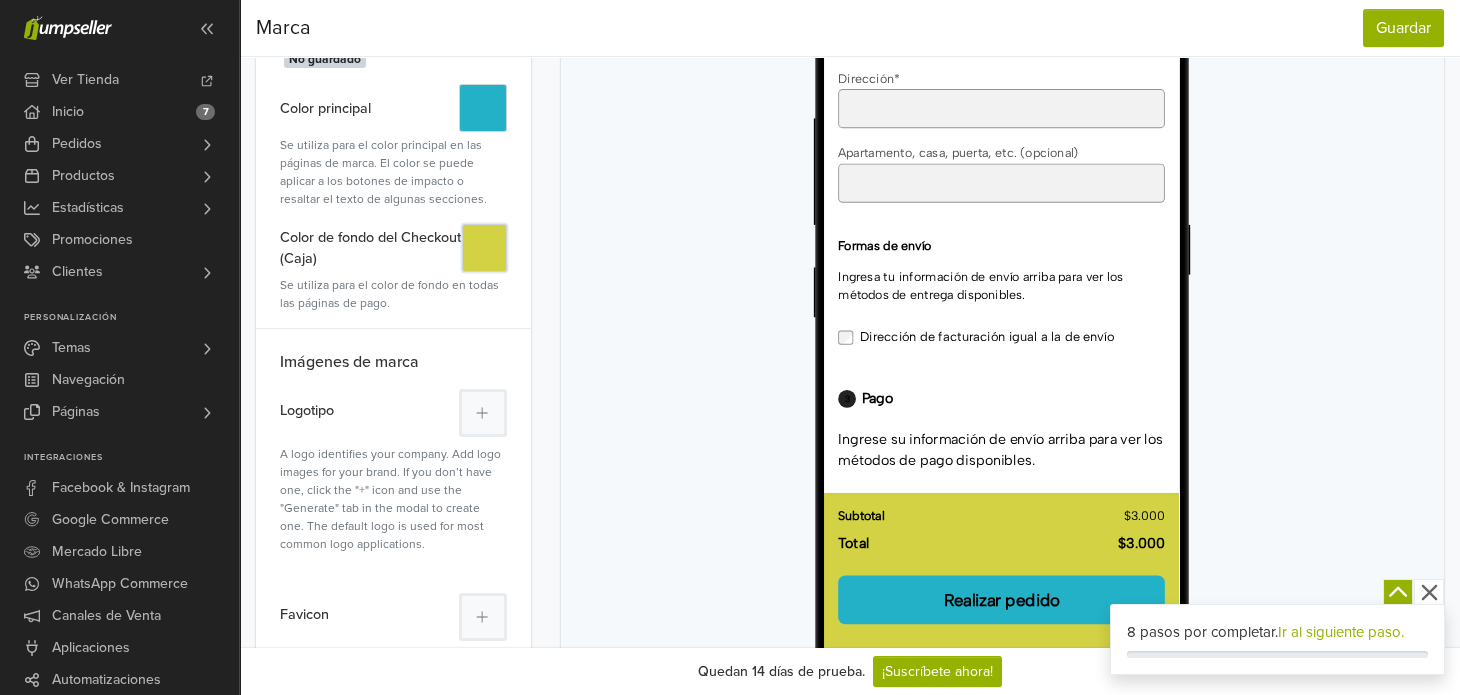 click on "#" at bounding box center (484, 248) 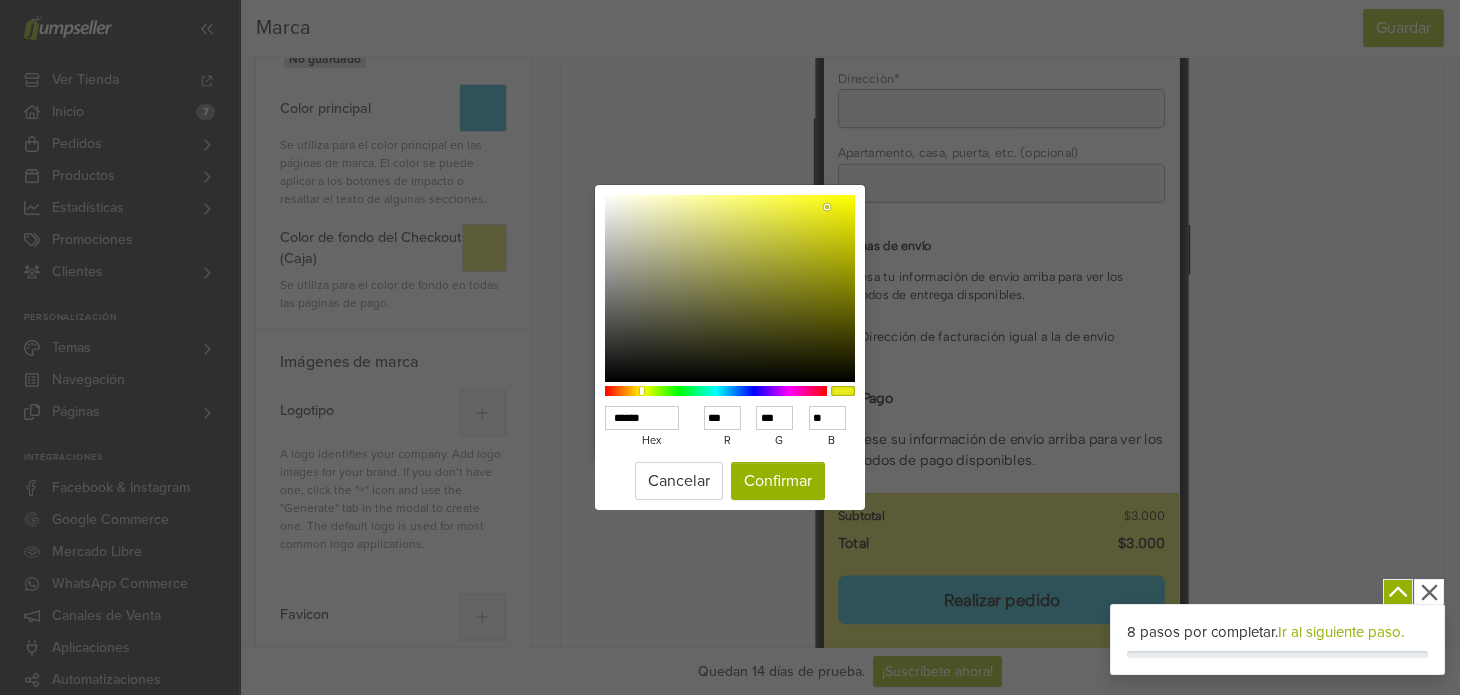 click at bounding box center [730, 289] 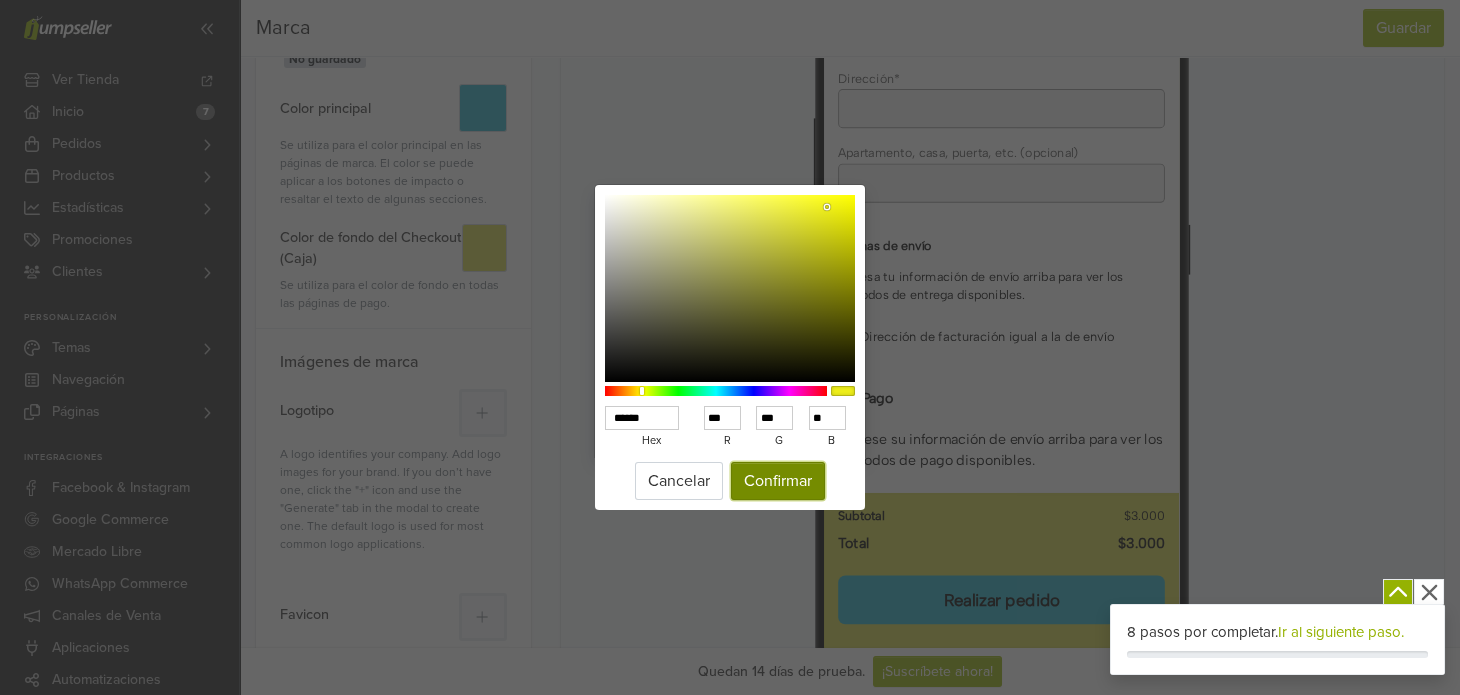 click on "Confirmar" at bounding box center [778, 481] 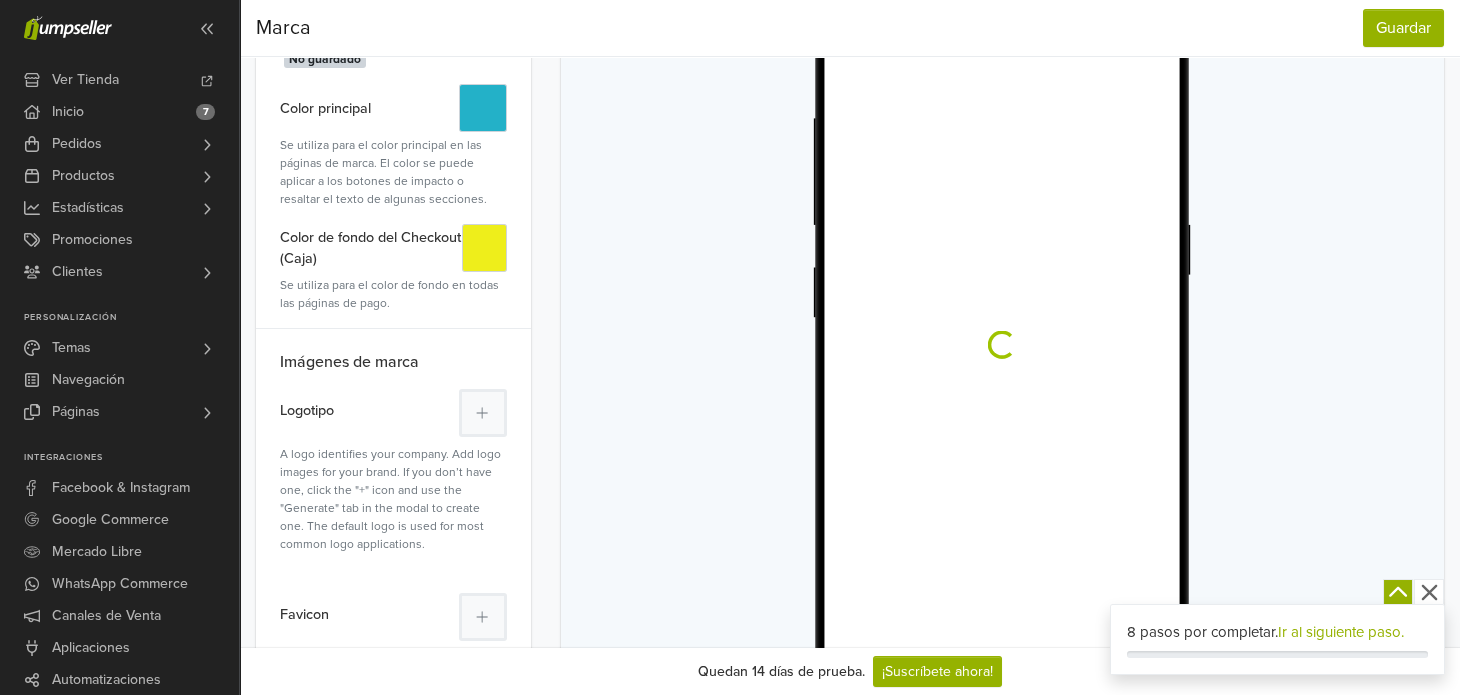 scroll, scrollTop: 0, scrollLeft: 0, axis: both 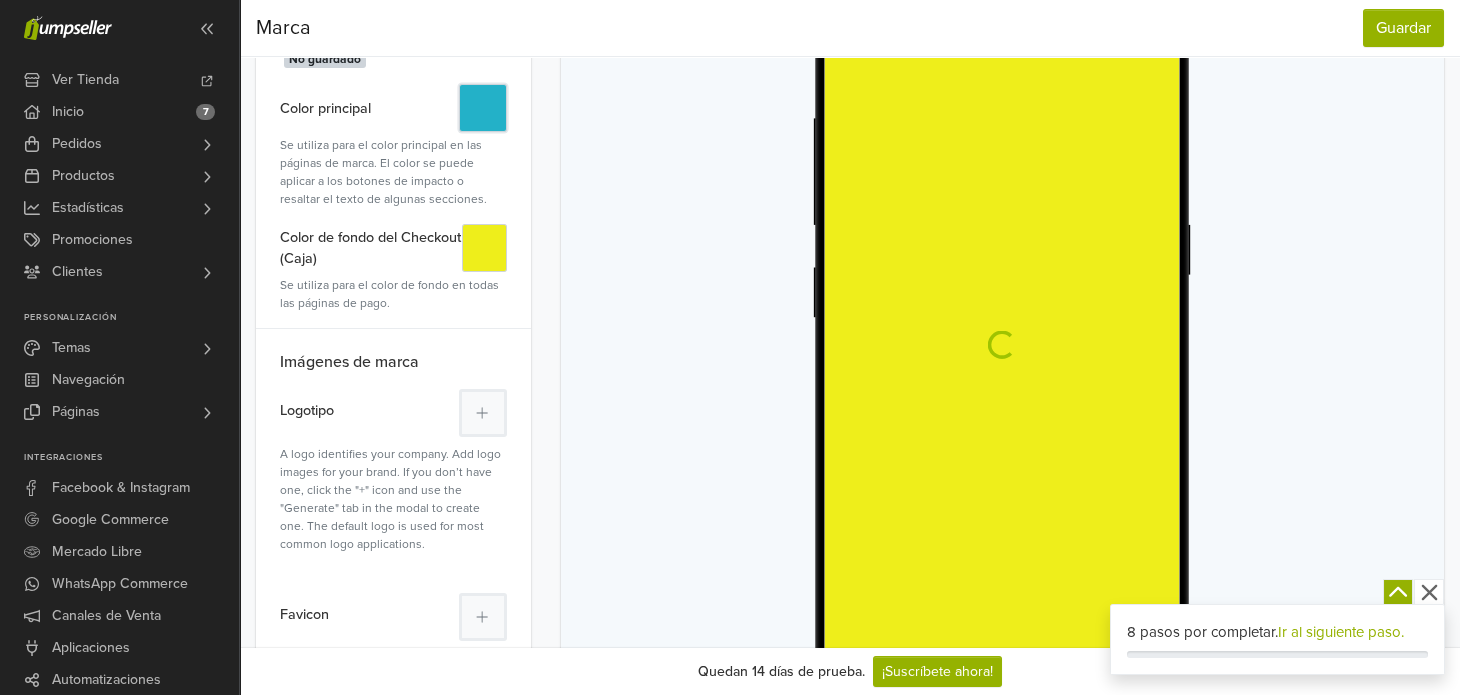 click on "#" at bounding box center [483, 108] 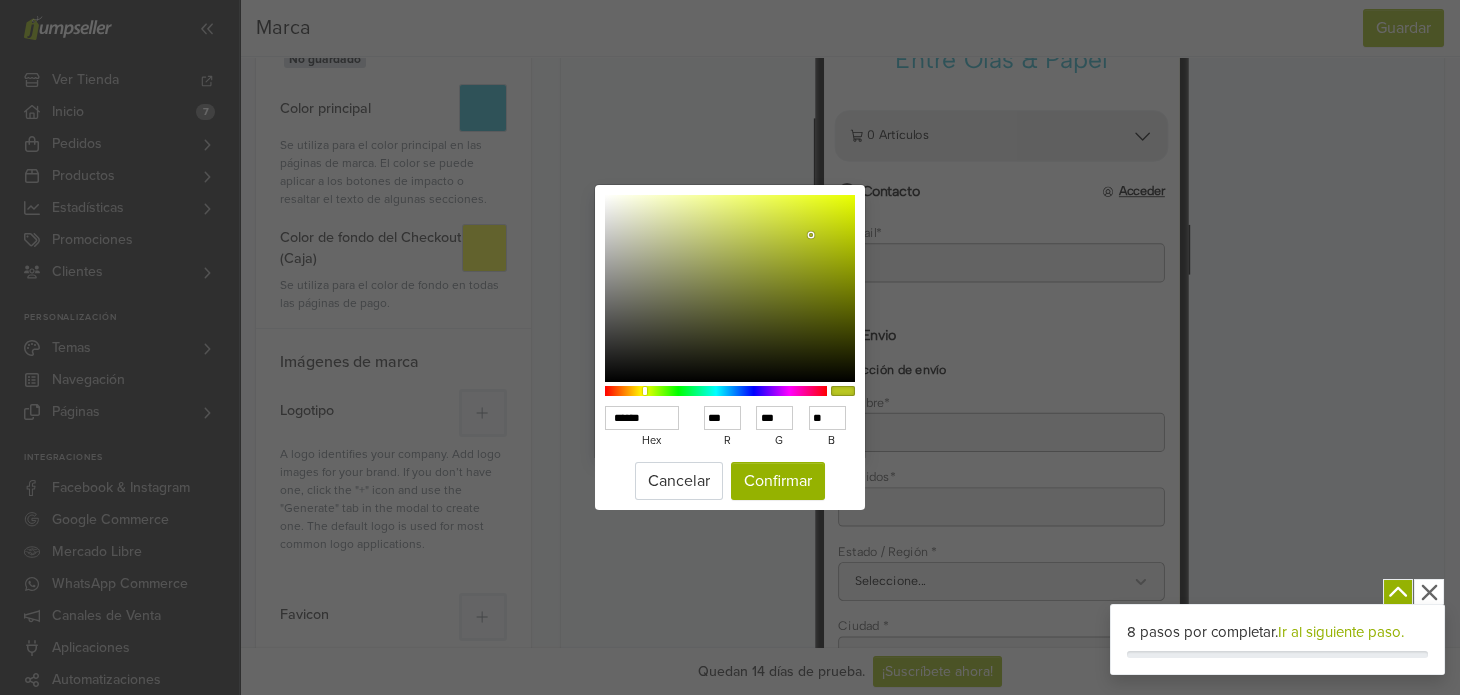 drag, startPoint x: 645, startPoint y: 392, endPoint x: 664, endPoint y: 376, distance: 24.839485 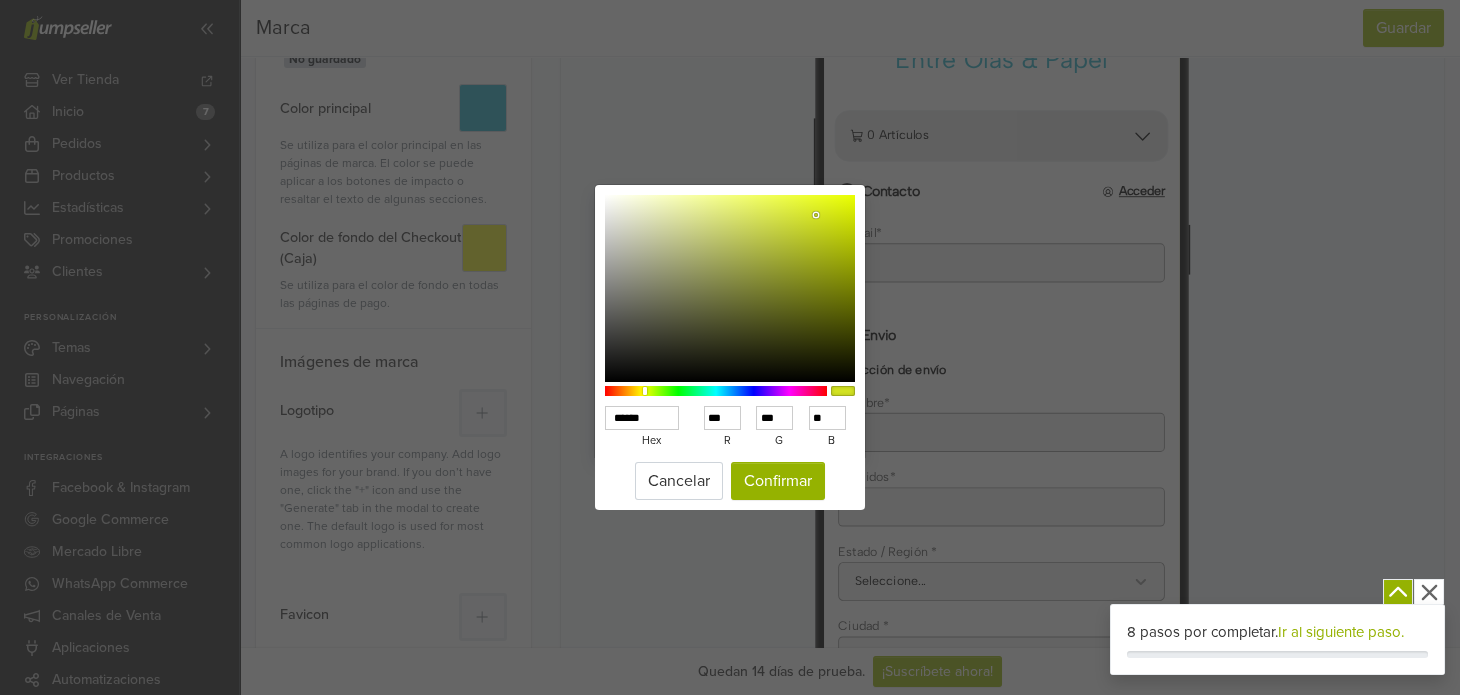 click at bounding box center (730, 289) 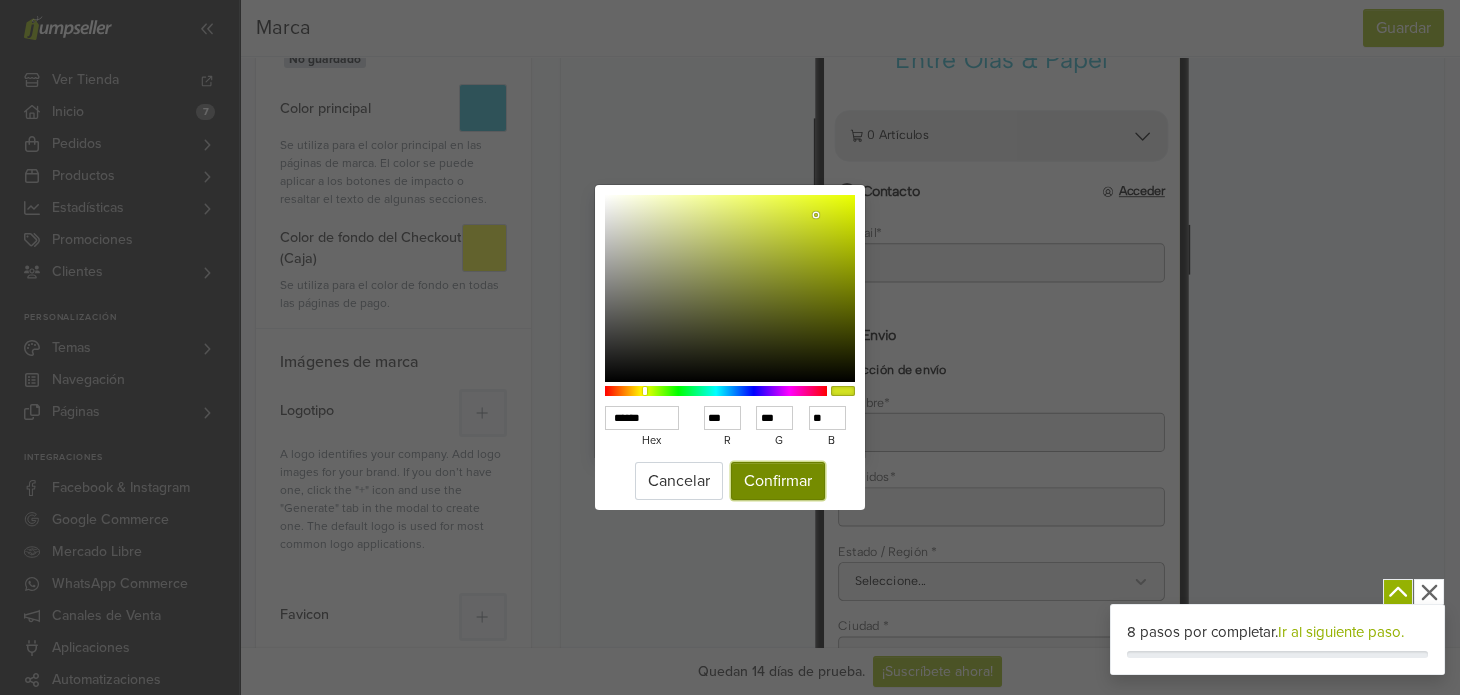 click on "Confirmar" at bounding box center (778, 481) 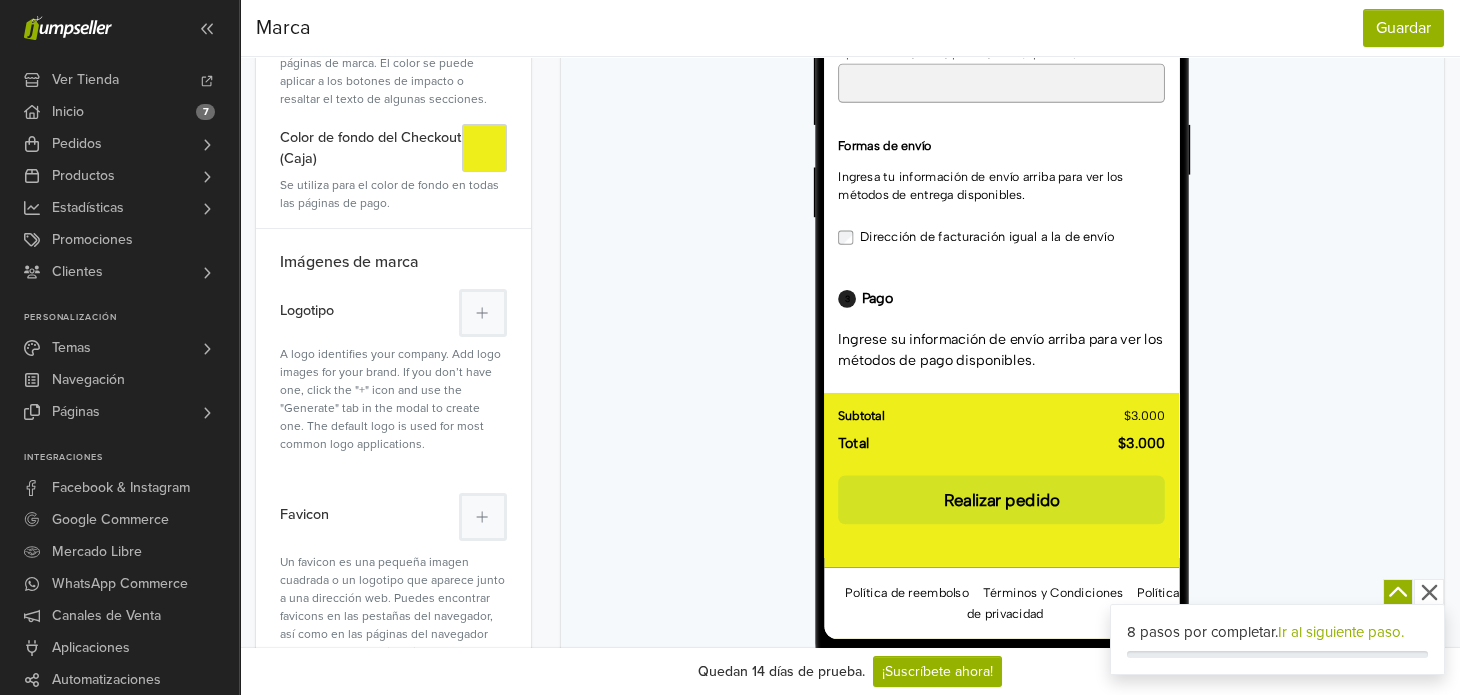 scroll, scrollTop: 199, scrollLeft: 0, axis: vertical 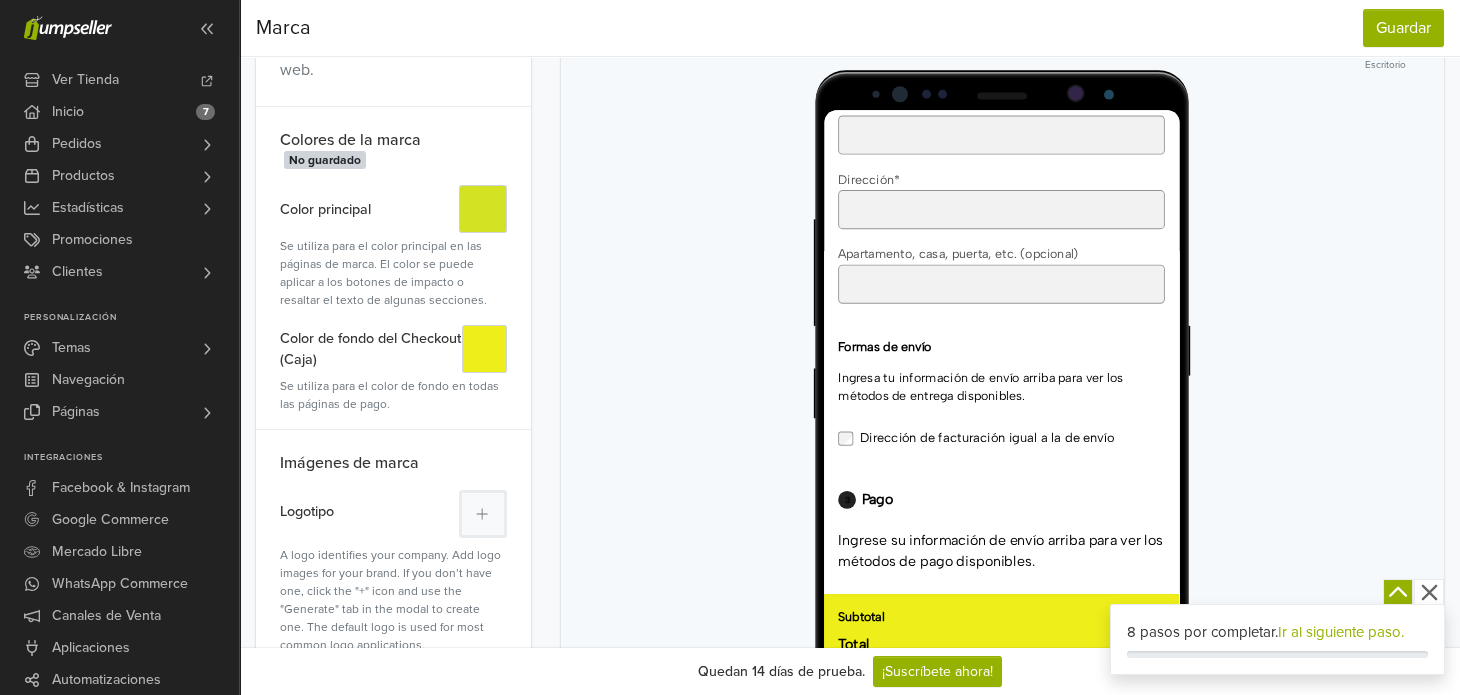 click on "Color de fondo del Checkout (Caja)" at bounding box center (371, 349) 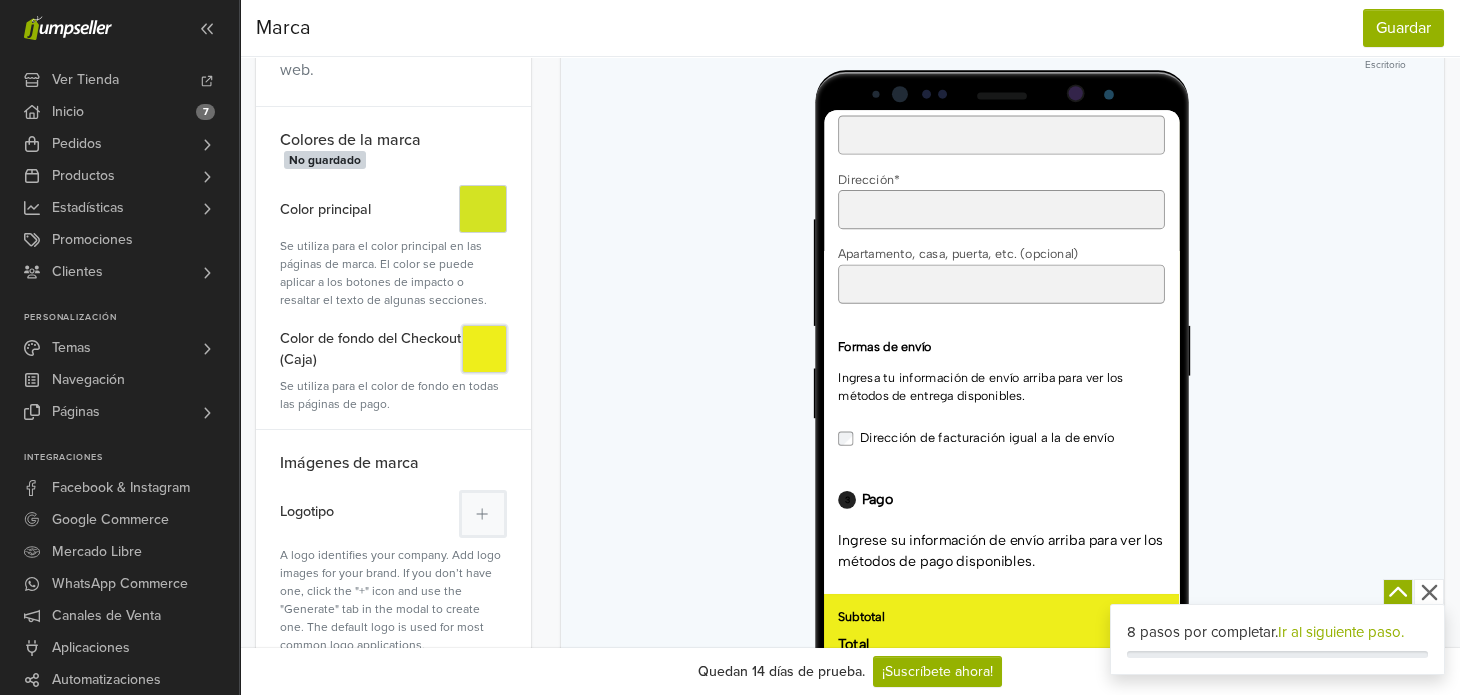 click on "#" at bounding box center (484, 349) 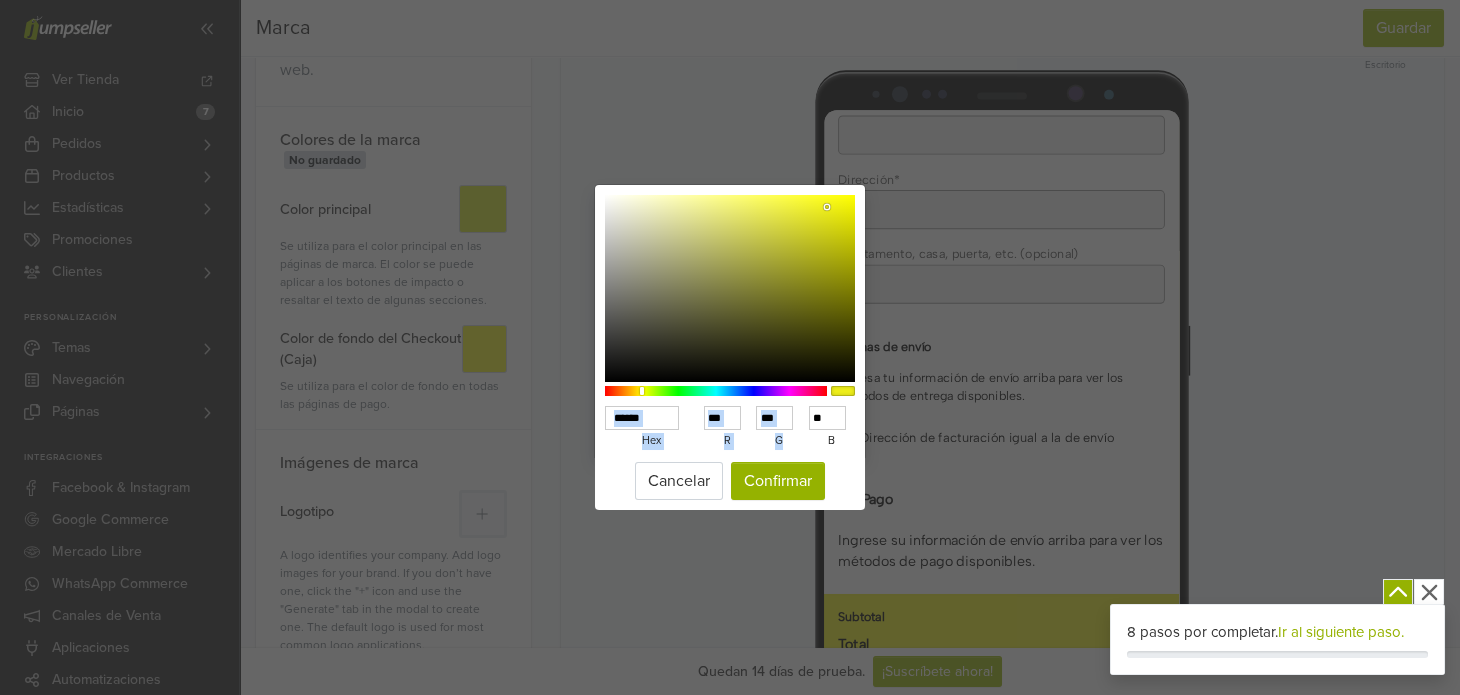 drag, startPoint x: 842, startPoint y: 399, endPoint x: 854, endPoint y: 399, distance: 12 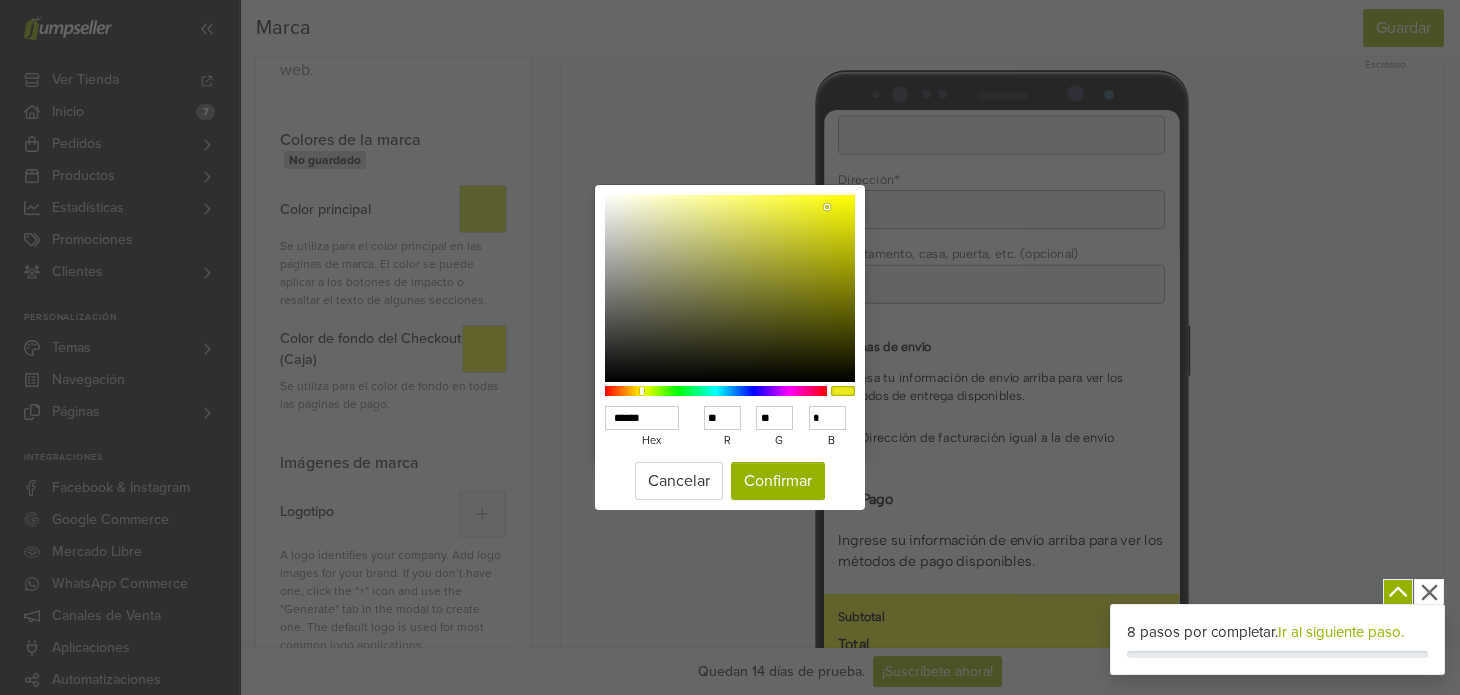 click at bounding box center [730, 289] 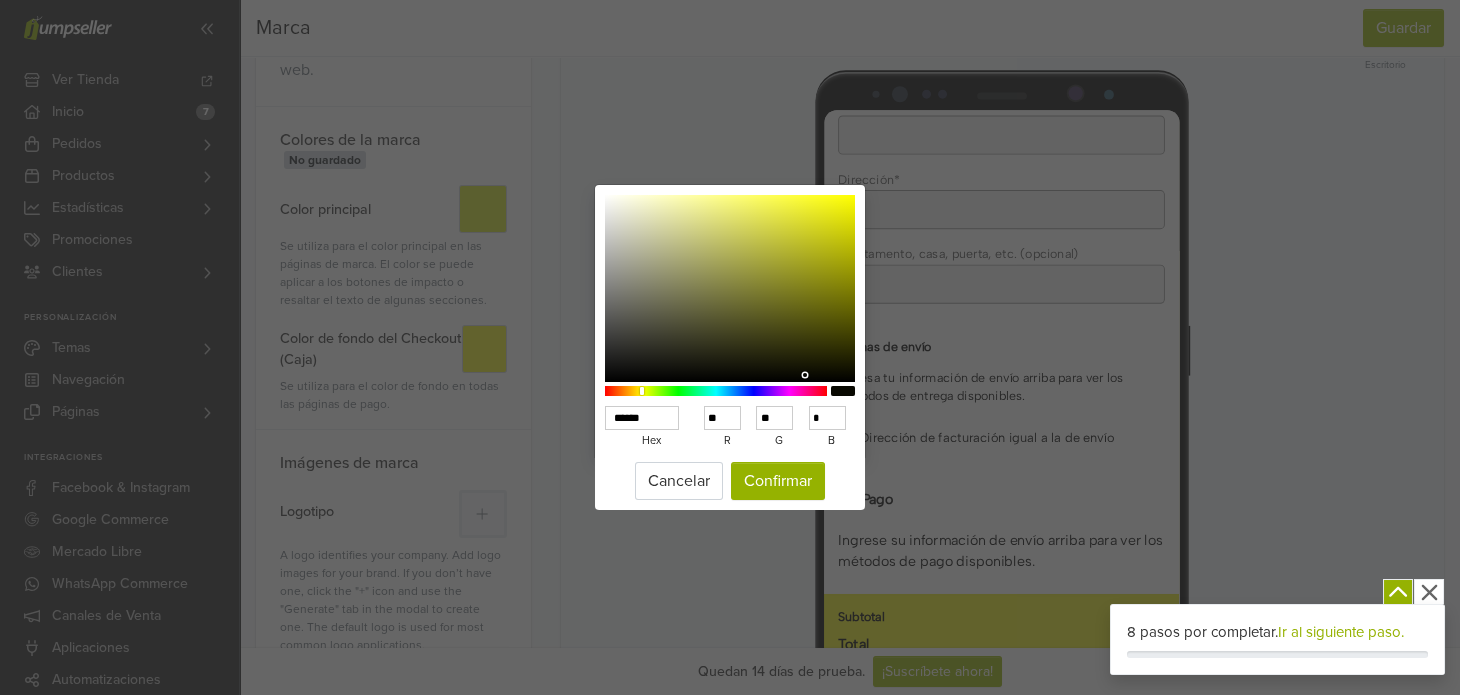 click at bounding box center (843, 391) 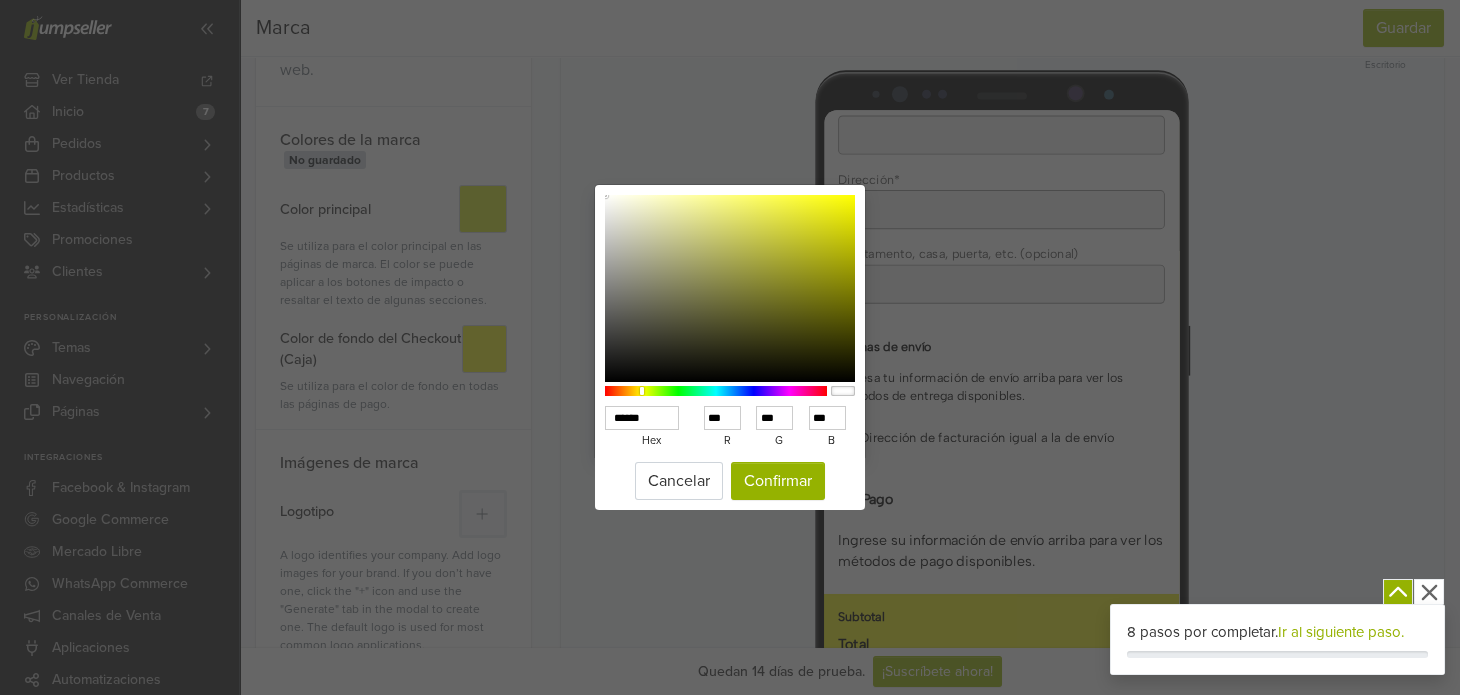 drag, startPoint x: 807, startPoint y: 369, endPoint x: 590, endPoint y: 167, distance: 296.46753 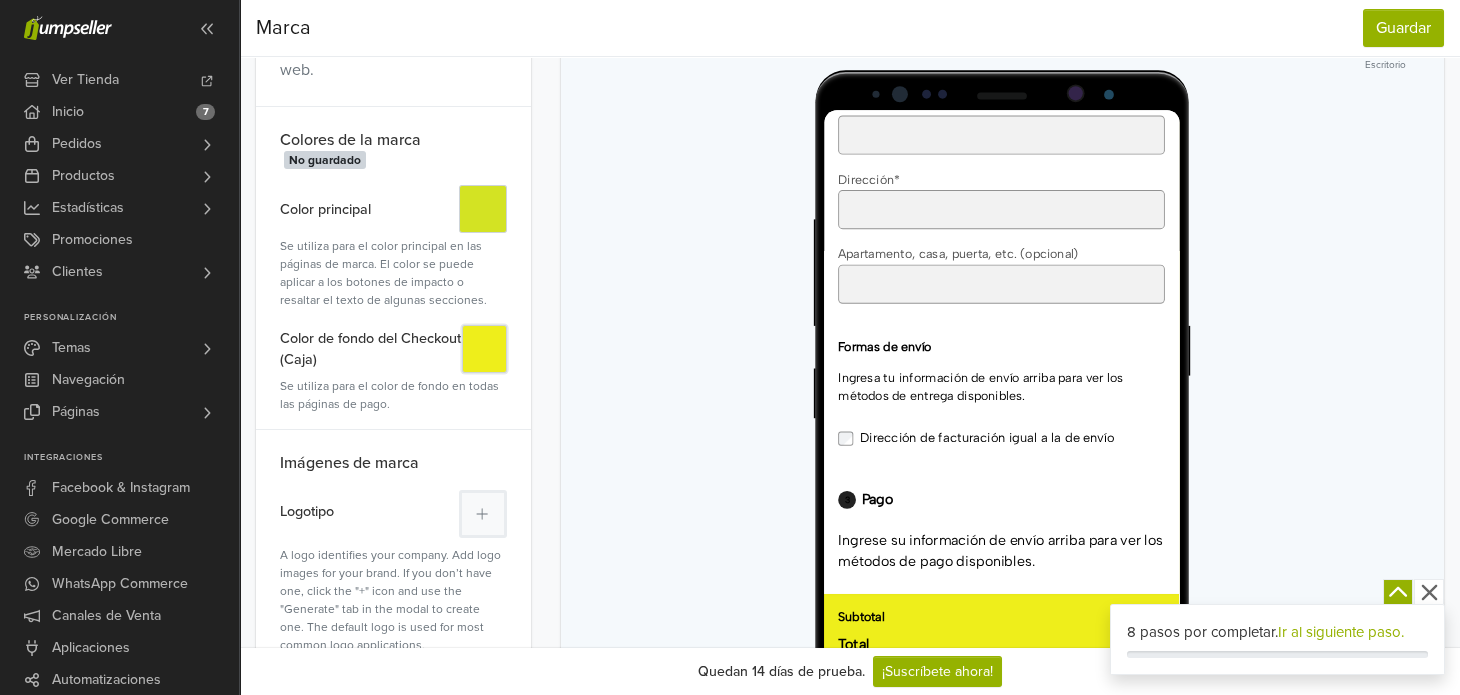 click on "#" at bounding box center [484, 349] 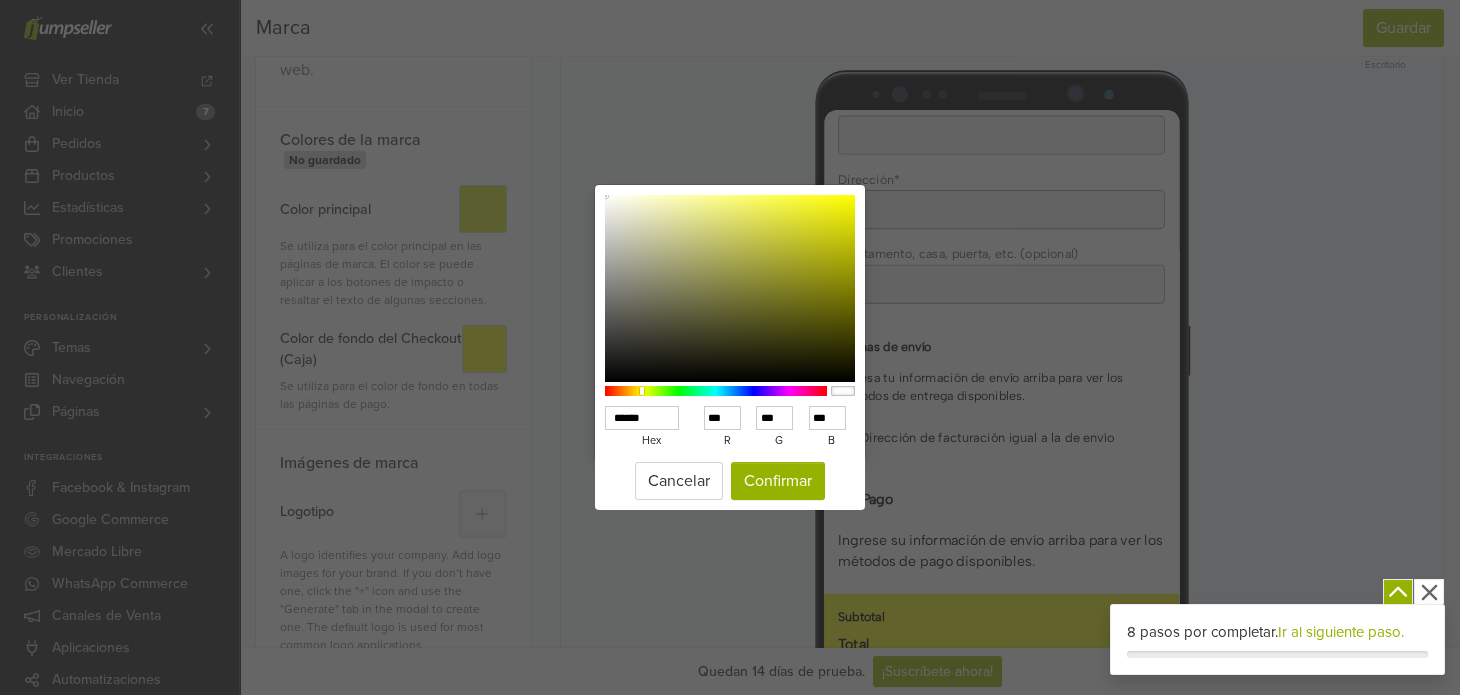 drag, startPoint x: 572, startPoint y: 197, endPoint x: 579, endPoint y: 207, distance: 12.206555 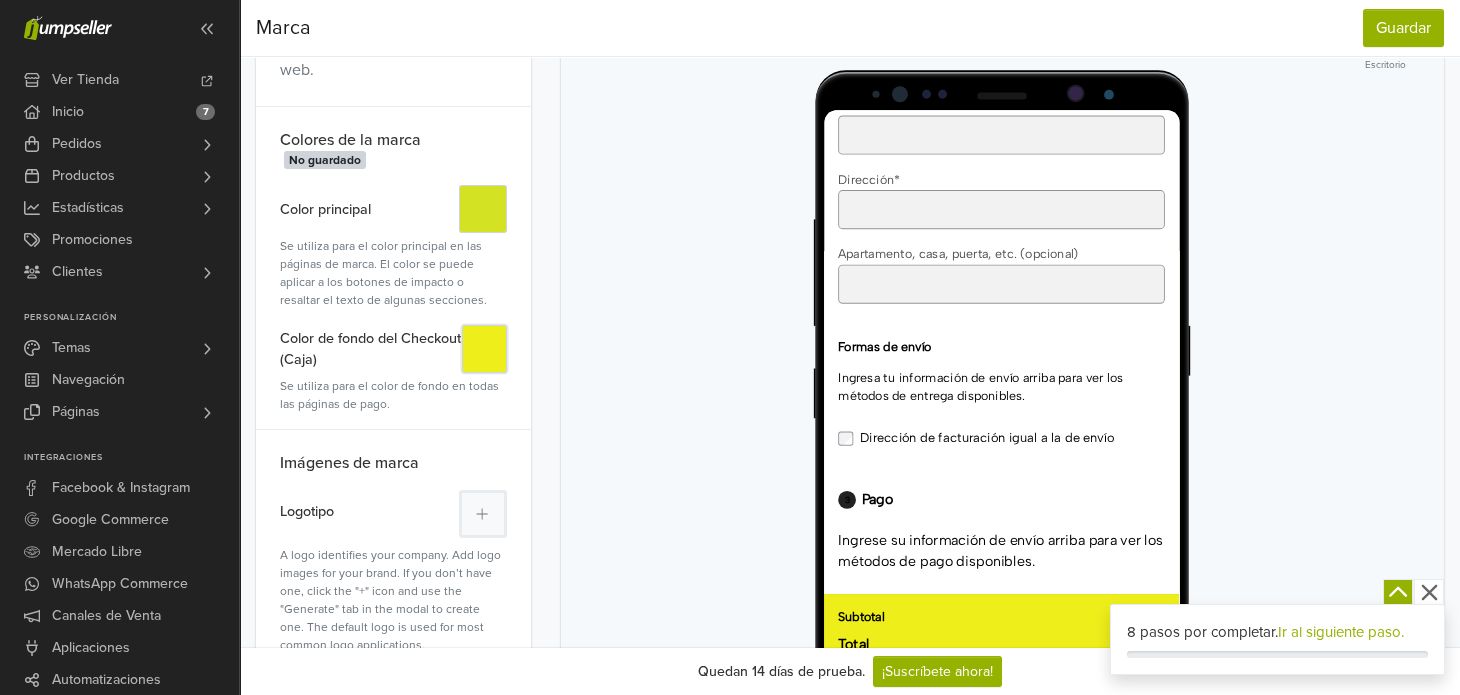 click on "#" at bounding box center (484, 349) 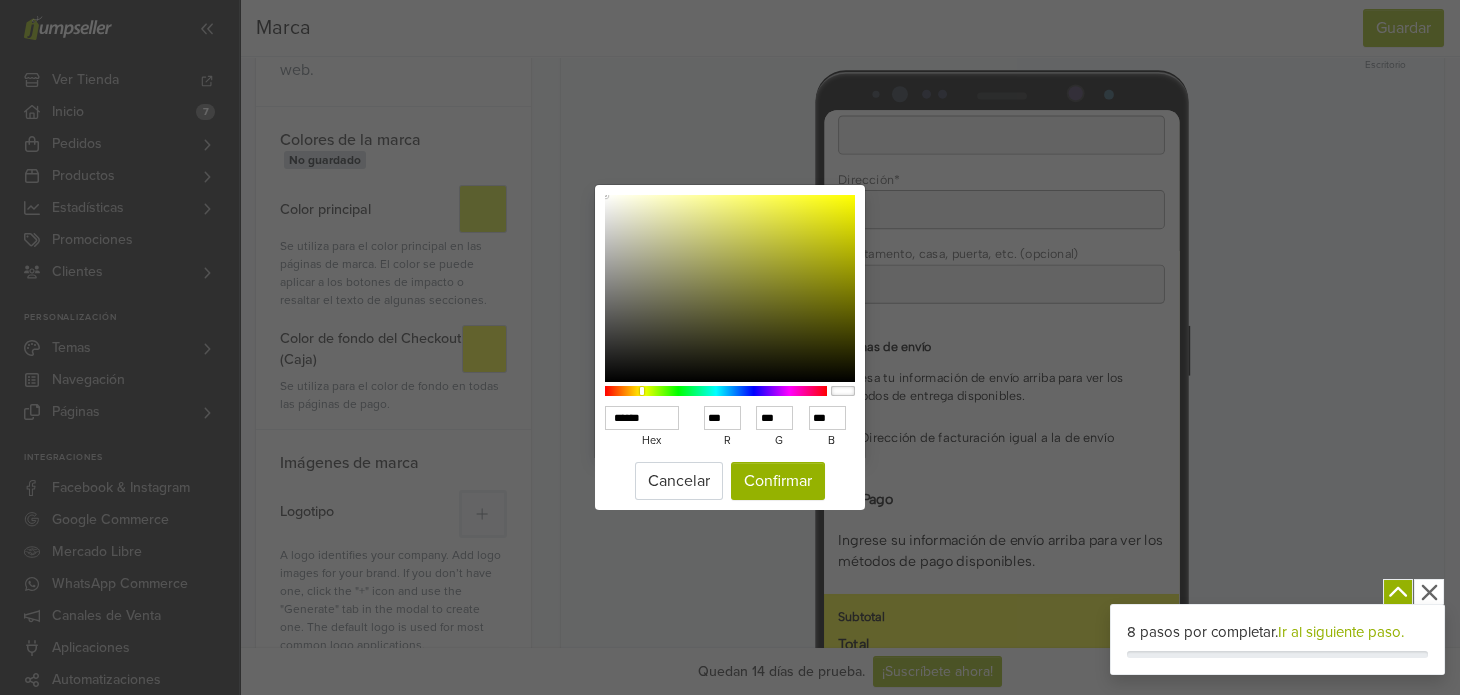 drag, startPoint x: 609, startPoint y: 206, endPoint x: 604, endPoint y: 194, distance: 13 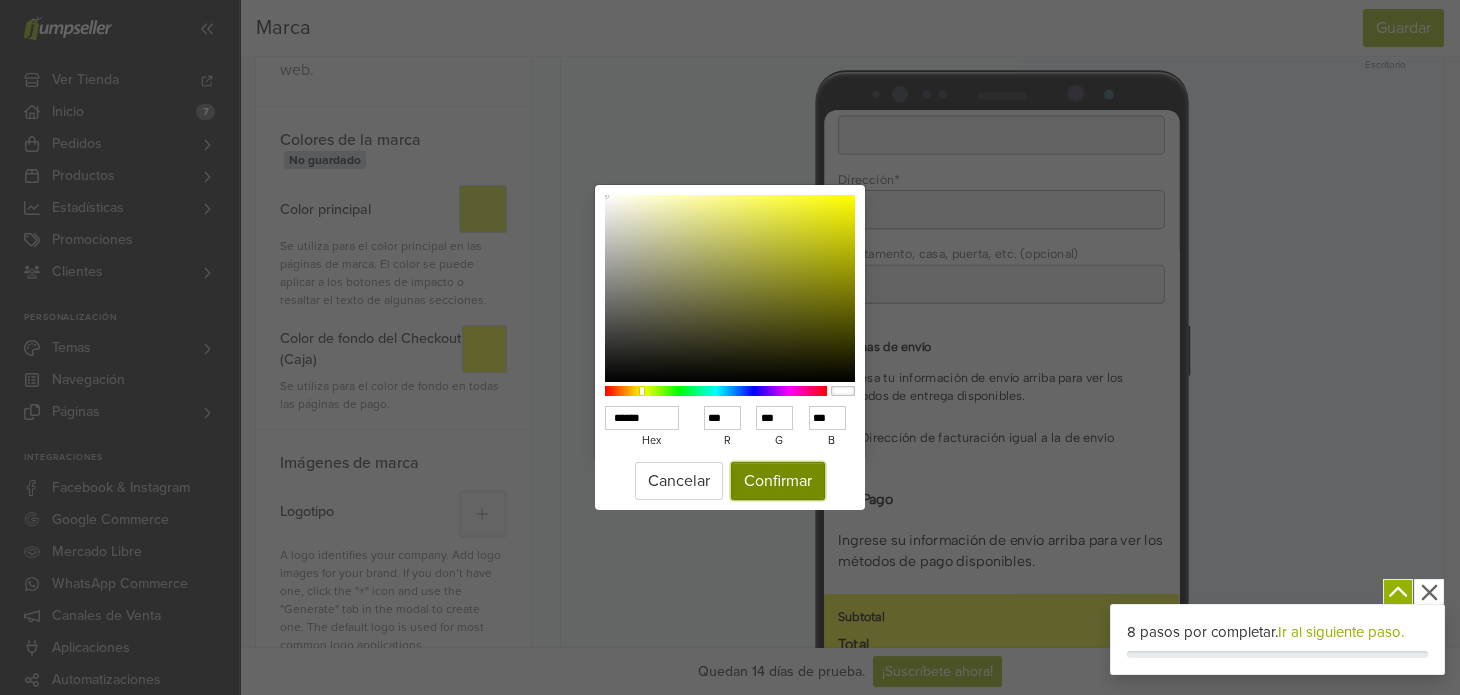 click on "Confirmar" at bounding box center [778, 481] 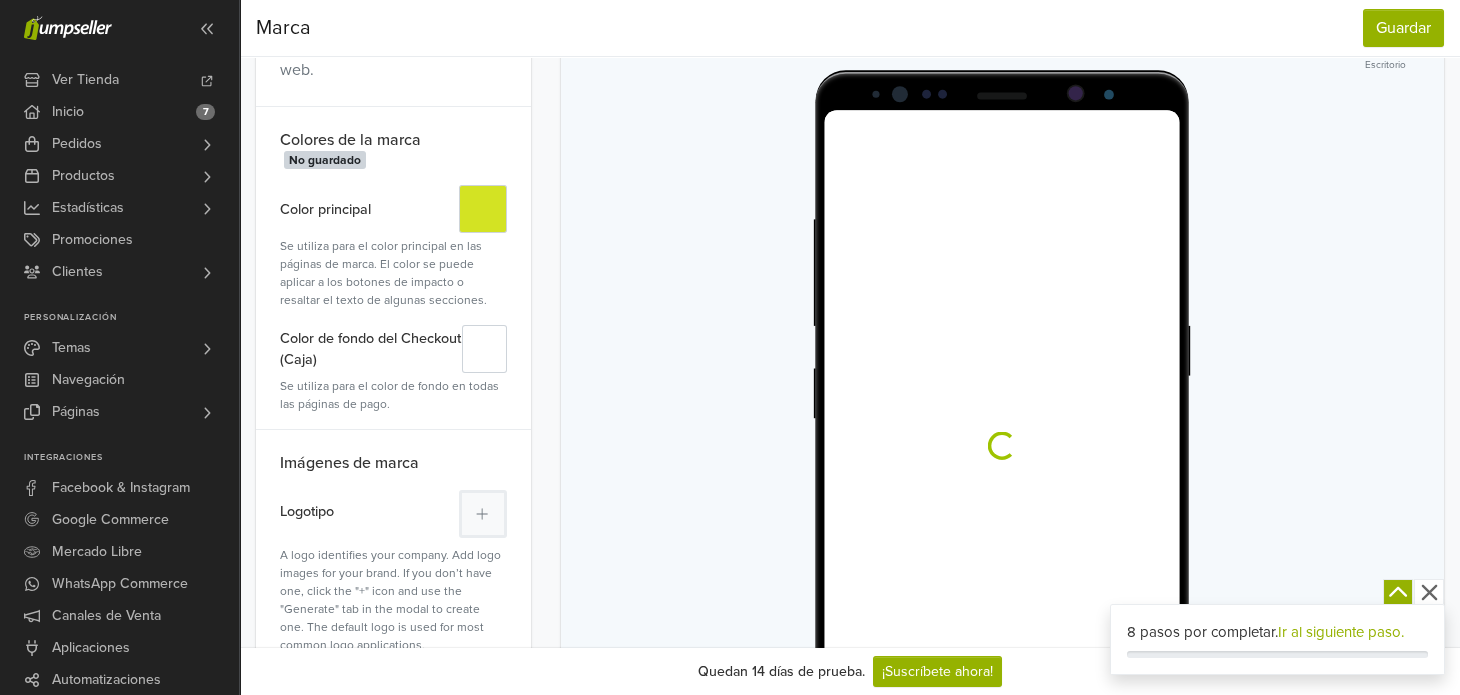 scroll, scrollTop: 0, scrollLeft: 0, axis: both 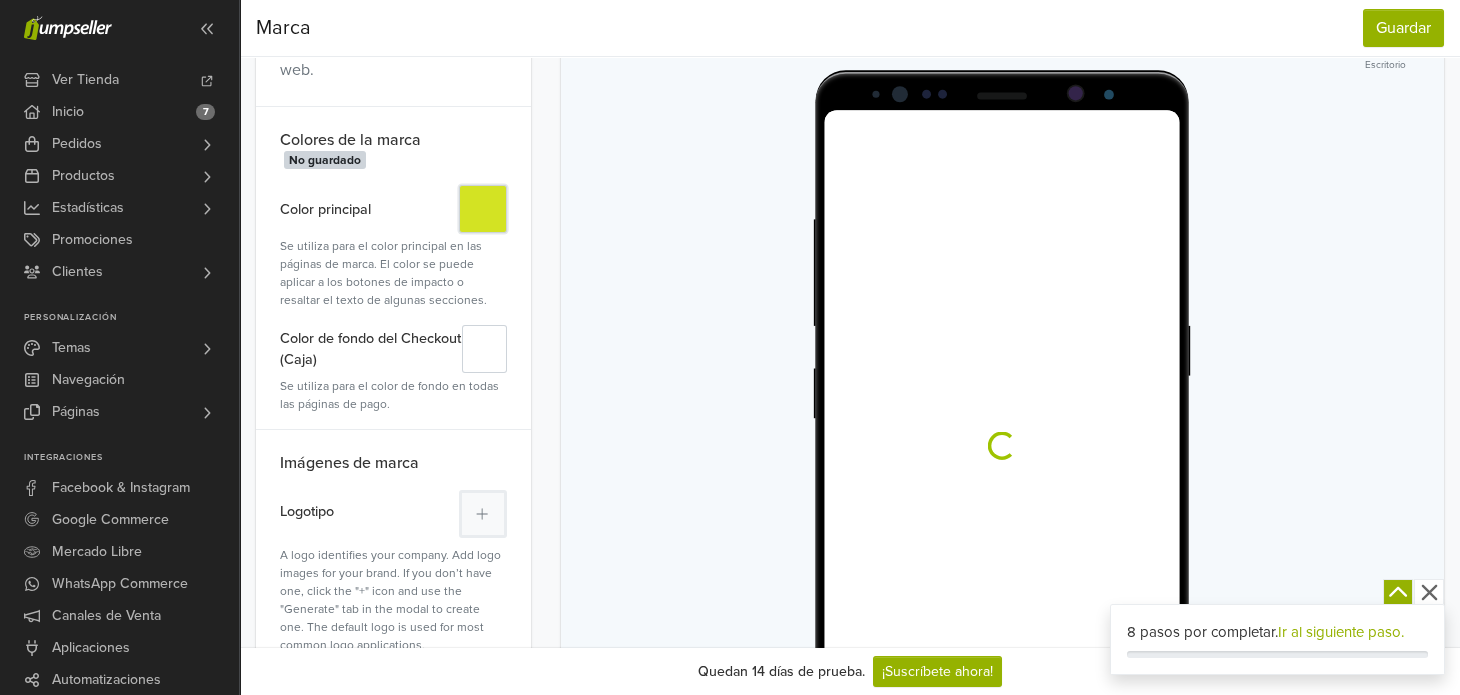 click on "#" at bounding box center [483, 209] 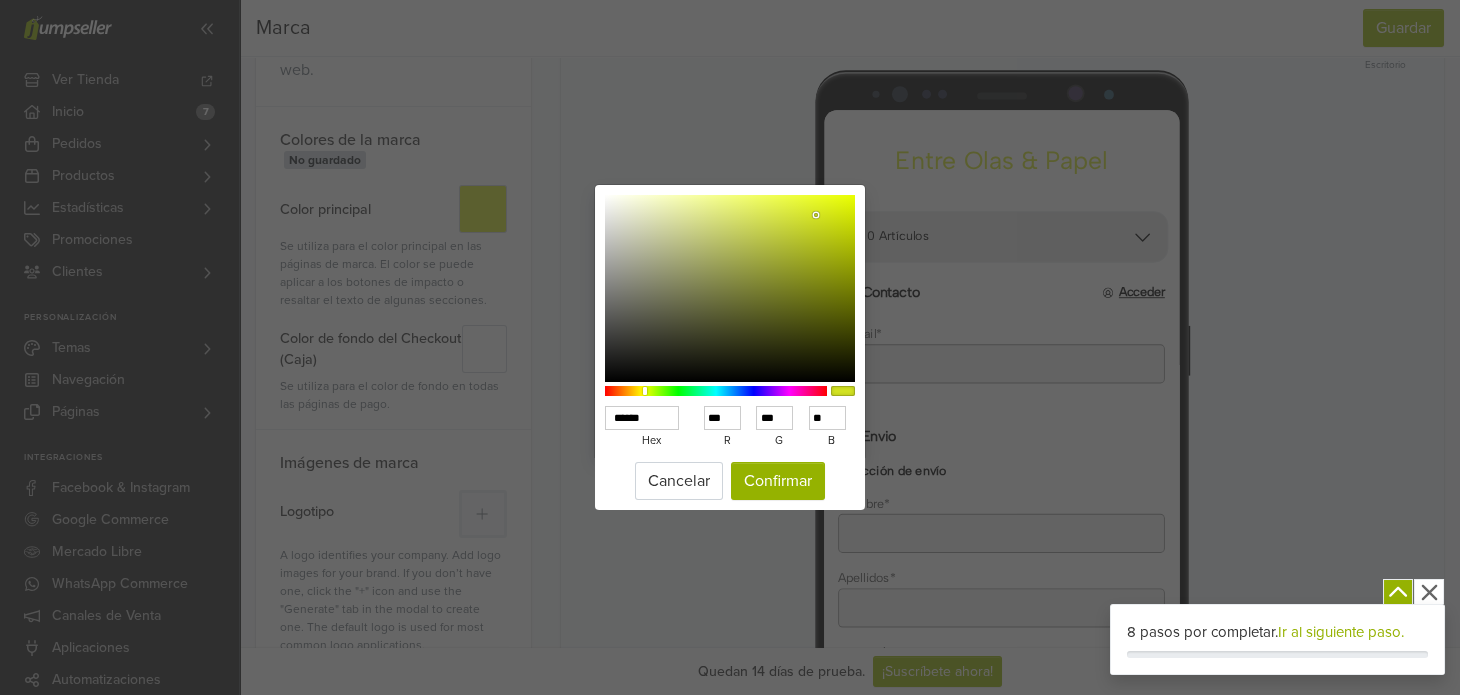 drag, startPoint x: 702, startPoint y: 399, endPoint x: 713, endPoint y: 397, distance: 11.18034 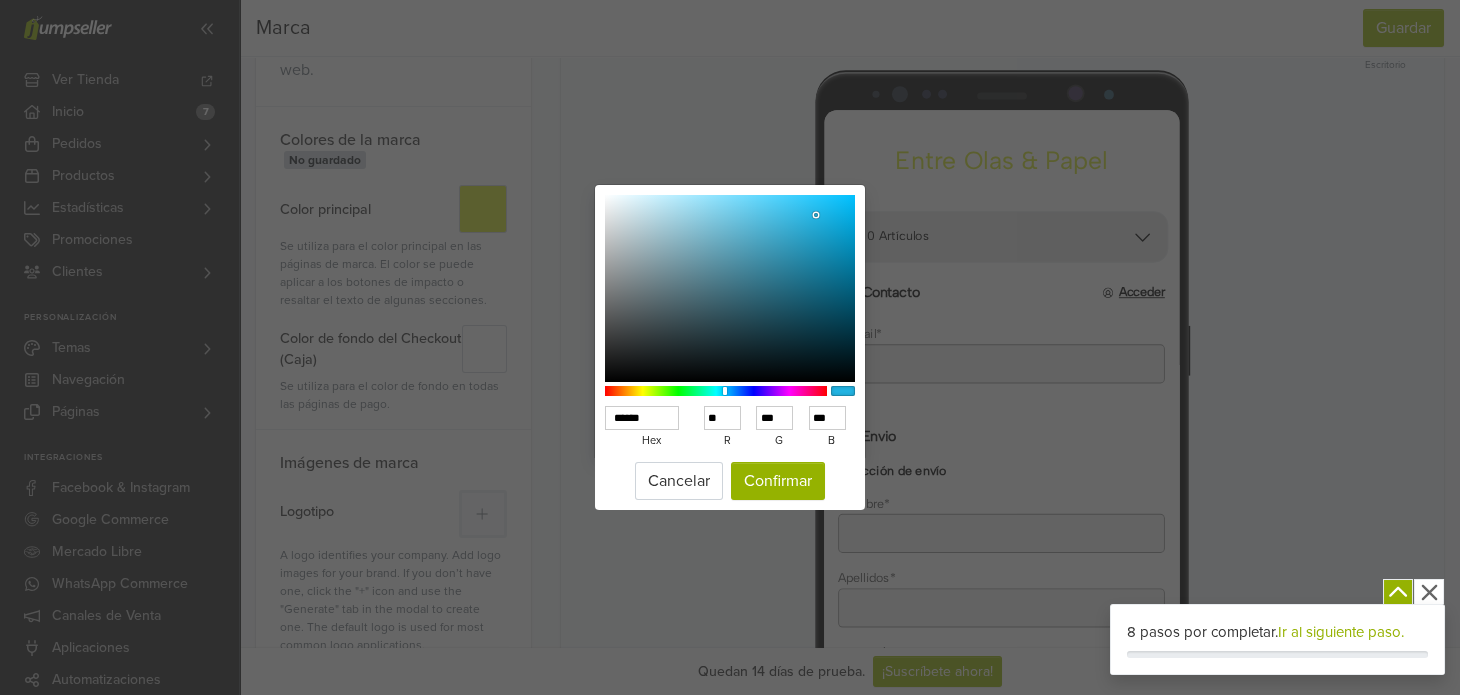drag, startPoint x: 712, startPoint y: 396, endPoint x: 725, endPoint y: 390, distance: 14.3178215 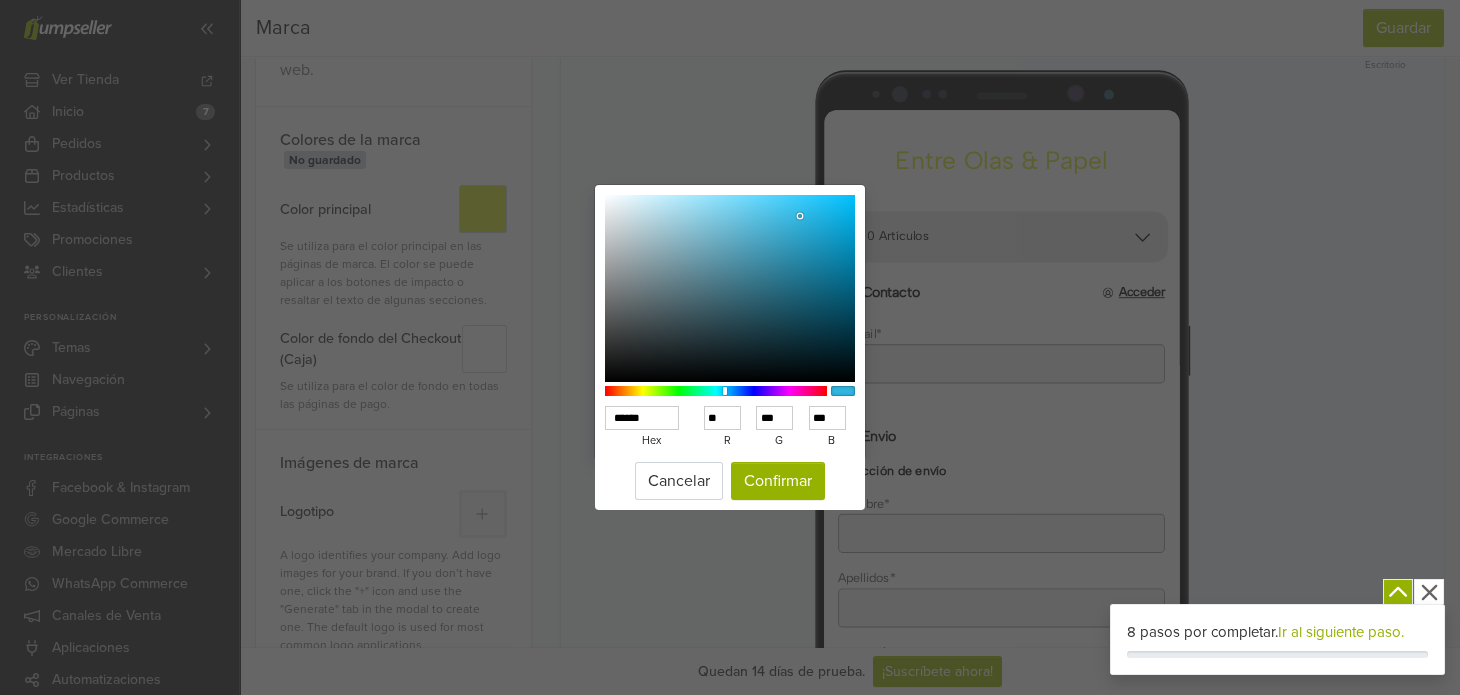 drag, startPoint x: 812, startPoint y: 204, endPoint x: 800, endPoint y: 217, distance: 17.691807 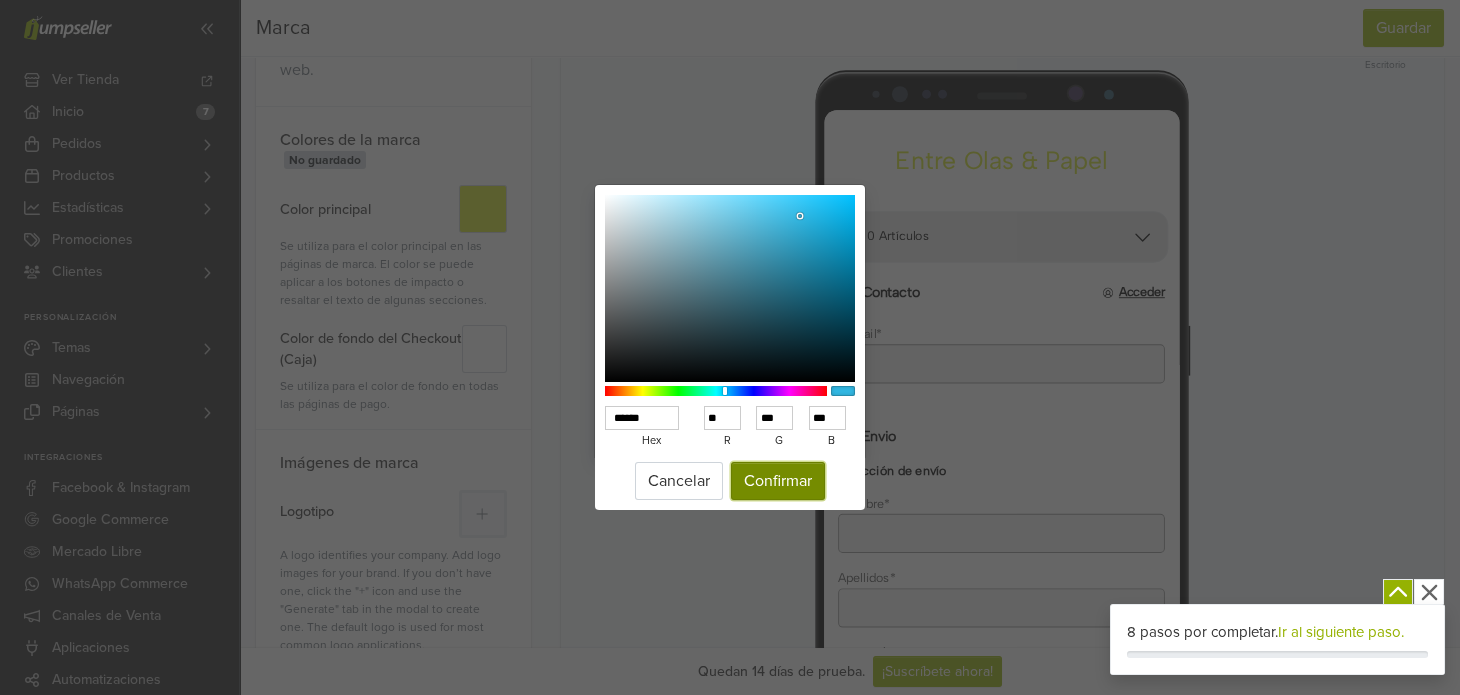 click on "Confirmar" at bounding box center [778, 481] 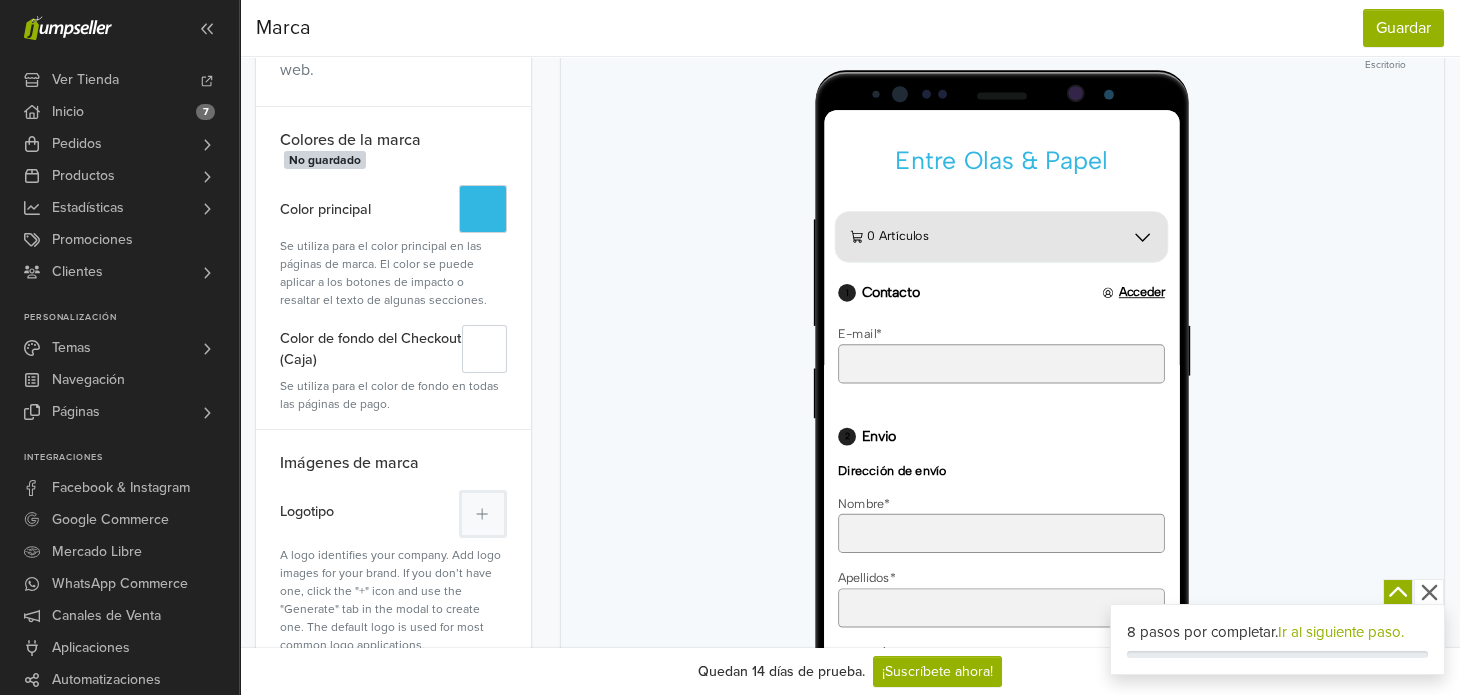 scroll, scrollTop: 300, scrollLeft: 0, axis: vertical 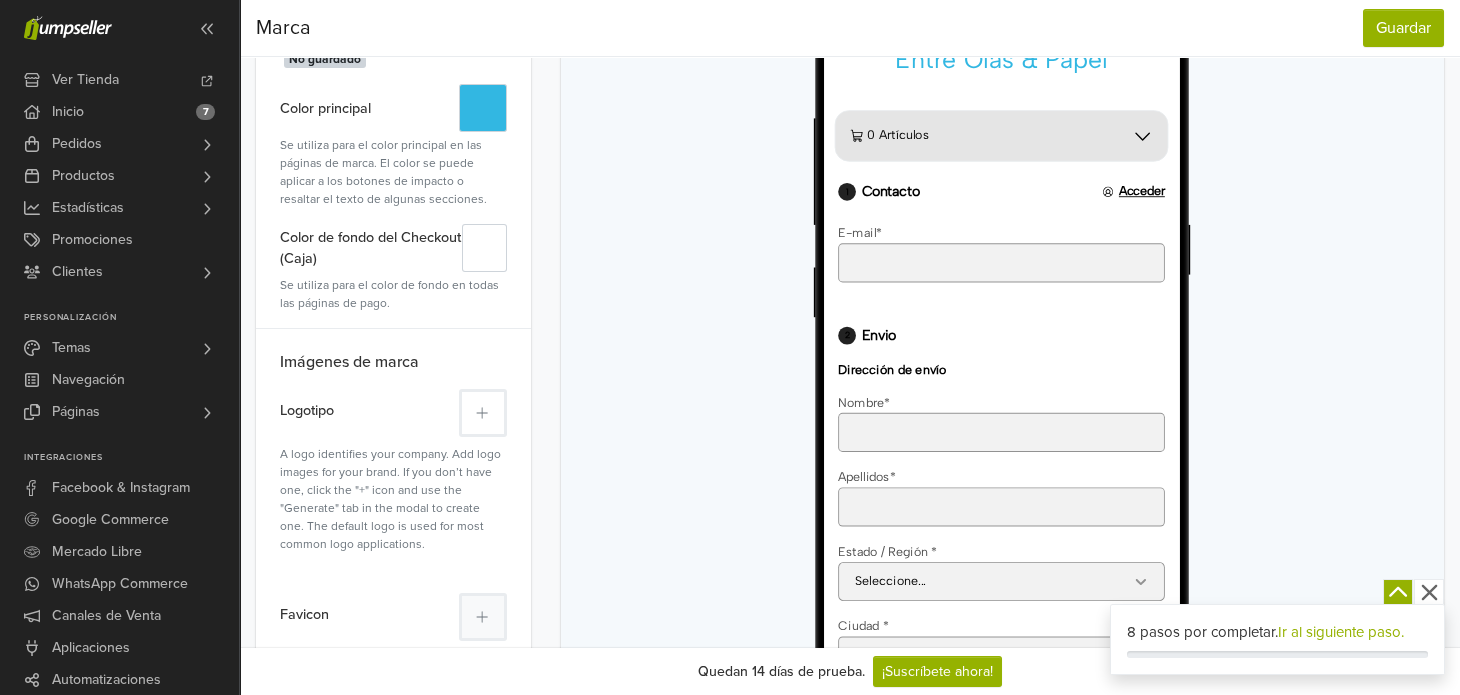 click at bounding box center [483, 413] 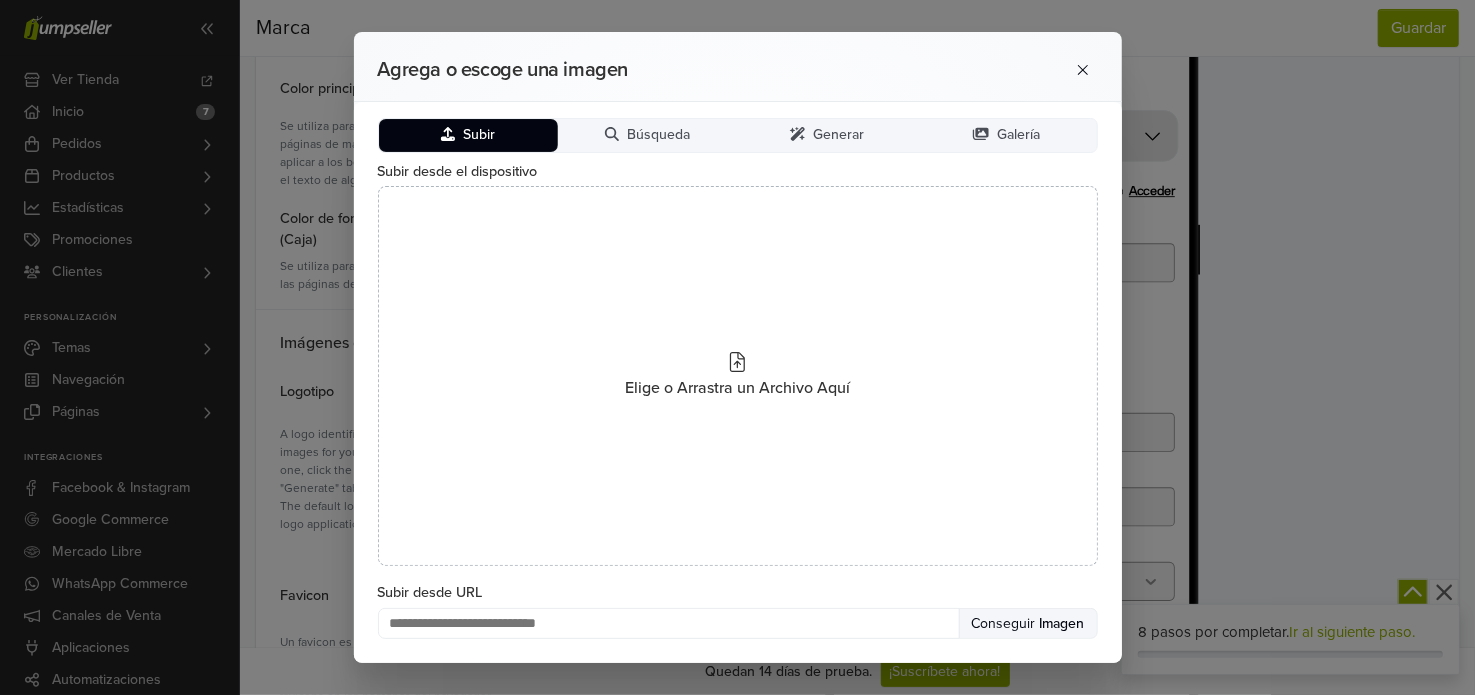 click on "Subir" at bounding box center (479, 135) 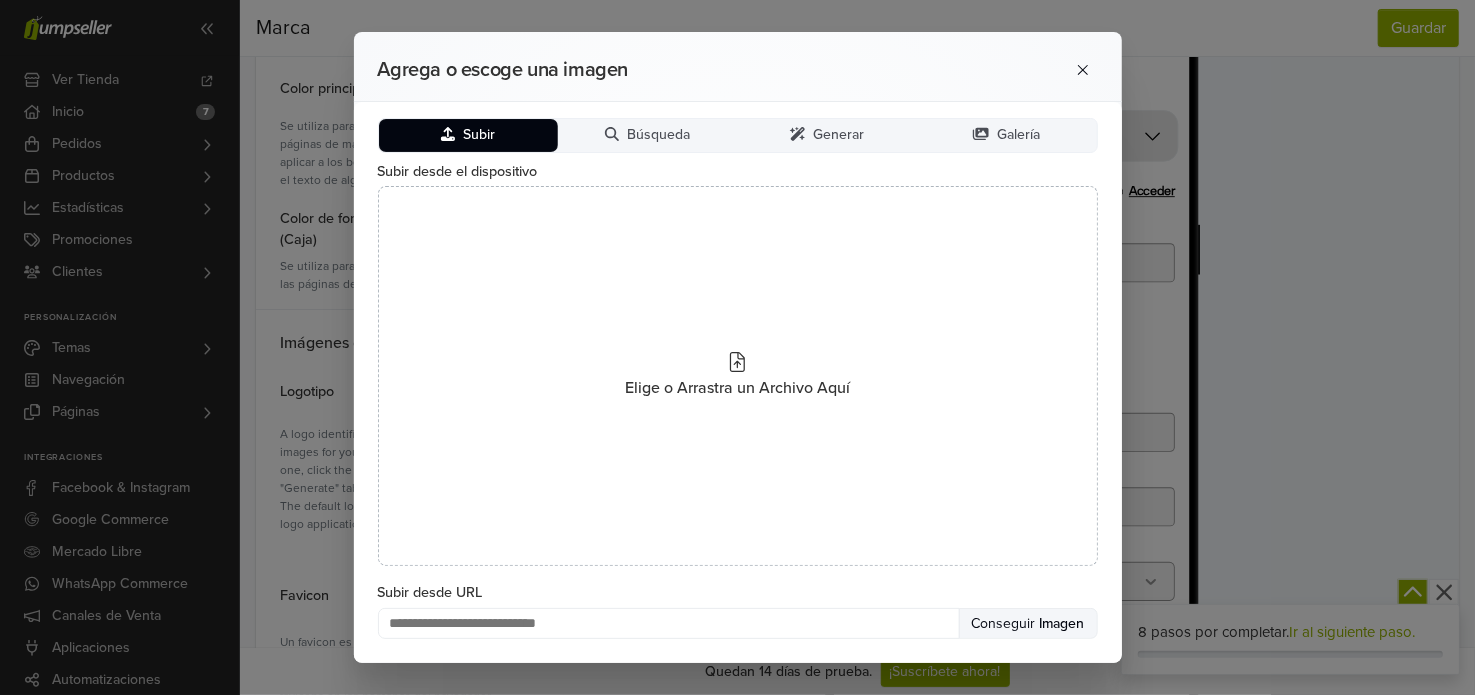 click on "Subir" at bounding box center [469, 135] 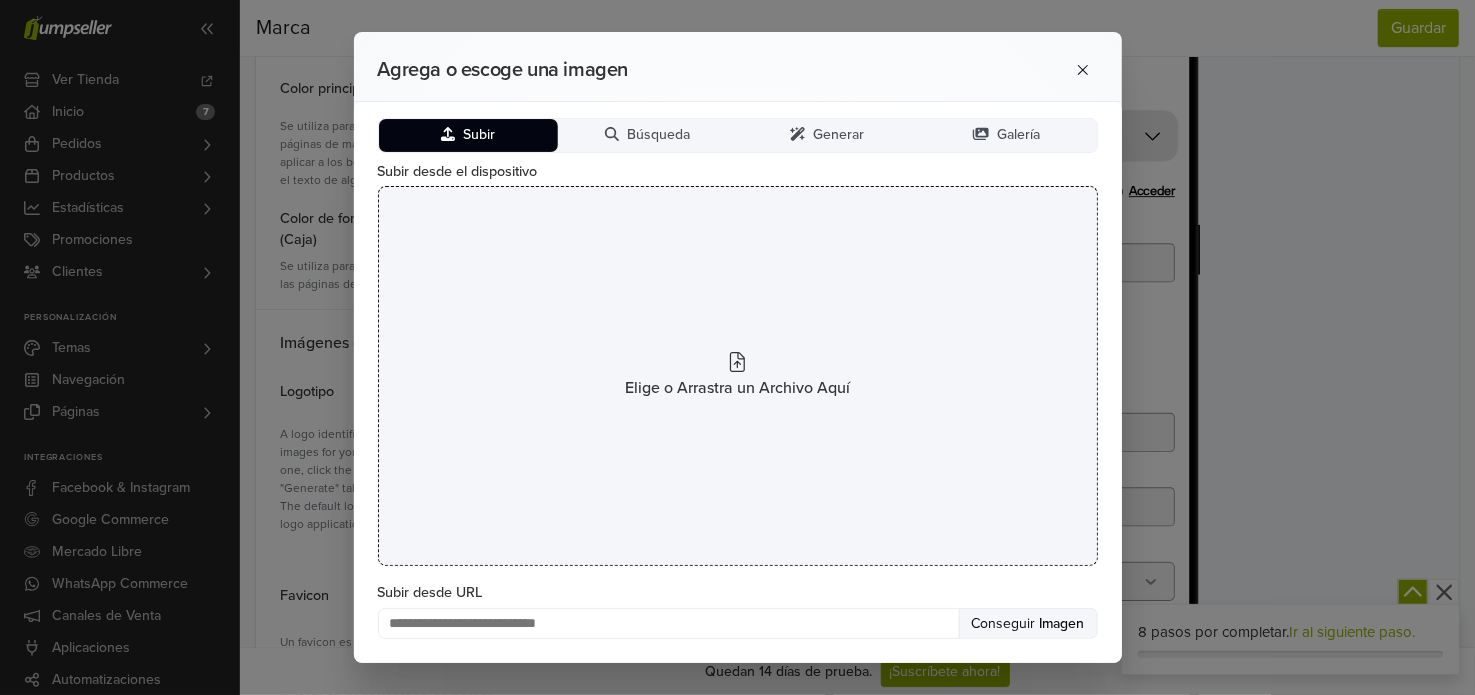 click on "Elige o Arrastra un Archivo Aquí" at bounding box center (738, 376) 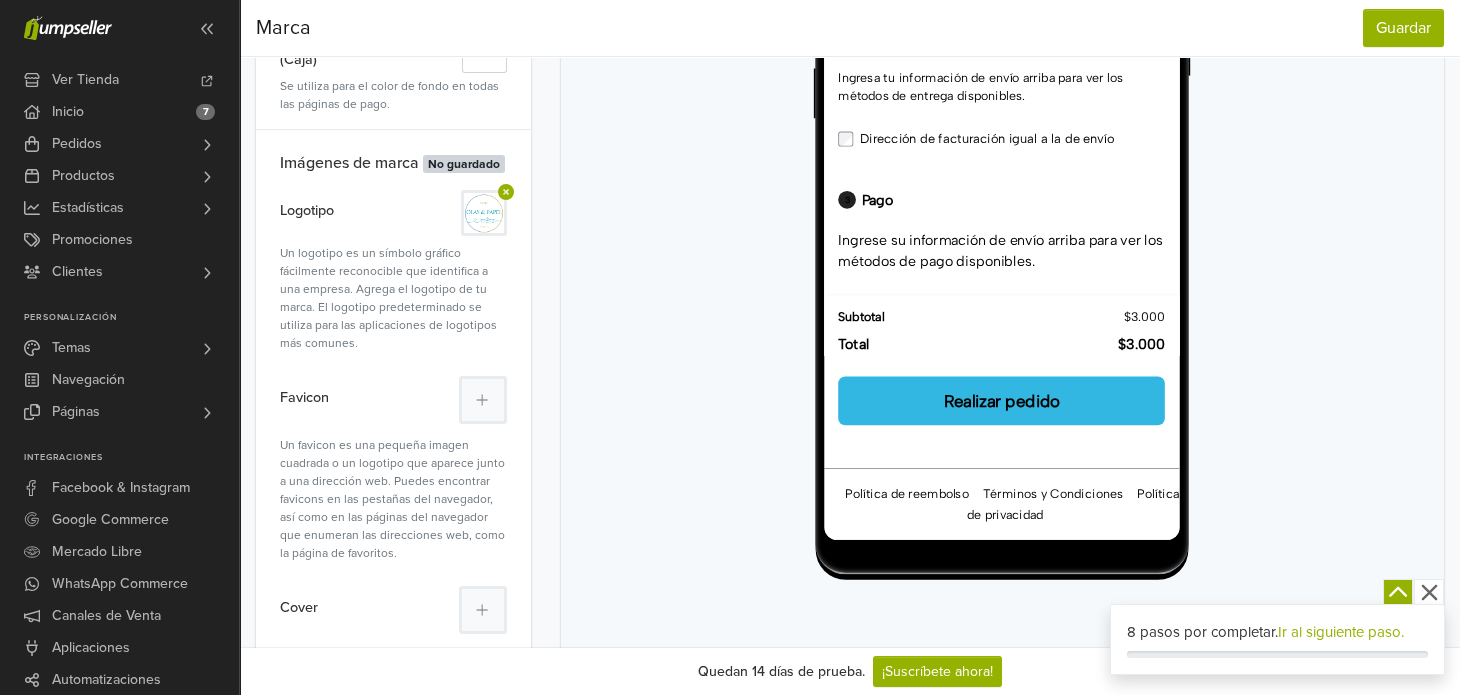scroll, scrollTop: 599, scrollLeft: 0, axis: vertical 